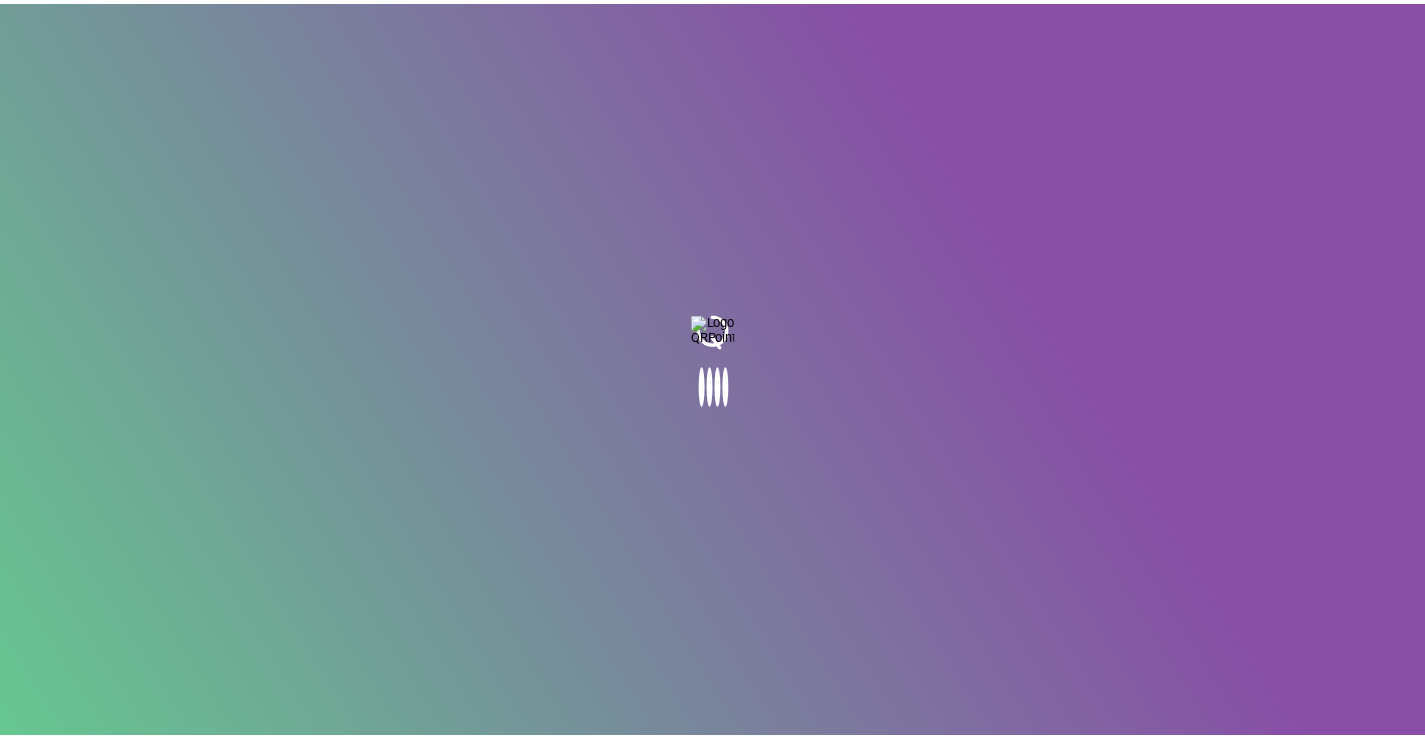 scroll, scrollTop: 0, scrollLeft: 0, axis: both 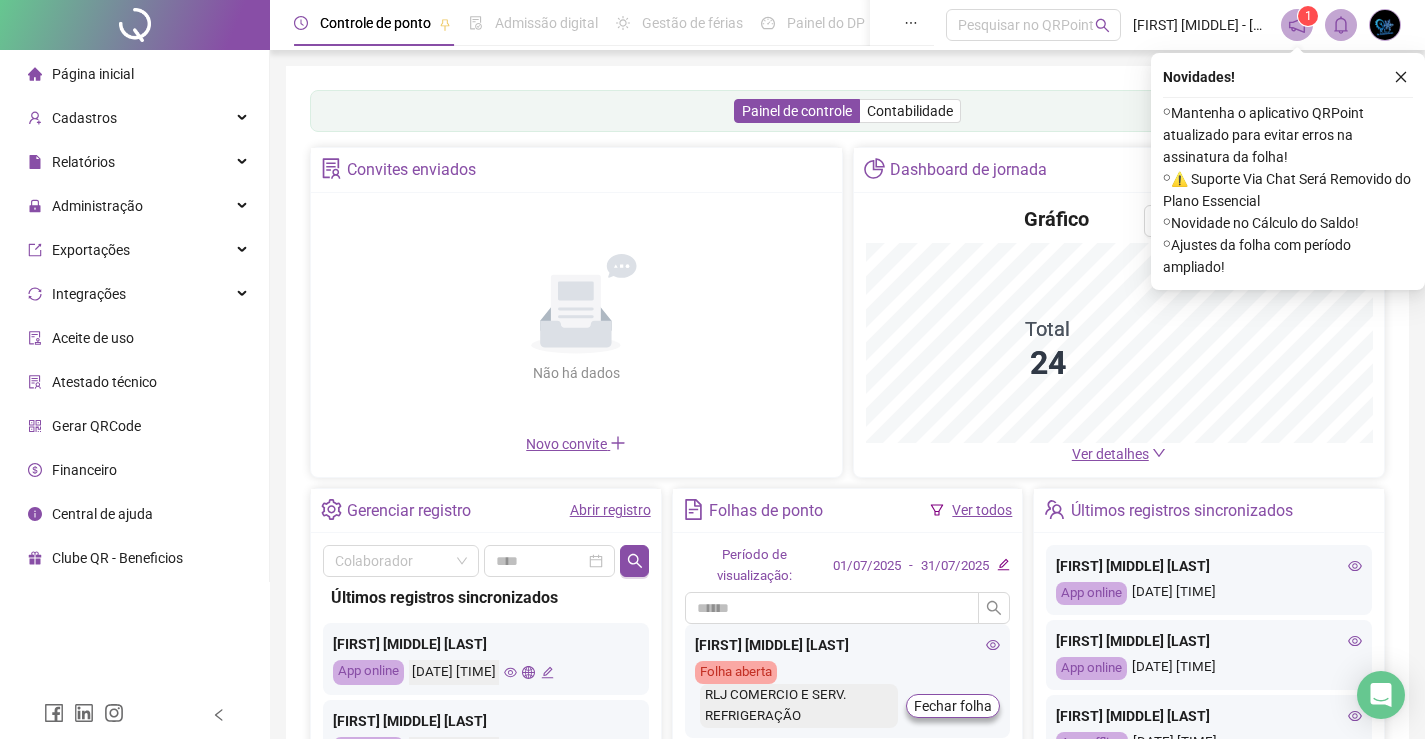 click 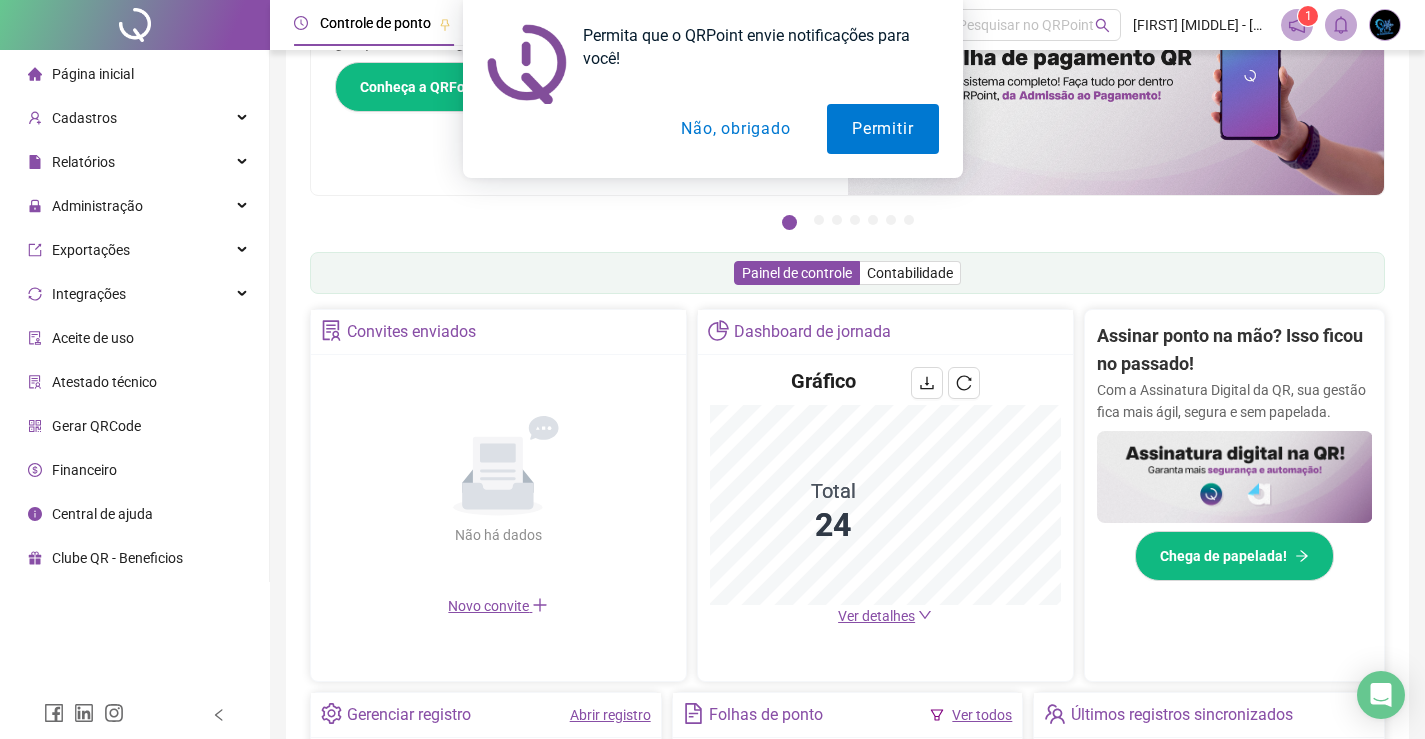 scroll, scrollTop: 200, scrollLeft: 0, axis: vertical 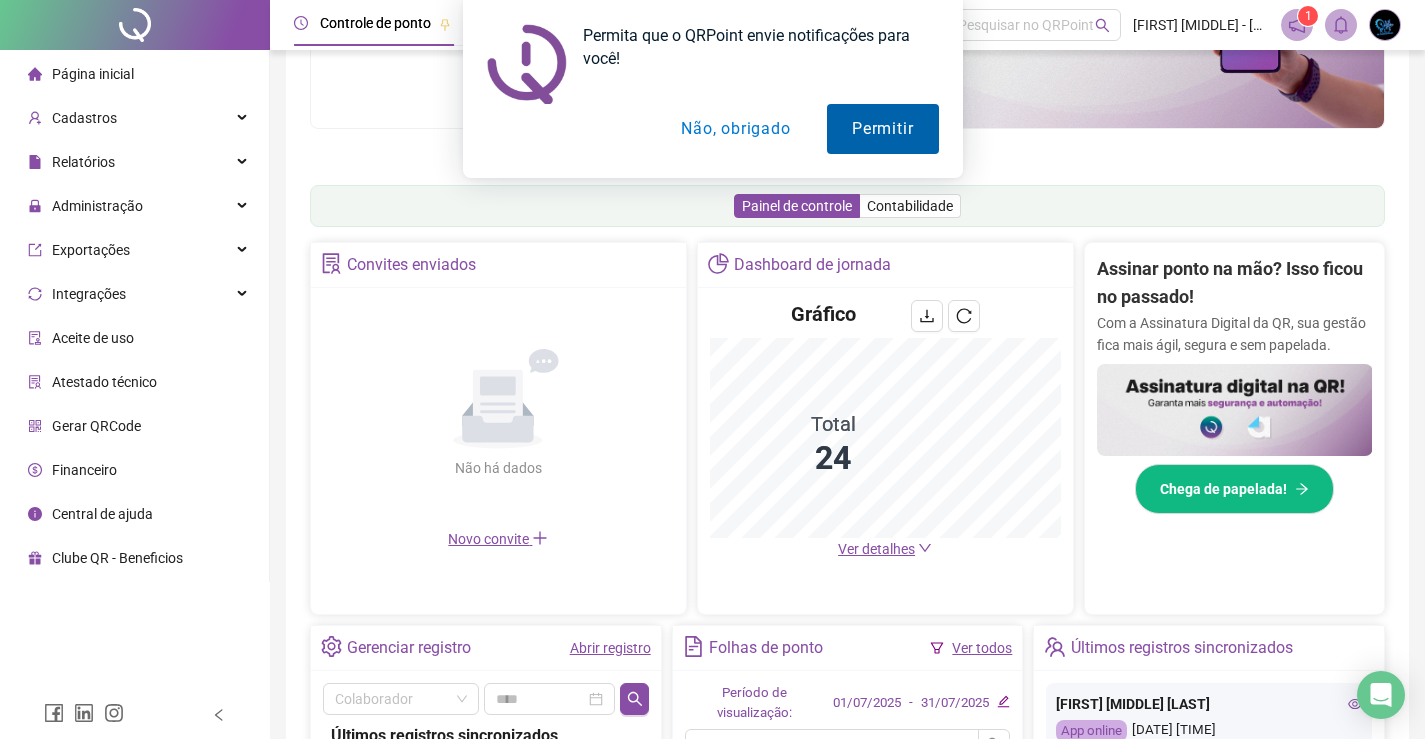 click on "Permitir" at bounding box center [882, 129] 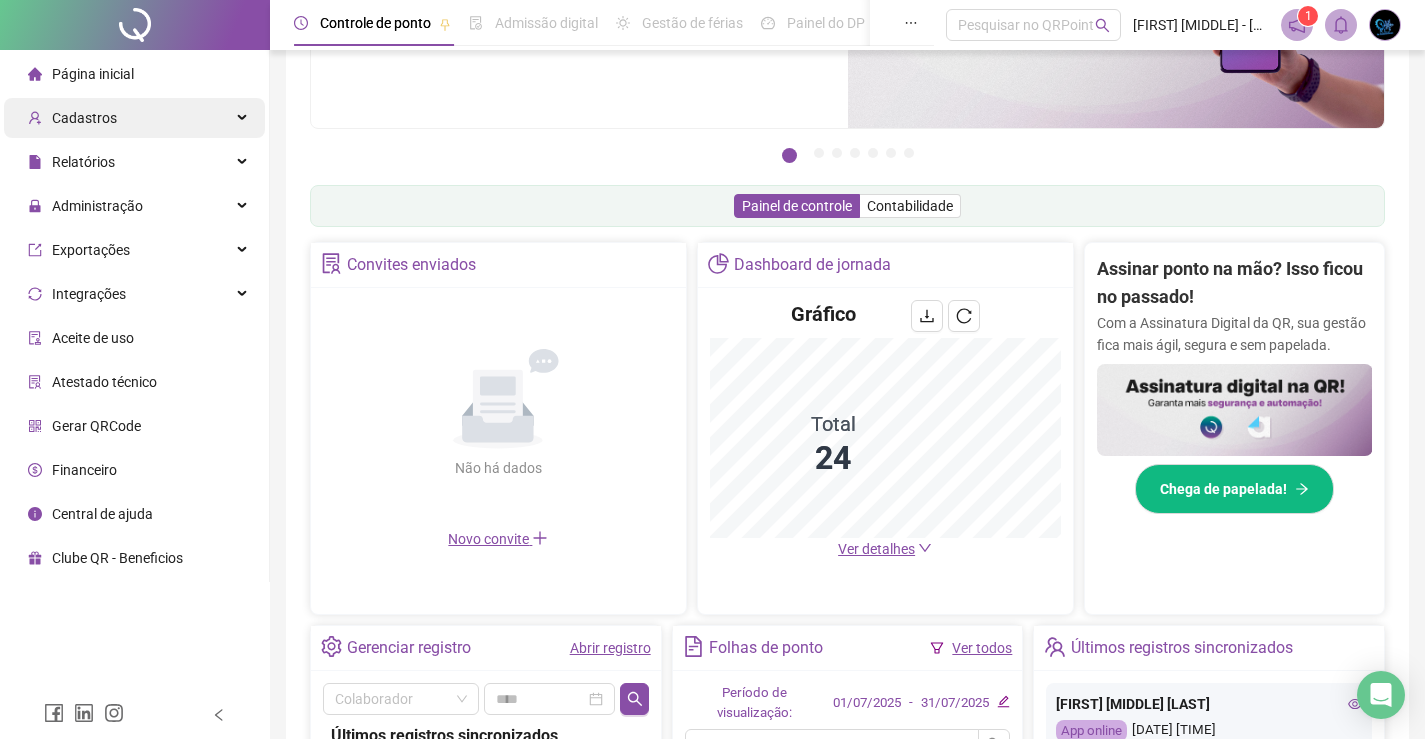 click on "Cadastros" at bounding box center [84, 118] 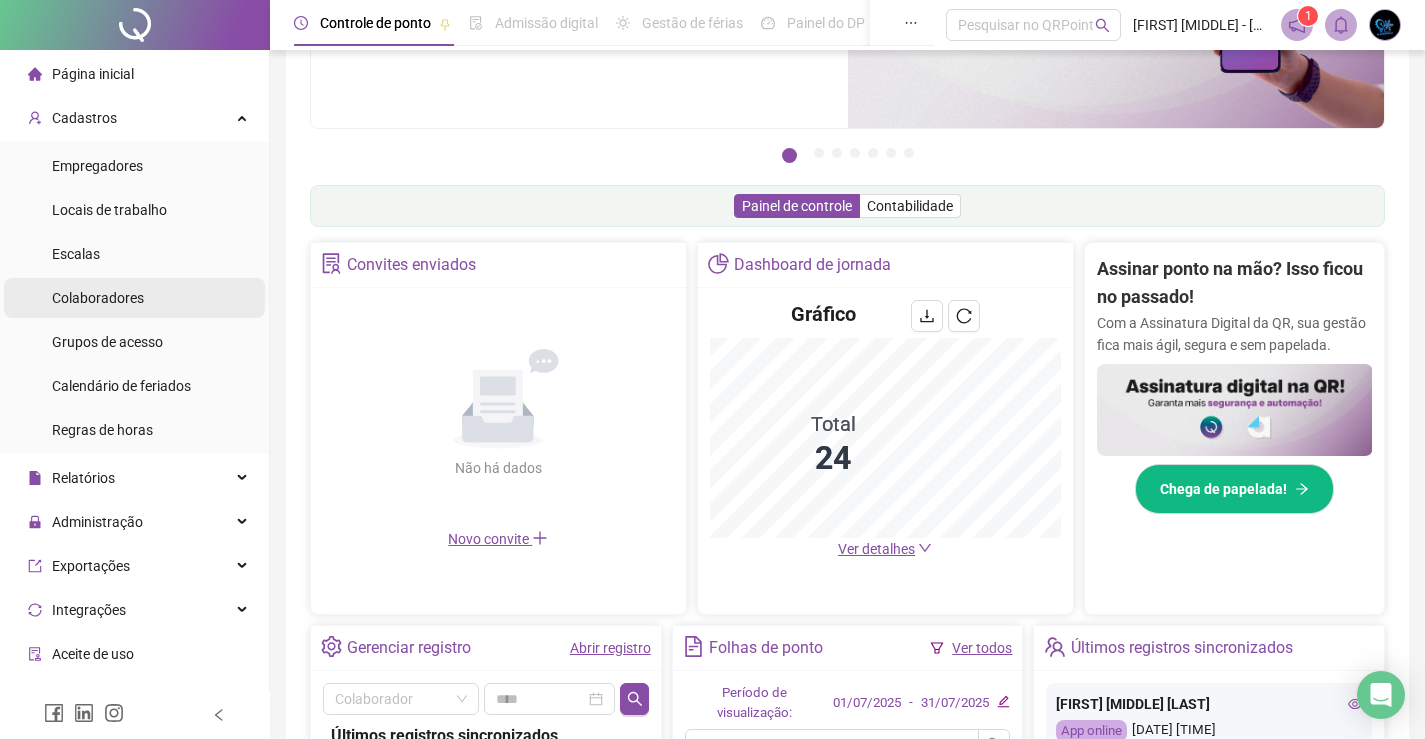 click on "Colaboradores" at bounding box center [98, 298] 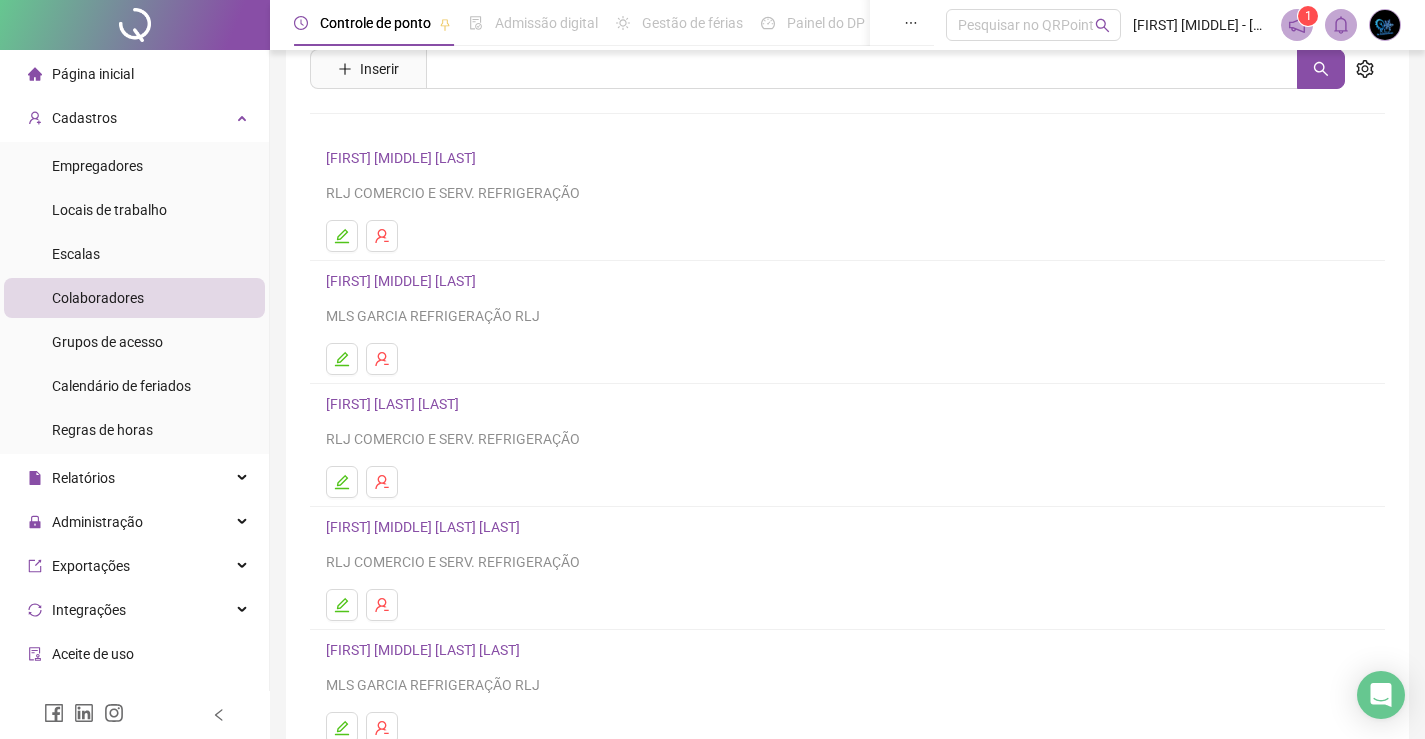 scroll, scrollTop: 200, scrollLeft: 0, axis: vertical 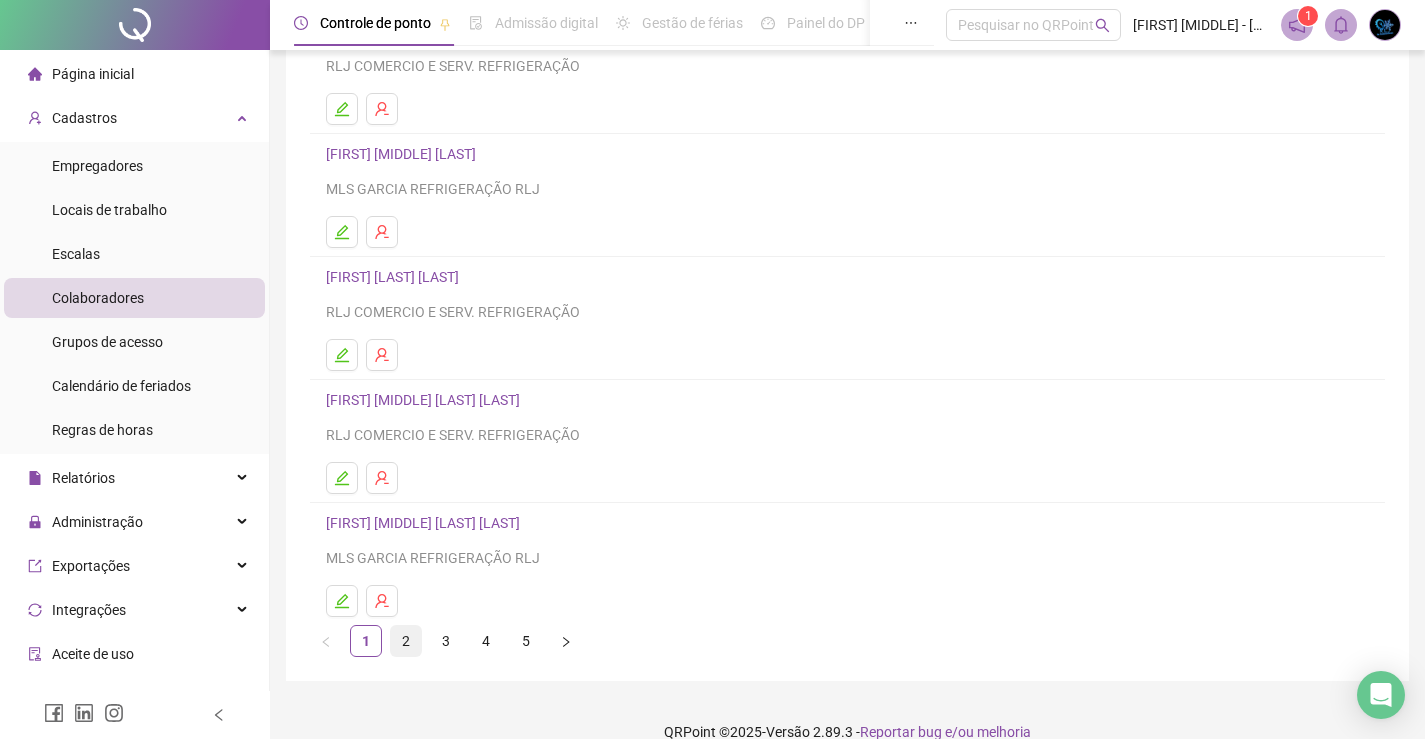 click on "2" at bounding box center (406, 641) 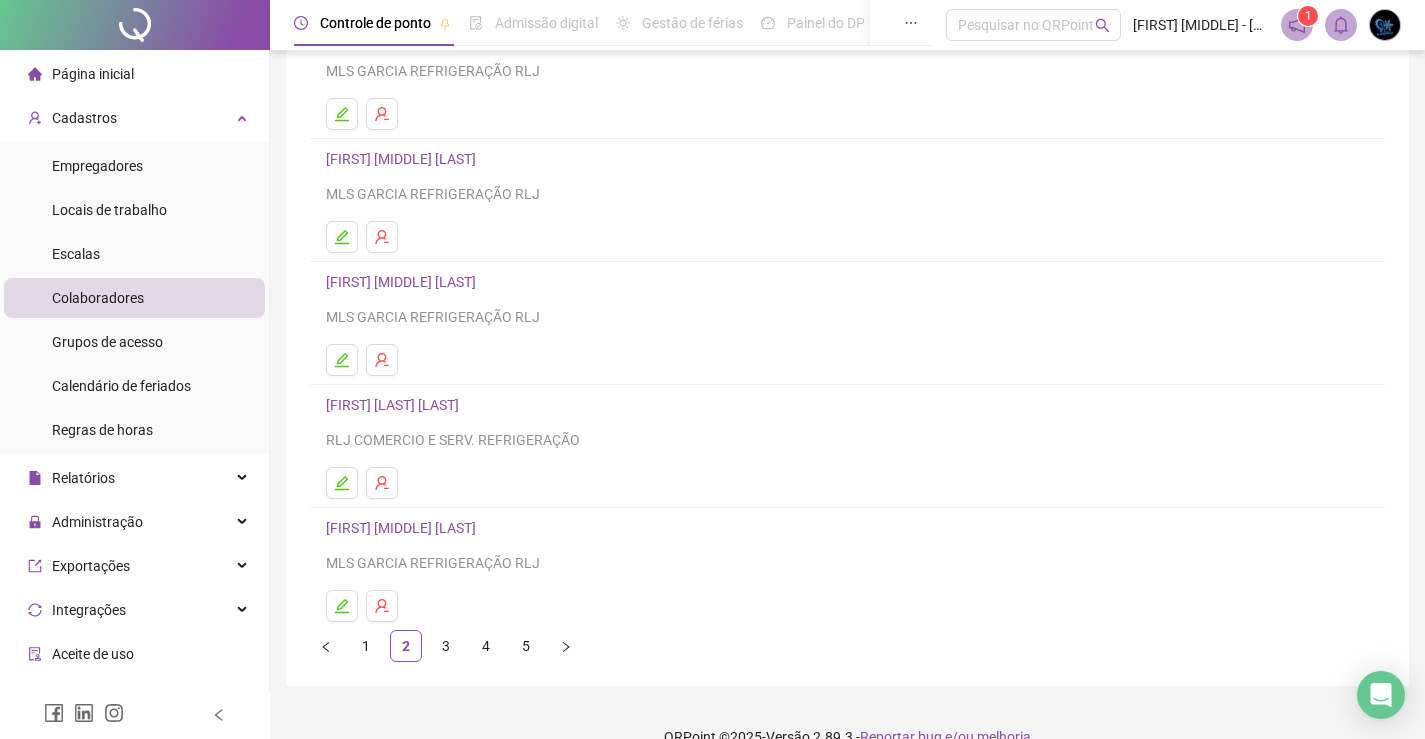 scroll, scrollTop: 228, scrollLeft: 0, axis: vertical 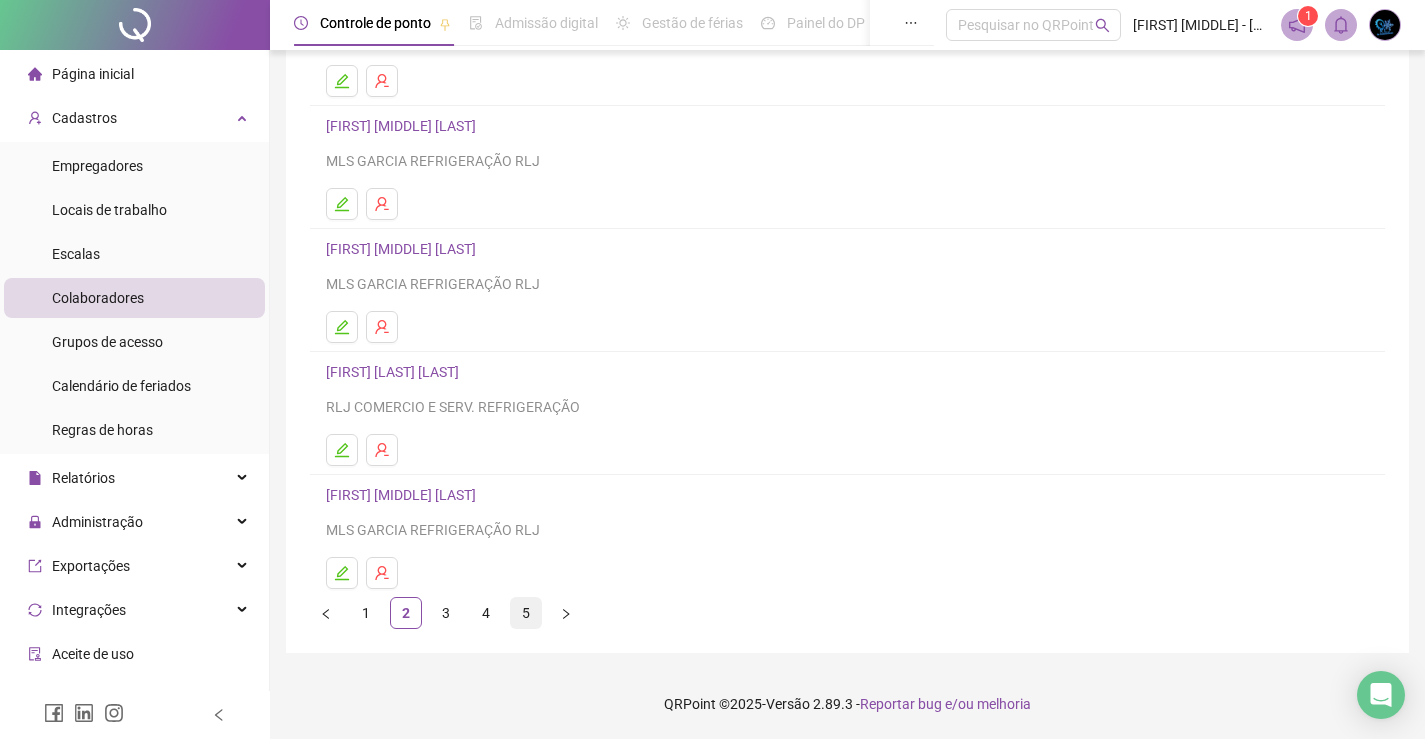 click on "5" at bounding box center (526, 613) 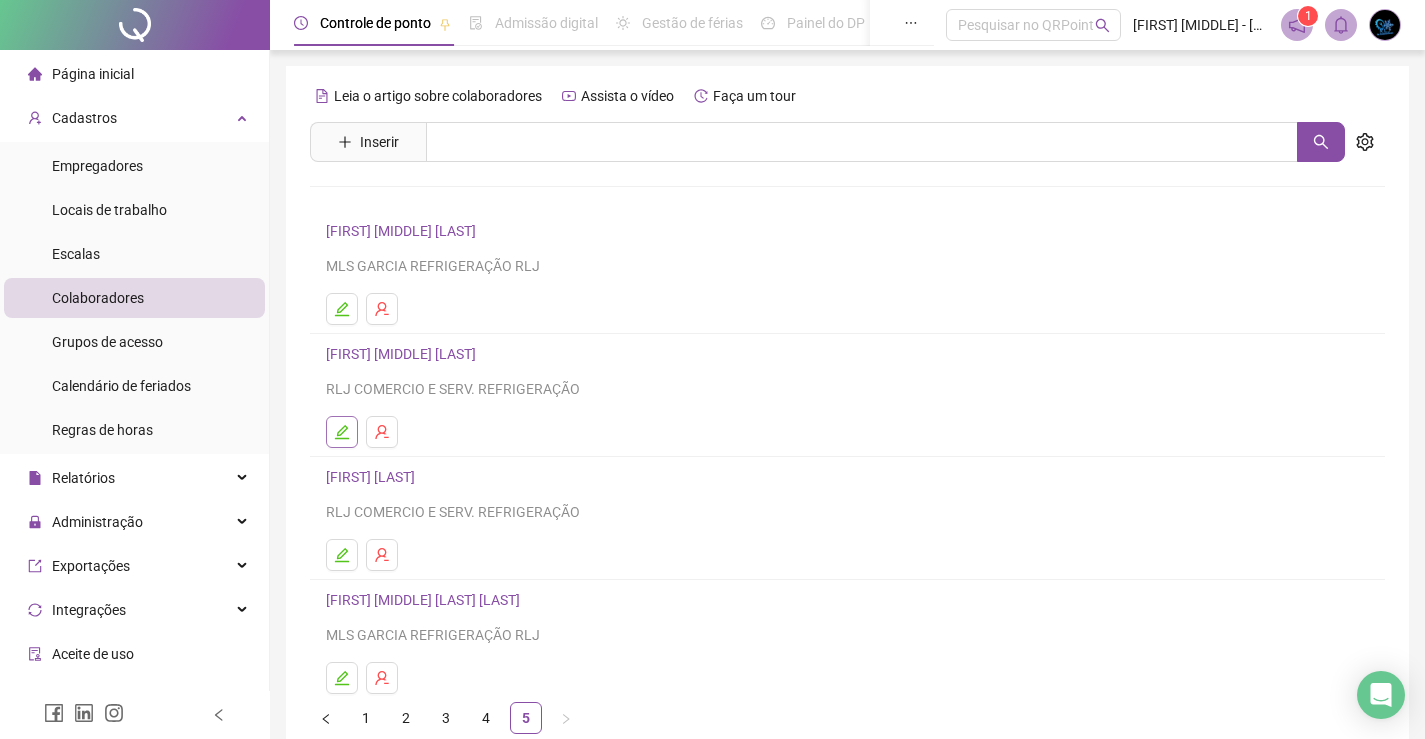 click 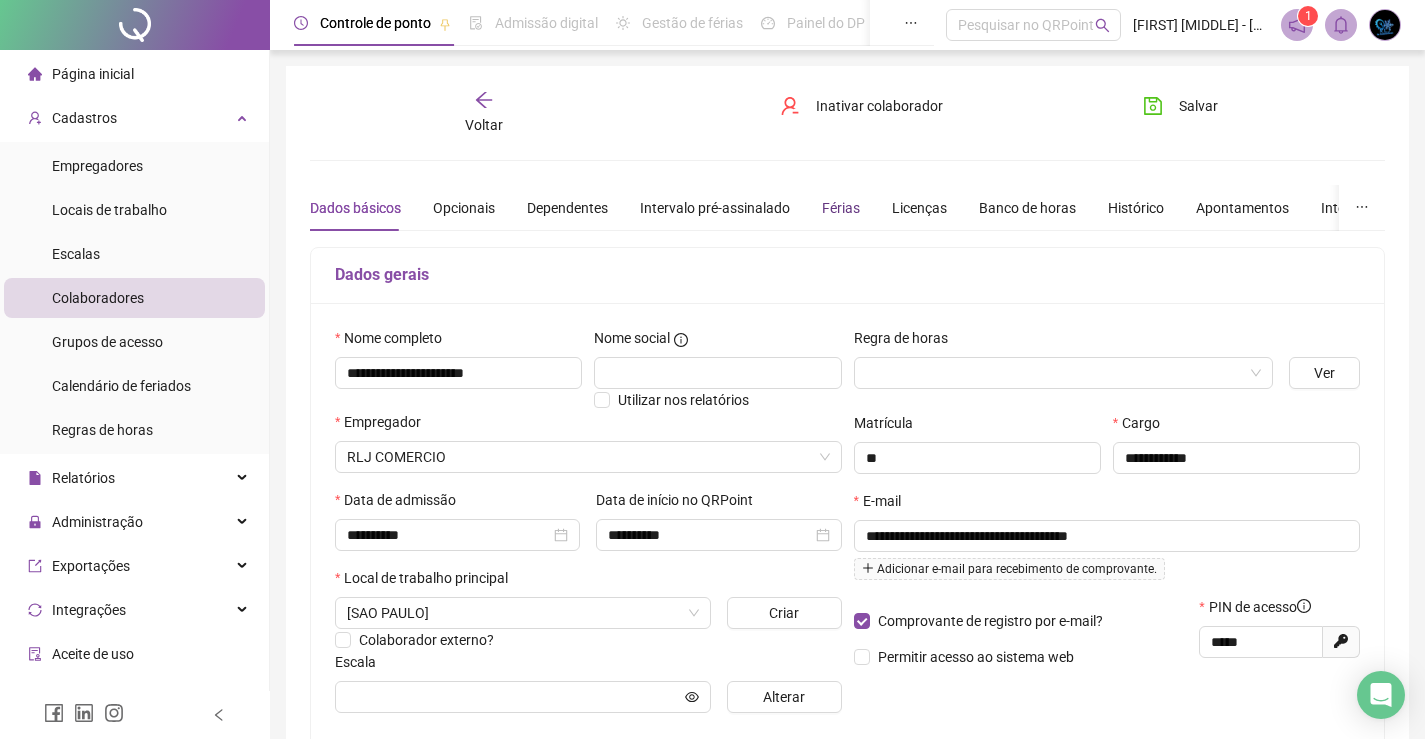 click on "Férias" at bounding box center [841, 208] 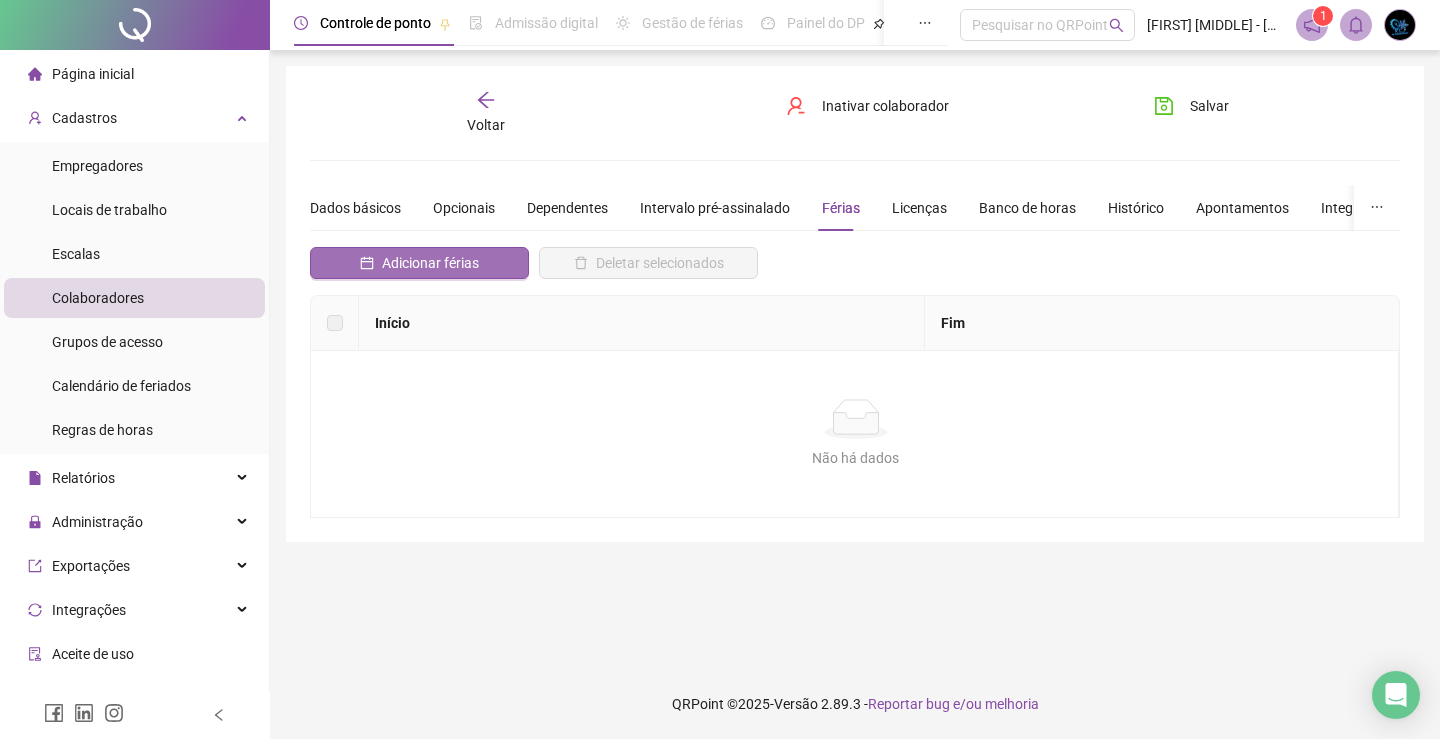 click on "Adicionar férias" at bounding box center [430, 263] 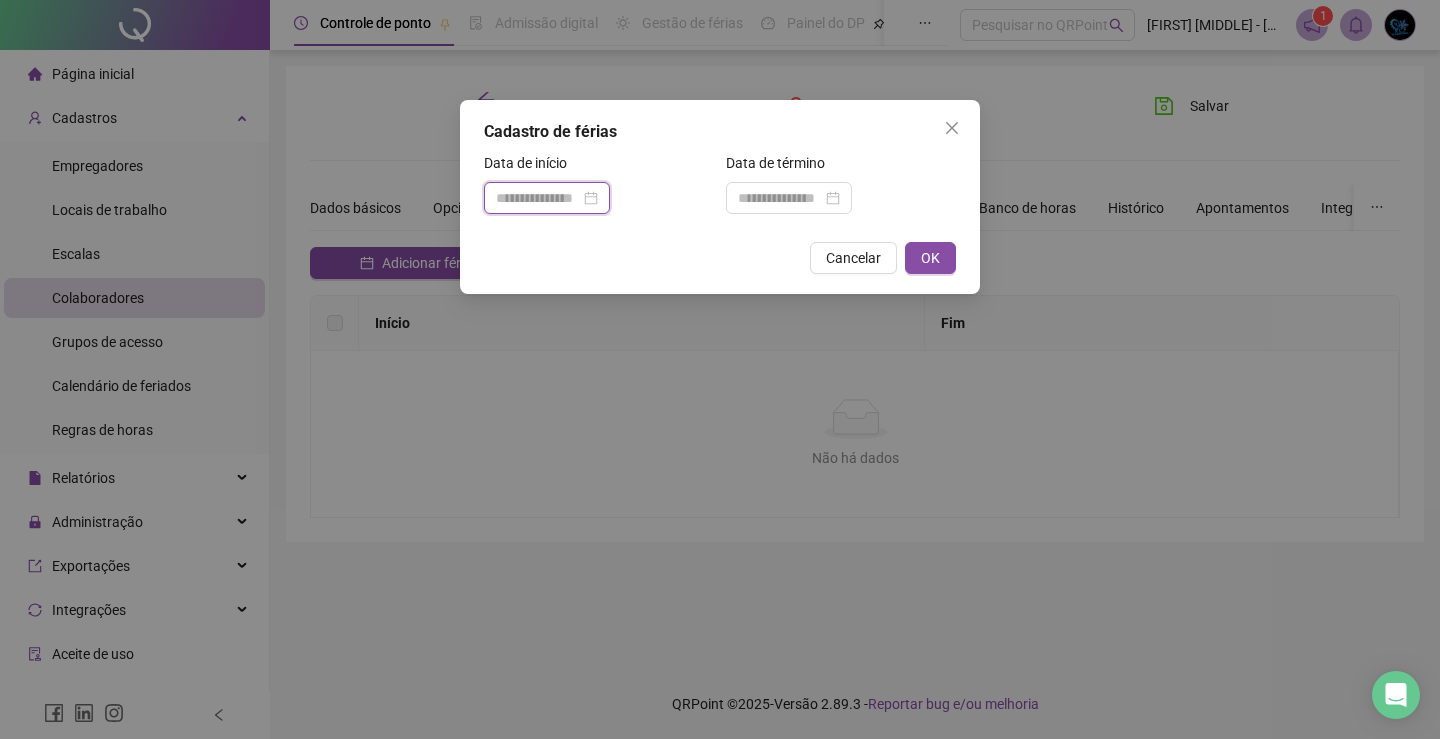 click at bounding box center [538, 198] 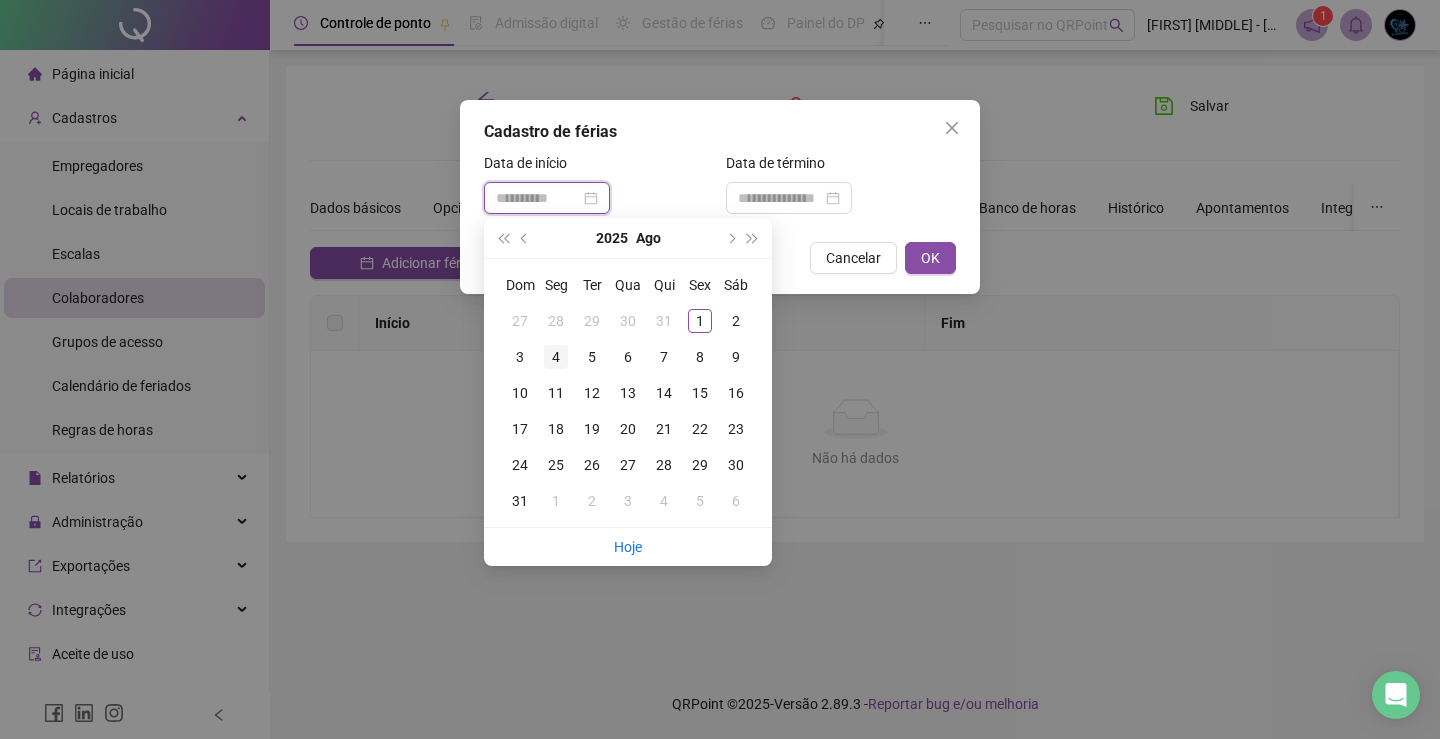 type on "**********" 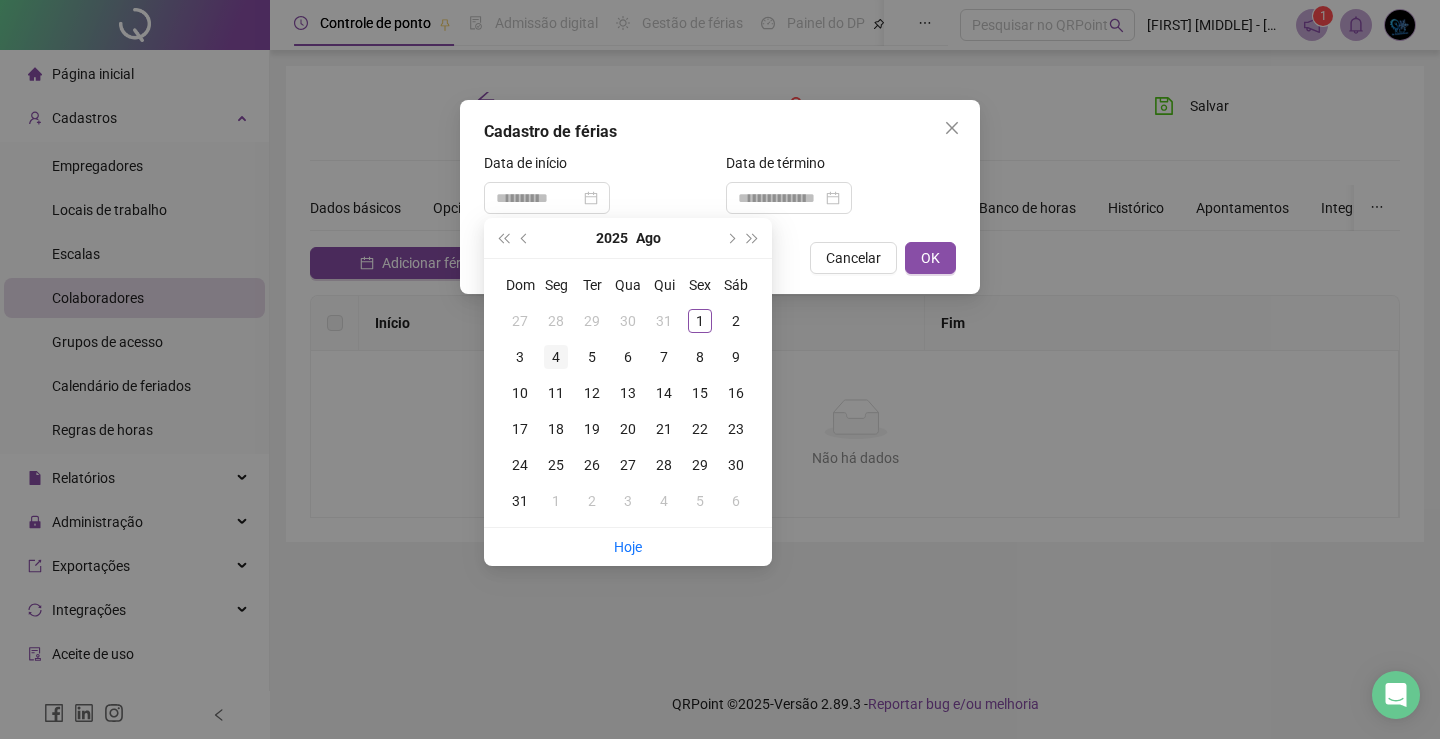click on "4" at bounding box center (556, 357) 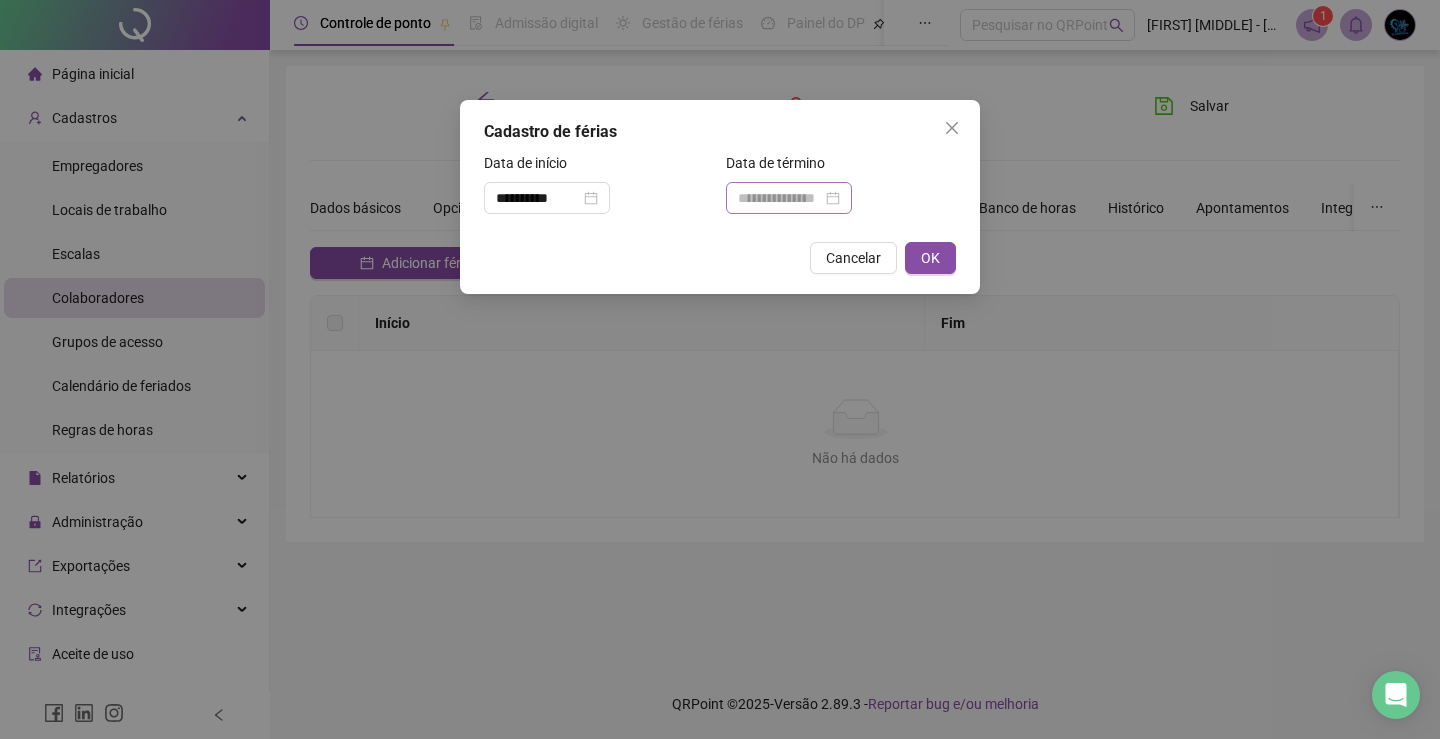 click at bounding box center [789, 198] 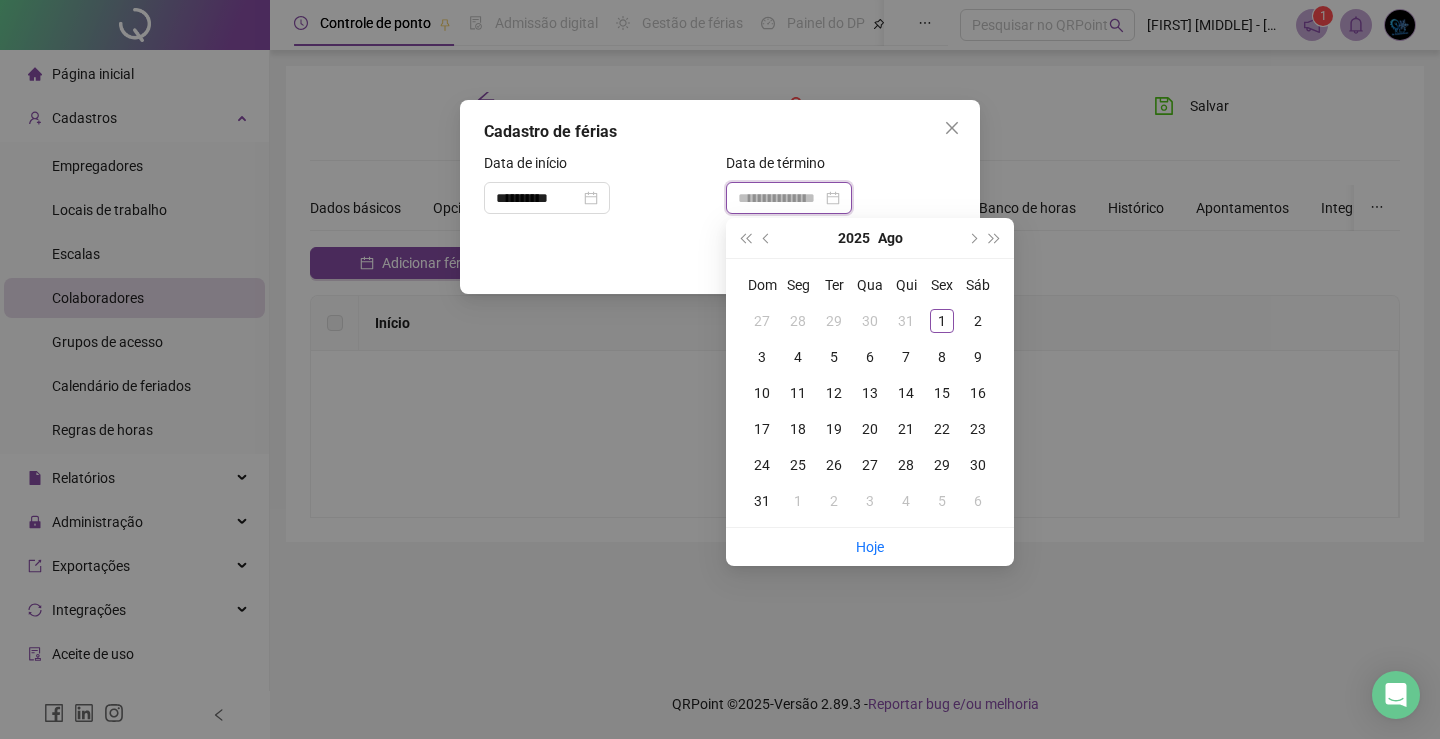 click at bounding box center (780, 198) 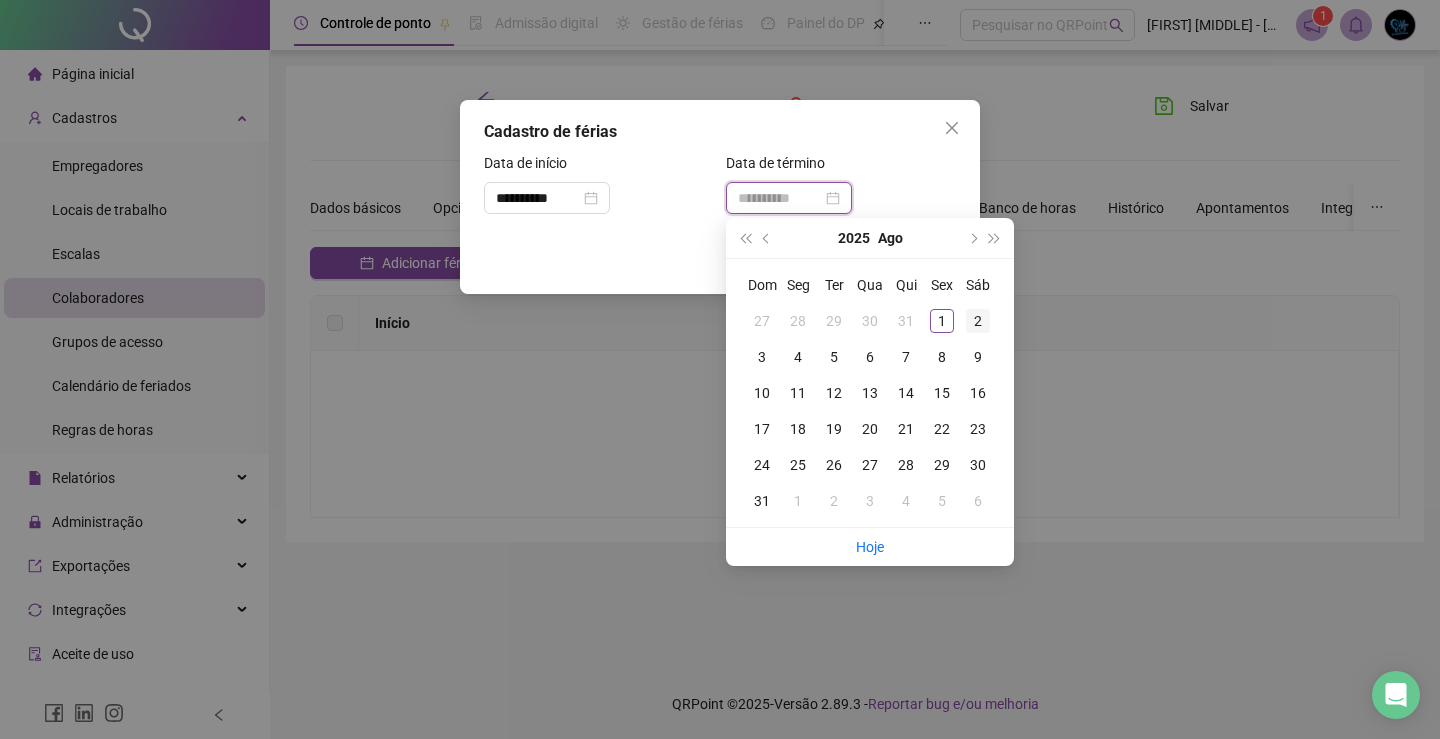 type on "**********" 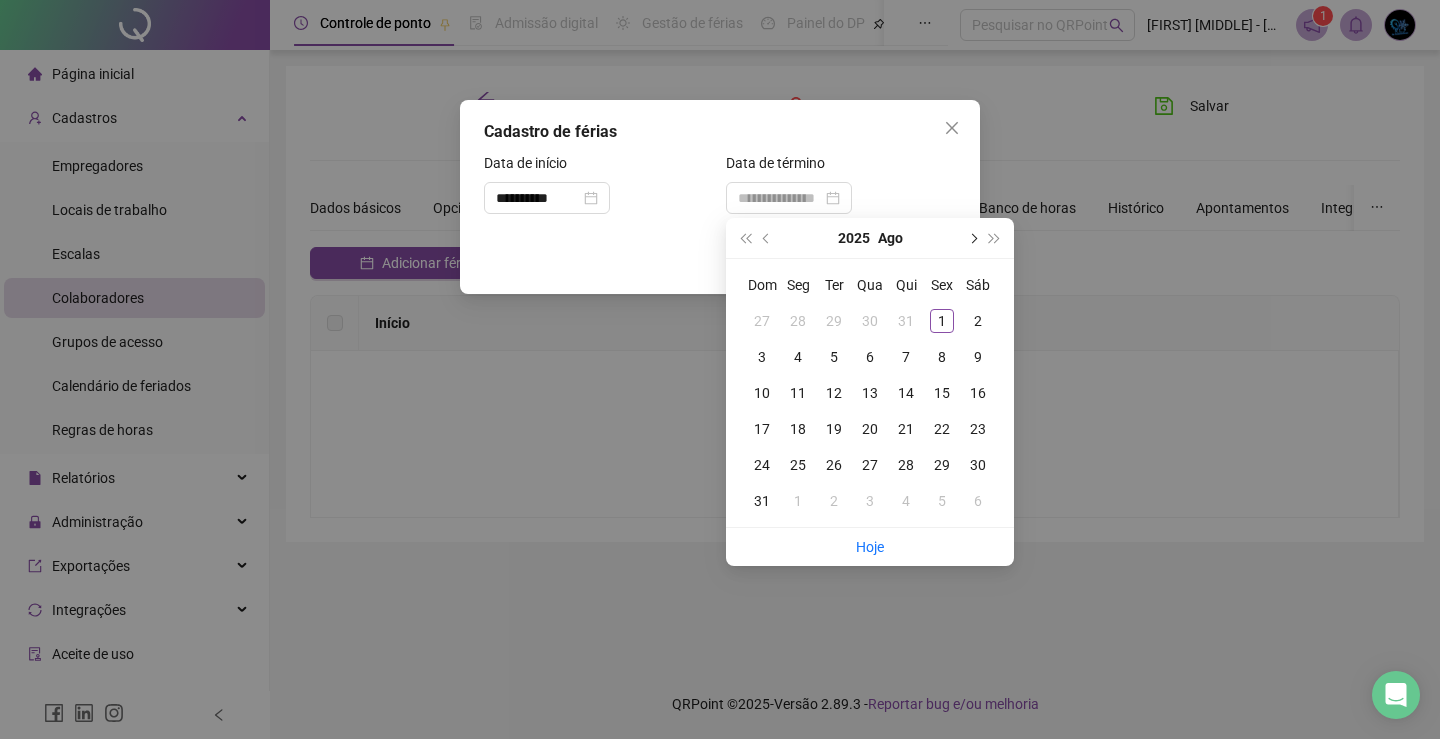 click at bounding box center (972, 238) 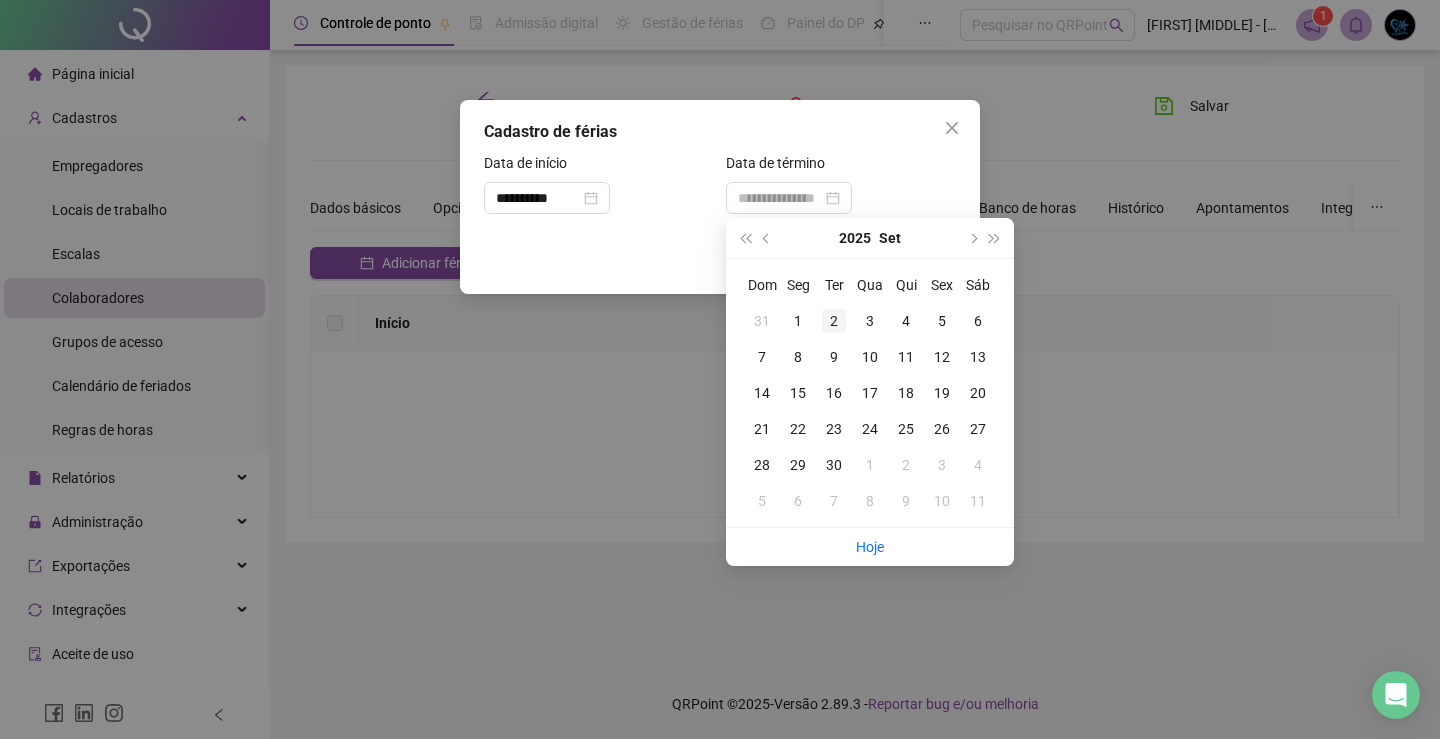 type on "**********" 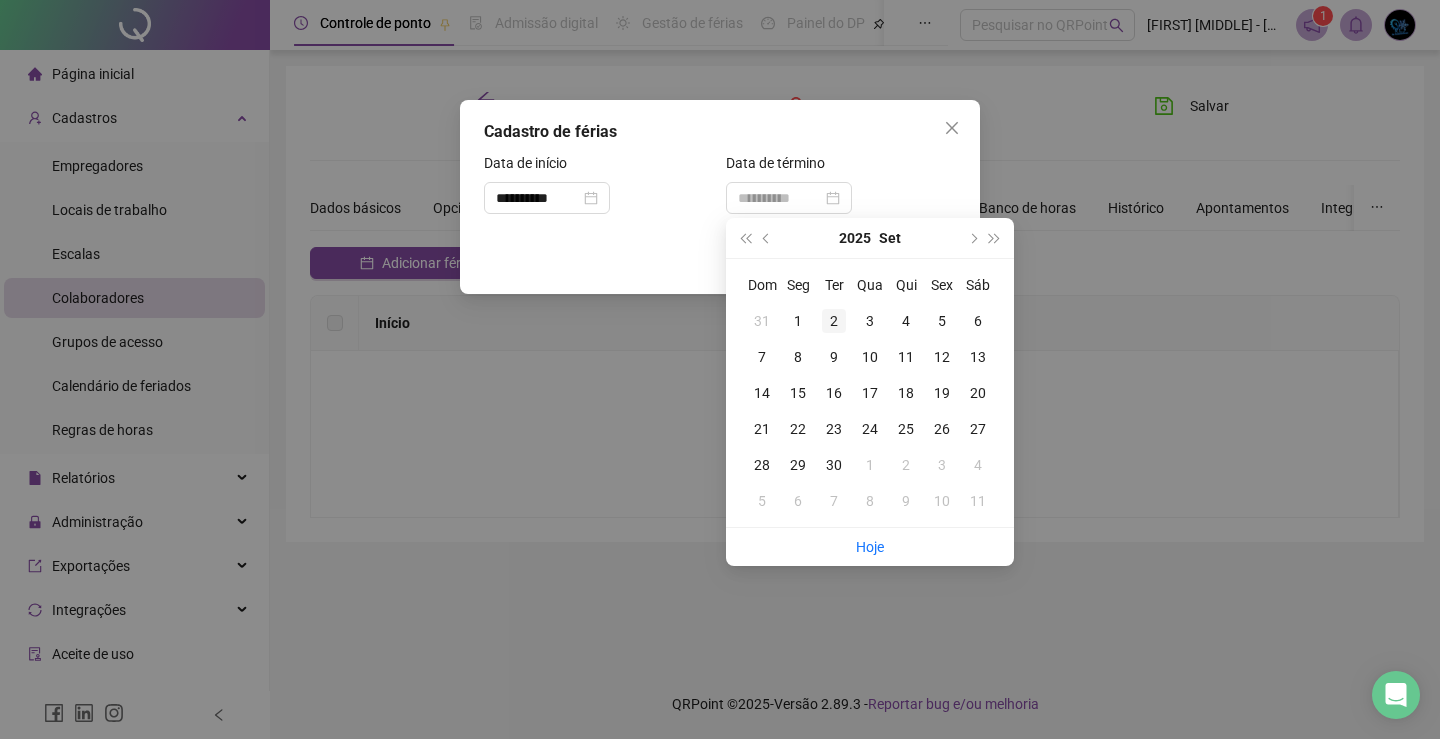 click on "2" at bounding box center [834, 321] 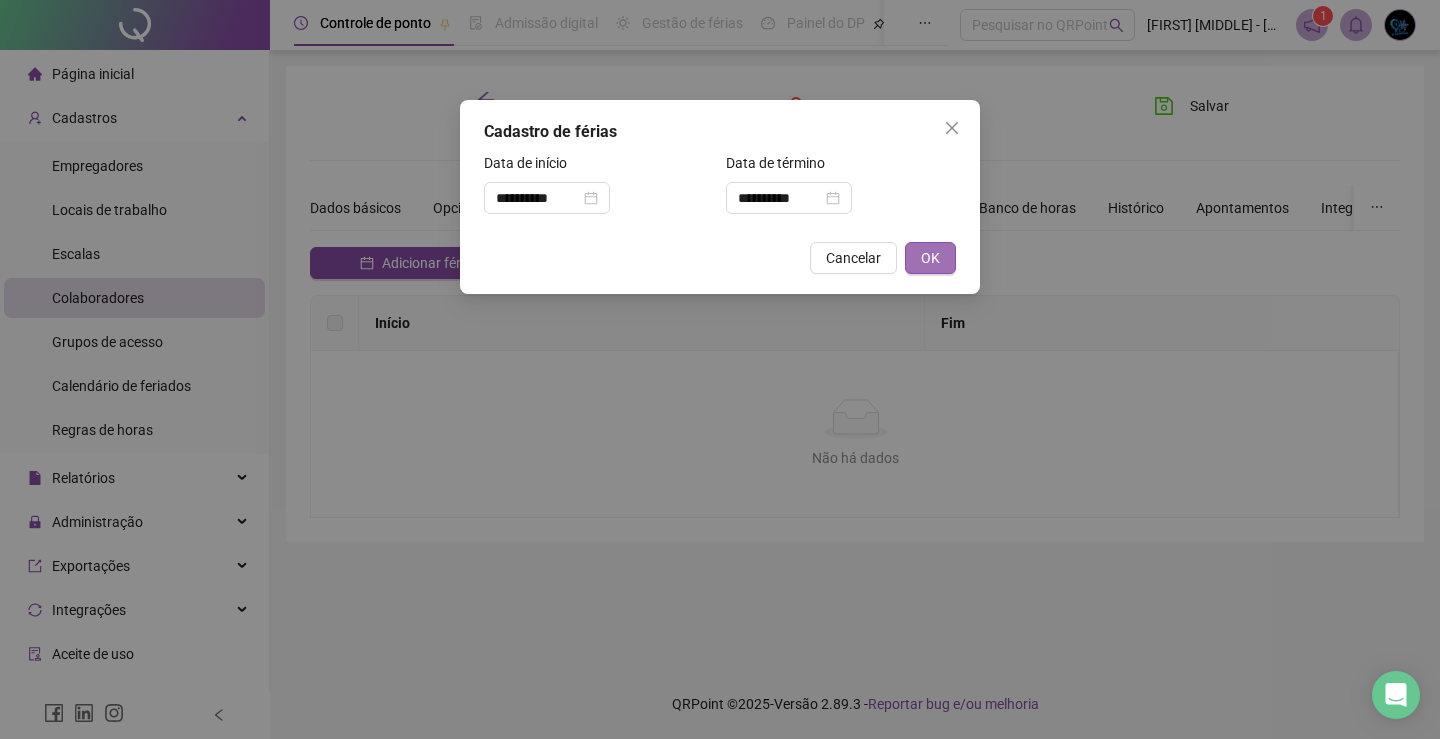 click on "OK" at bounding box center (930, 258) 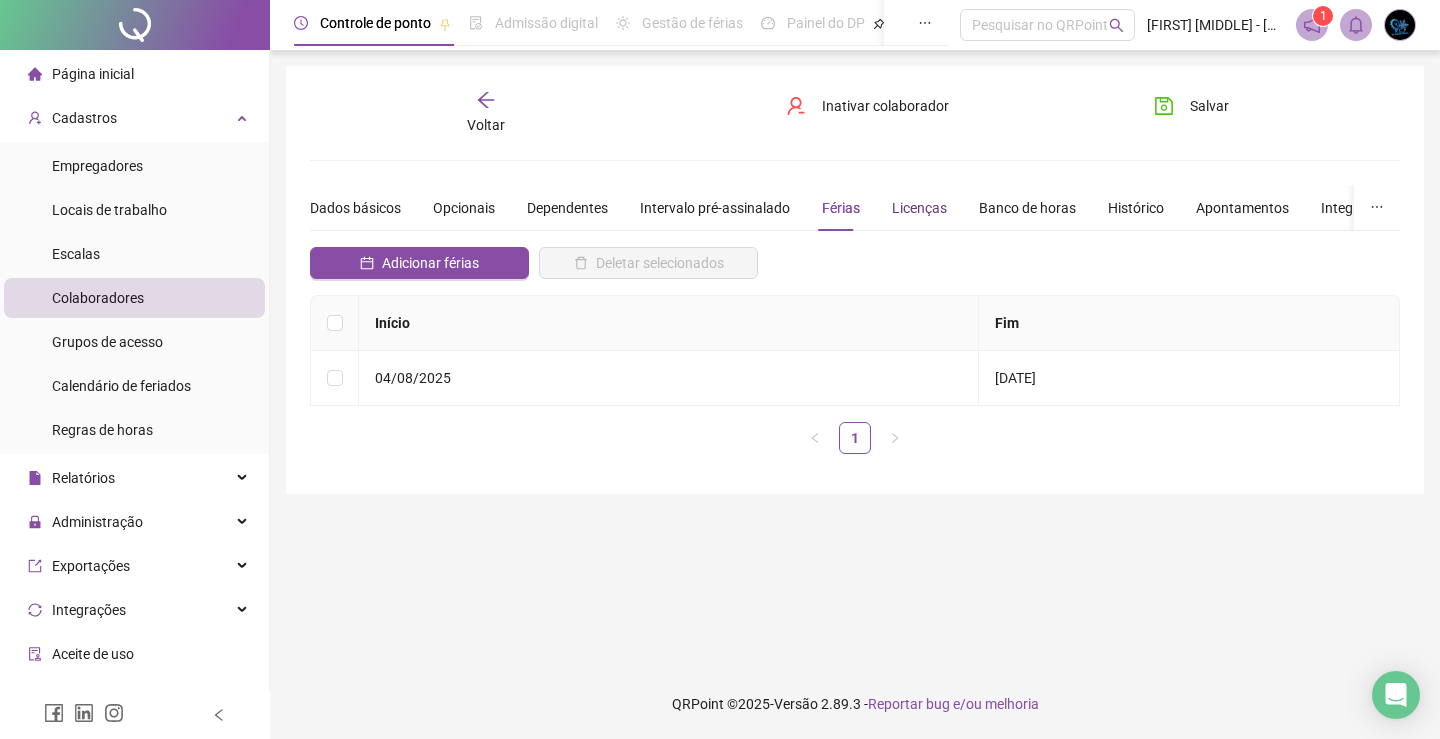 click on "Licenças" at bounding box center (919, 208) 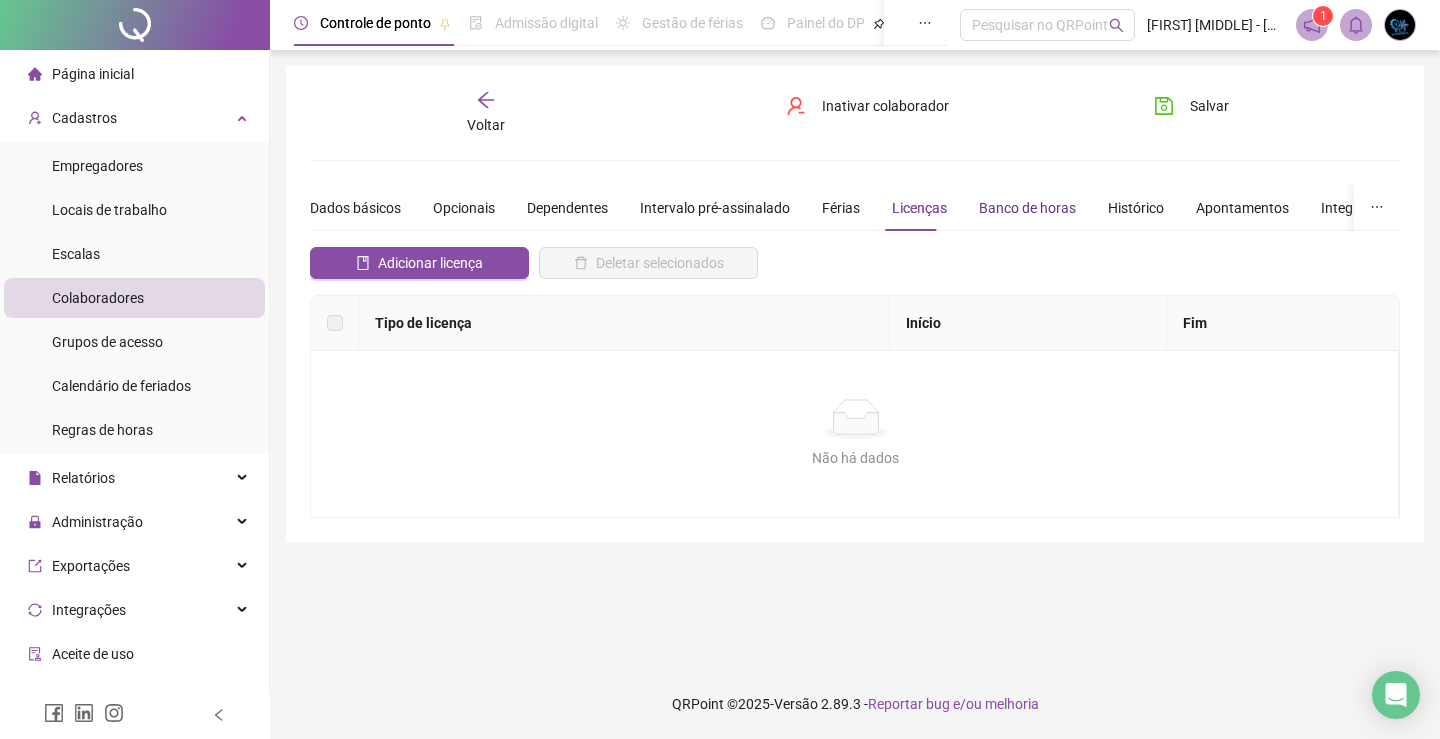 click on "Banco de horas" at bounding box center [1027, 208] 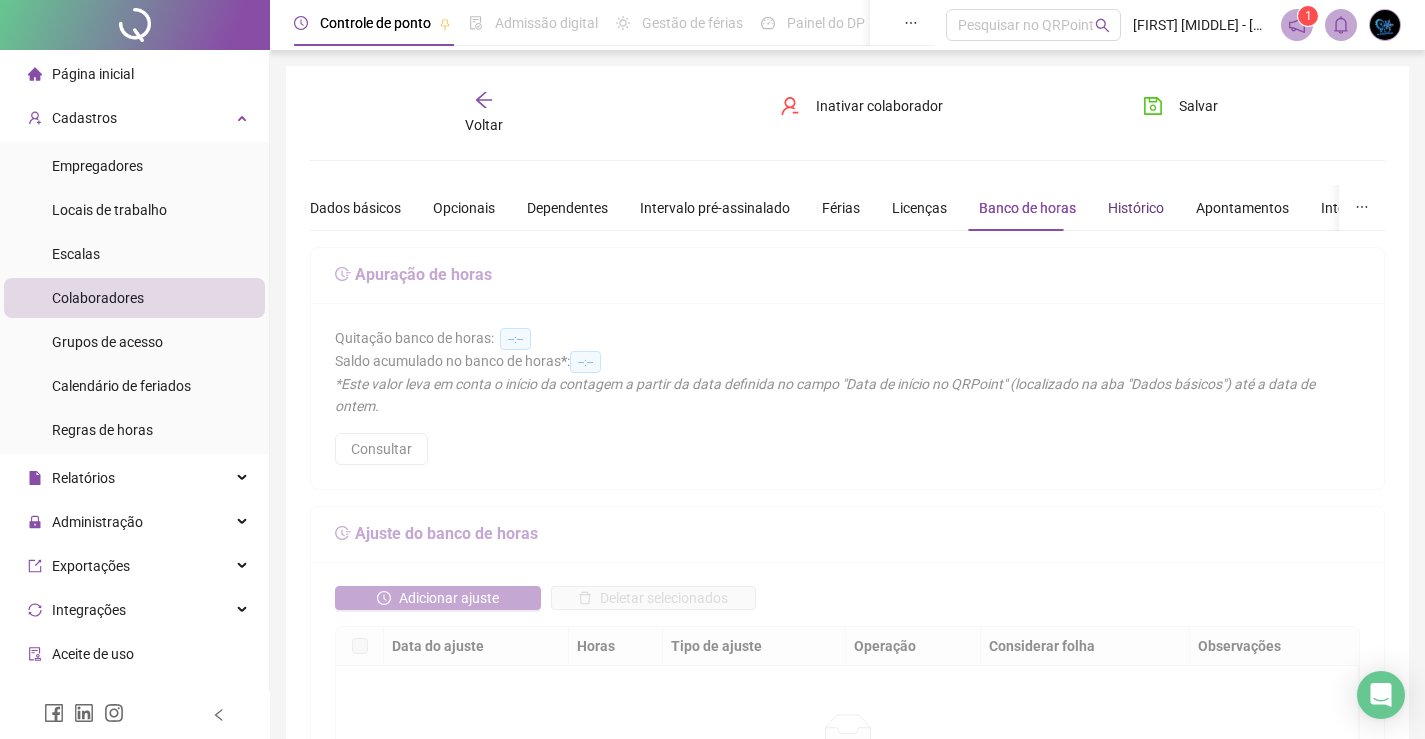 click on "Histórico" at bounding box center [1136, 208] 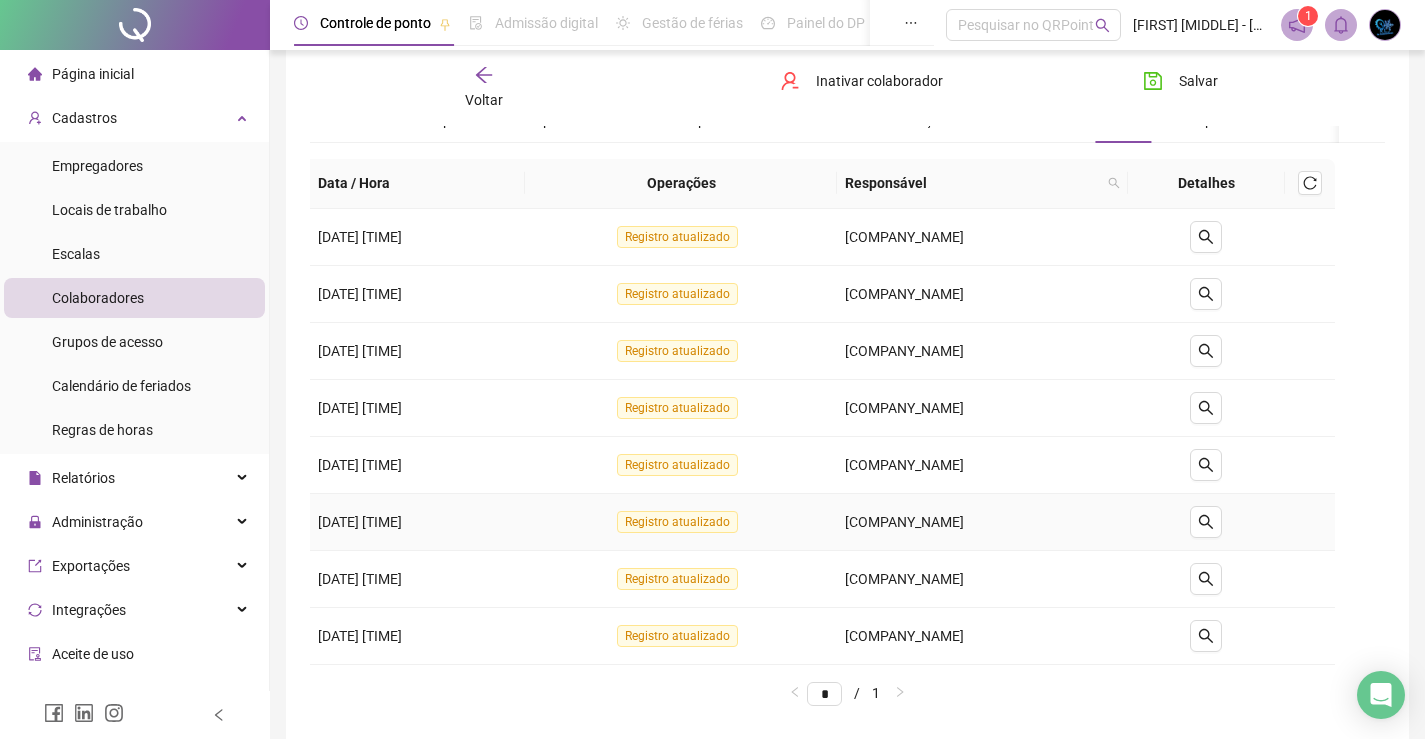 scroll, scrollTop: 0, scrollLeft: 0, axis: both 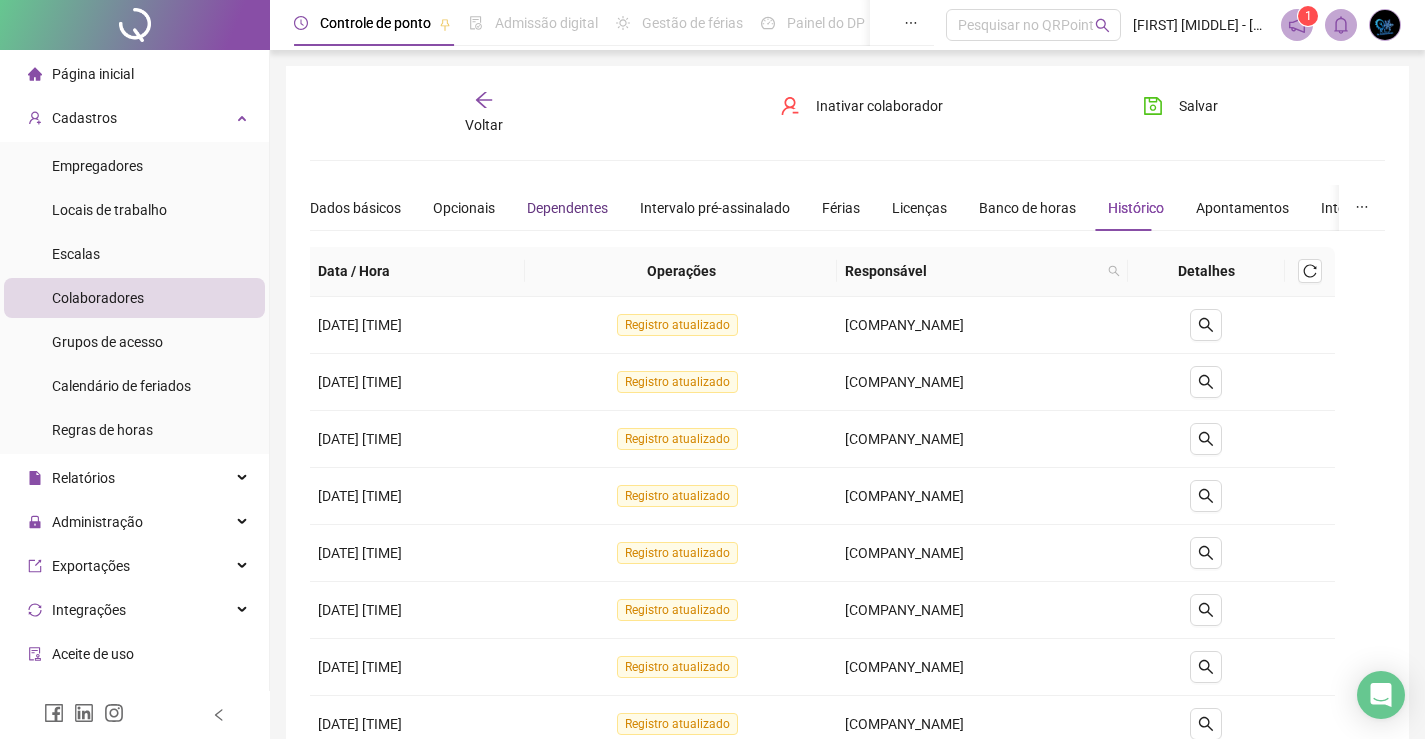 click on "Dependentes" at bounding box center [567, 208] 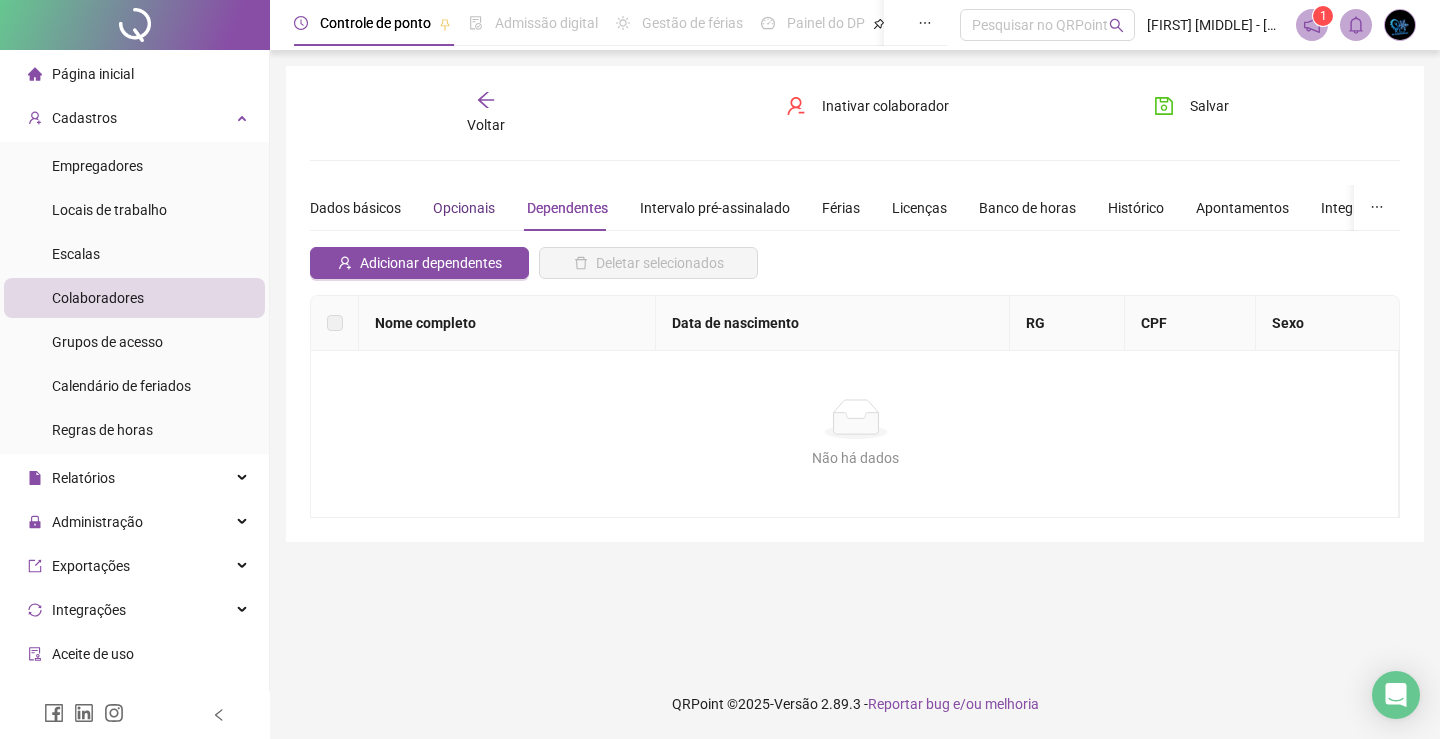 click on "Opcionais" at bounding box center (464, 208) 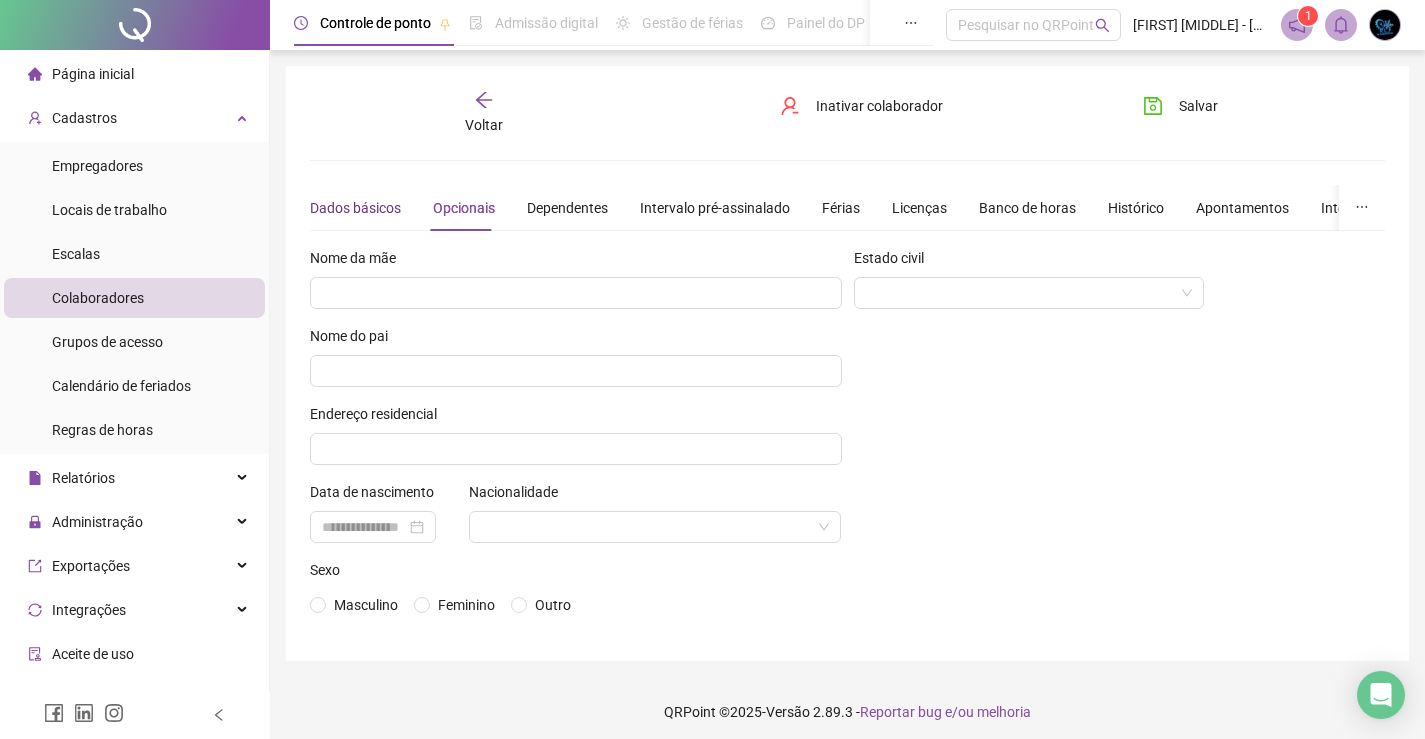 click on "Dados básicos" at bounding box center (355, 208) 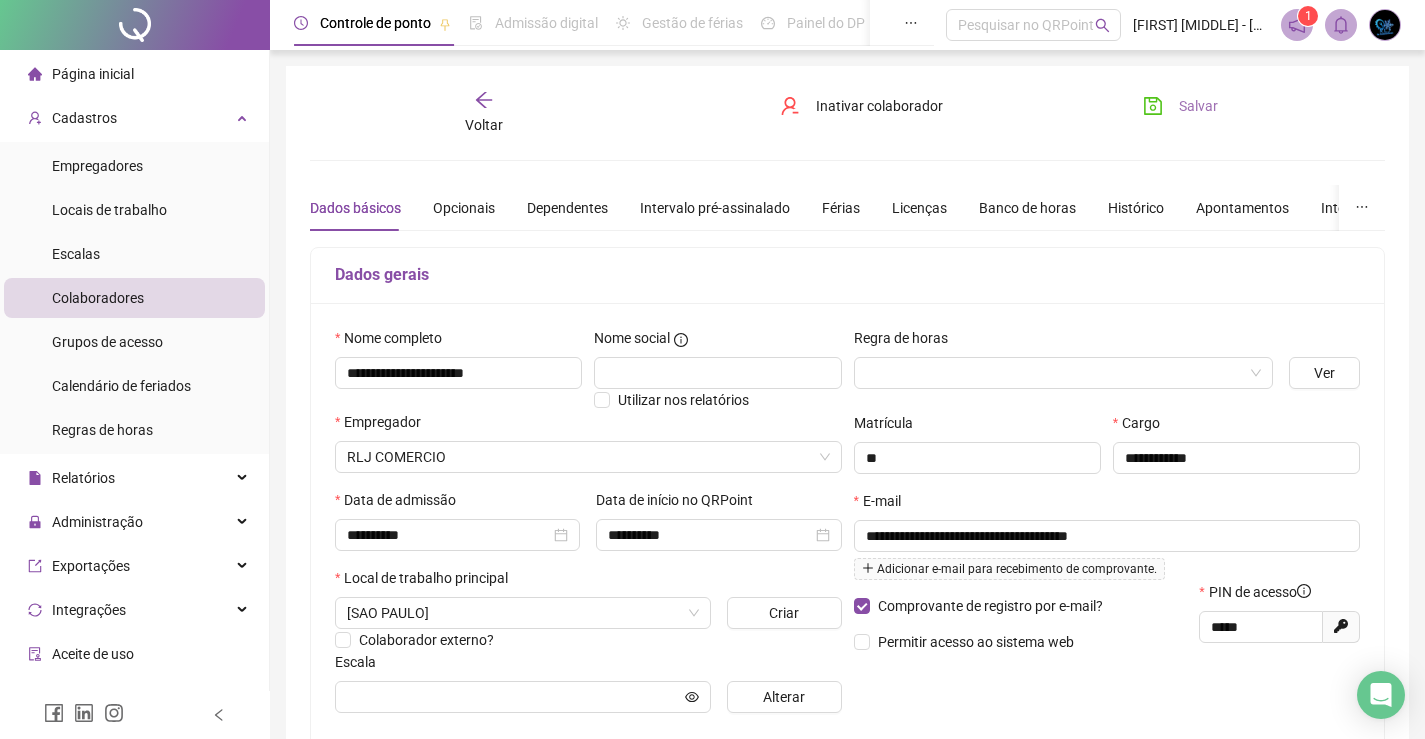 click 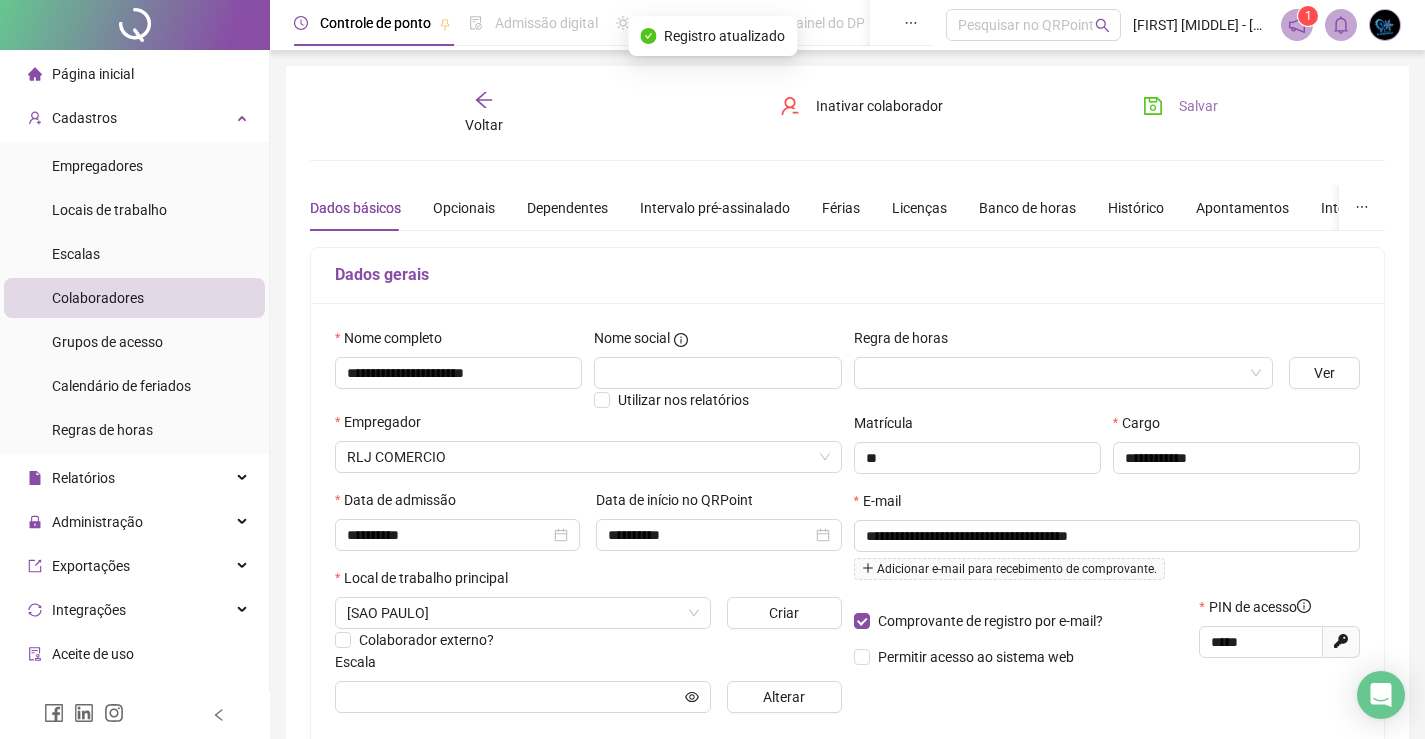 click on "Voltar" at bounding box center (484, 113) 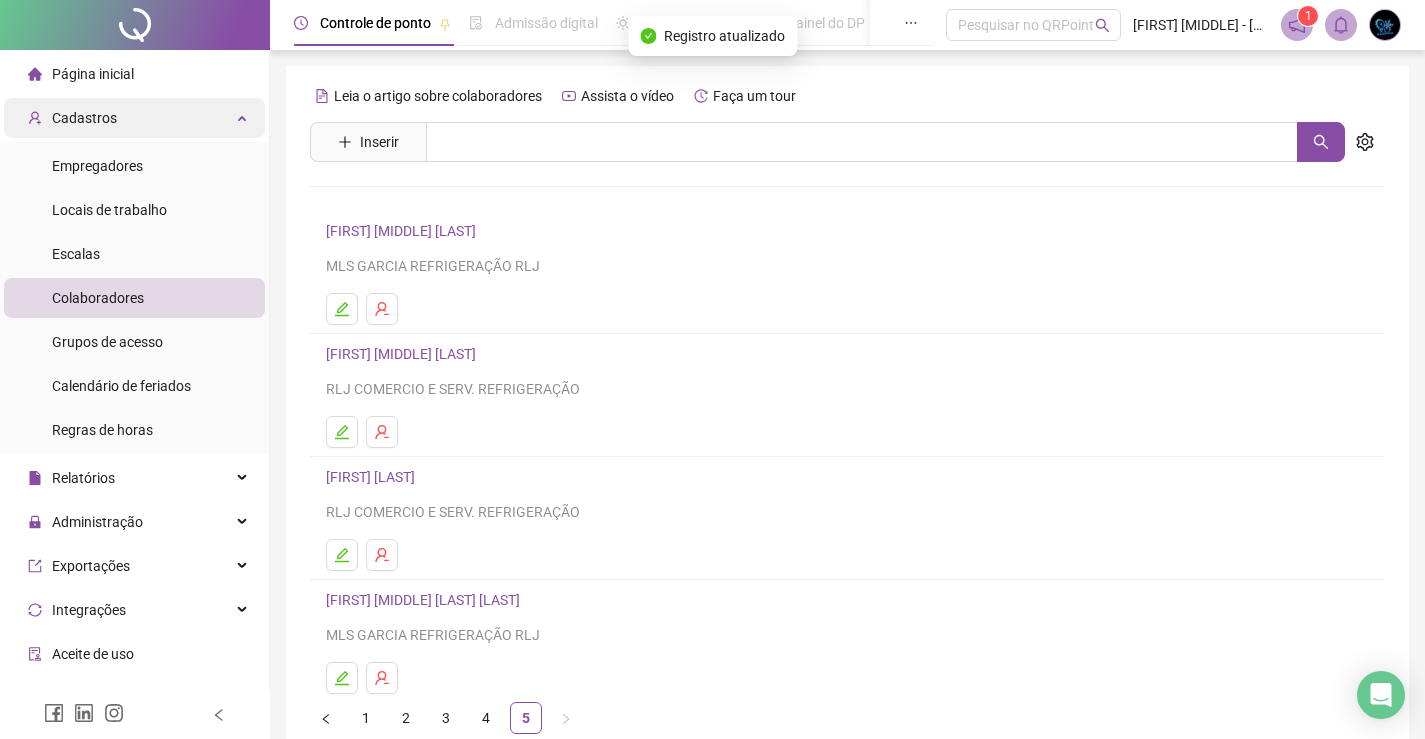 click on "Cadastros" at bounding box center (134, 118) 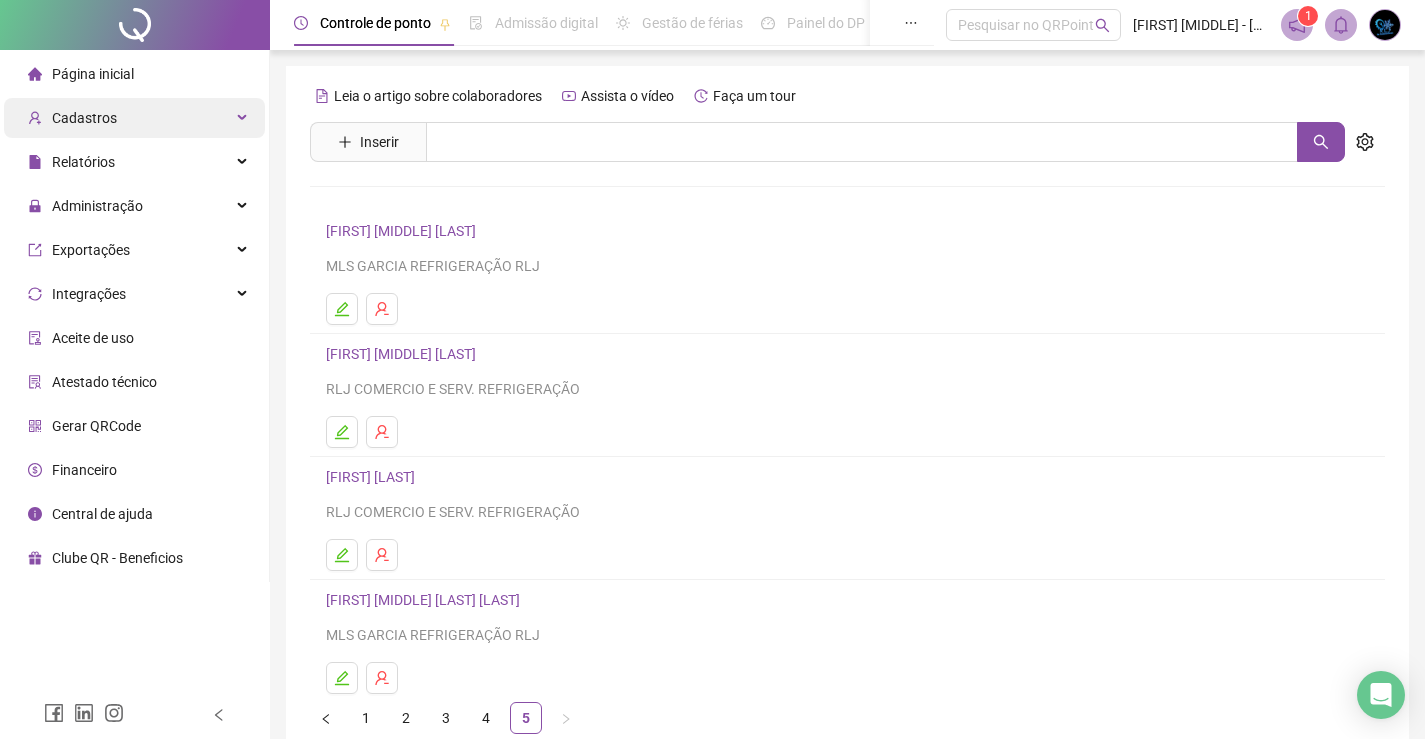 drag, startPoint x: 160, startPoint y: 125, endPoint x: 187, endPoint y: 97, distance: 38.8973 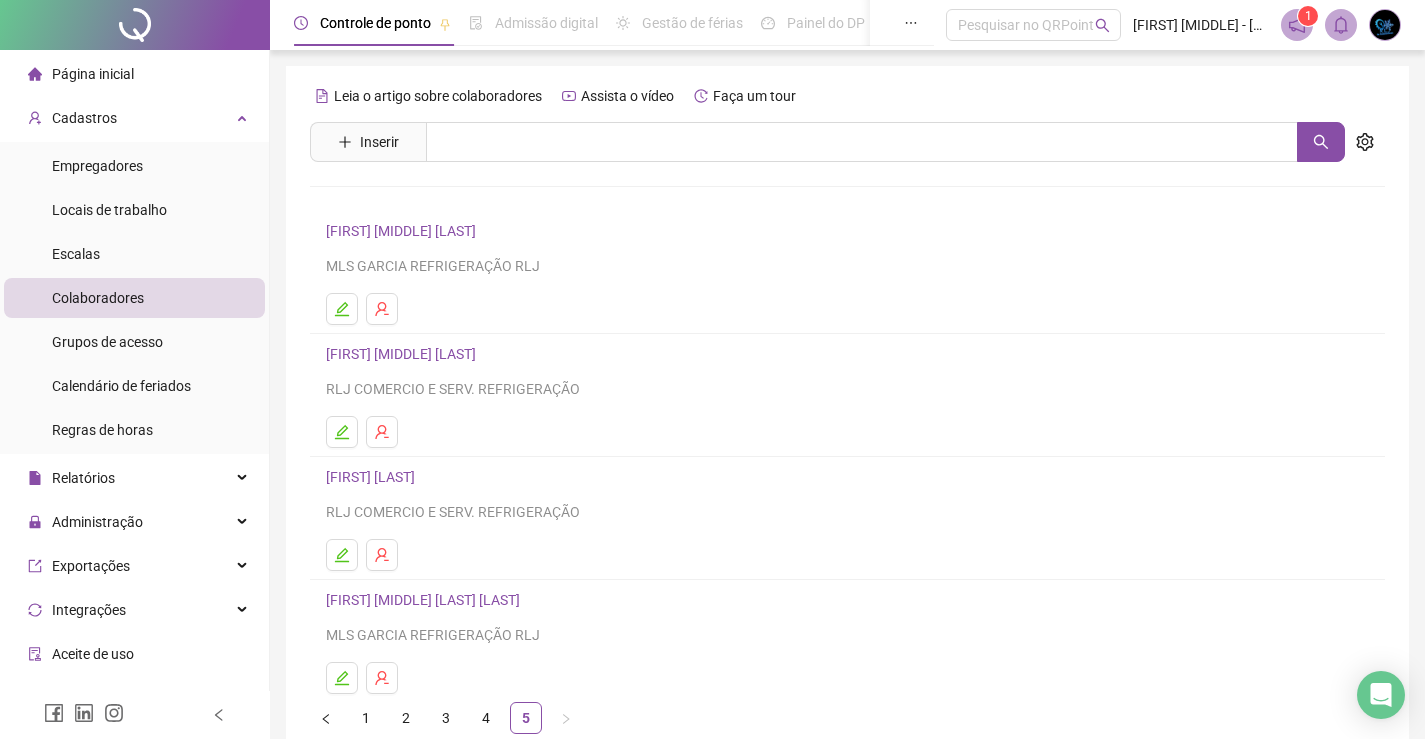 click on "Colaboradores" at bounding box center [134, 298] 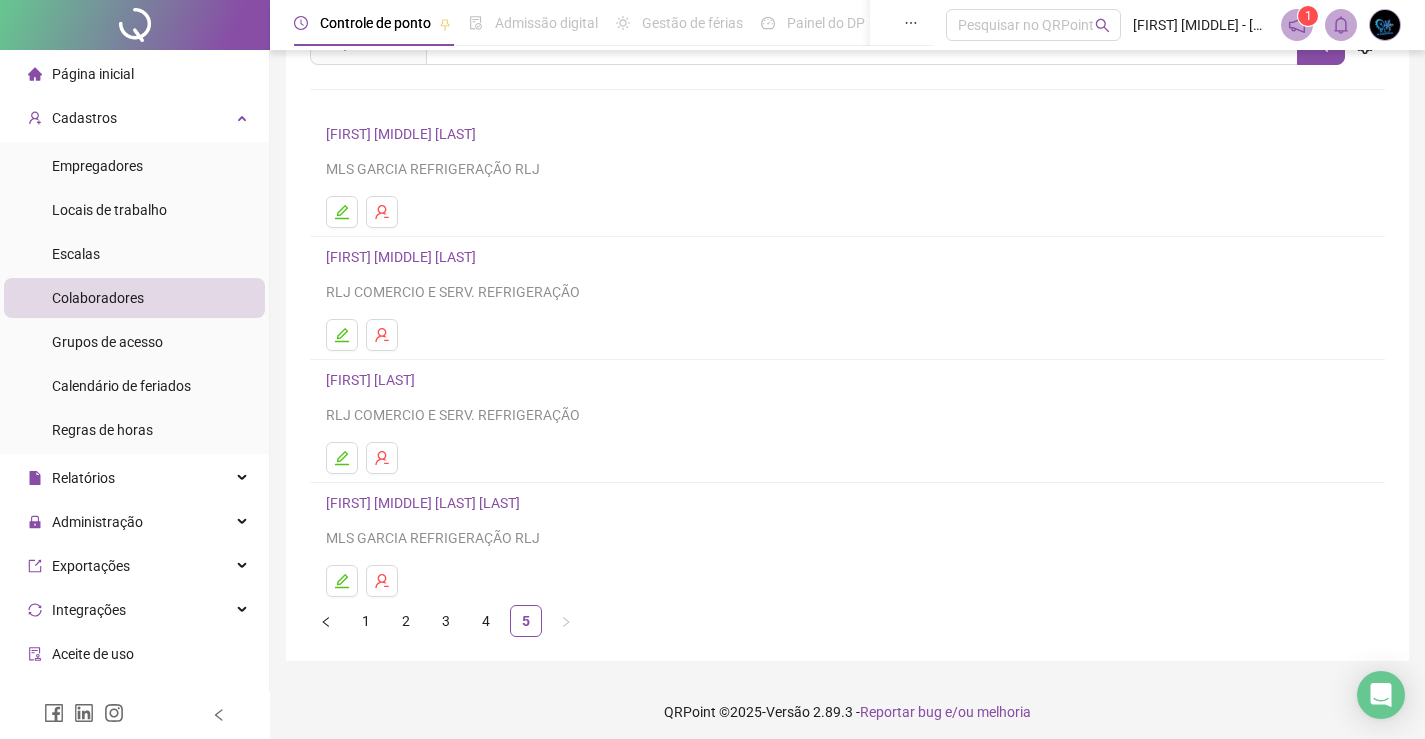 scroll, scrollTop: 105, scrollLeft: 0, axis: vertical 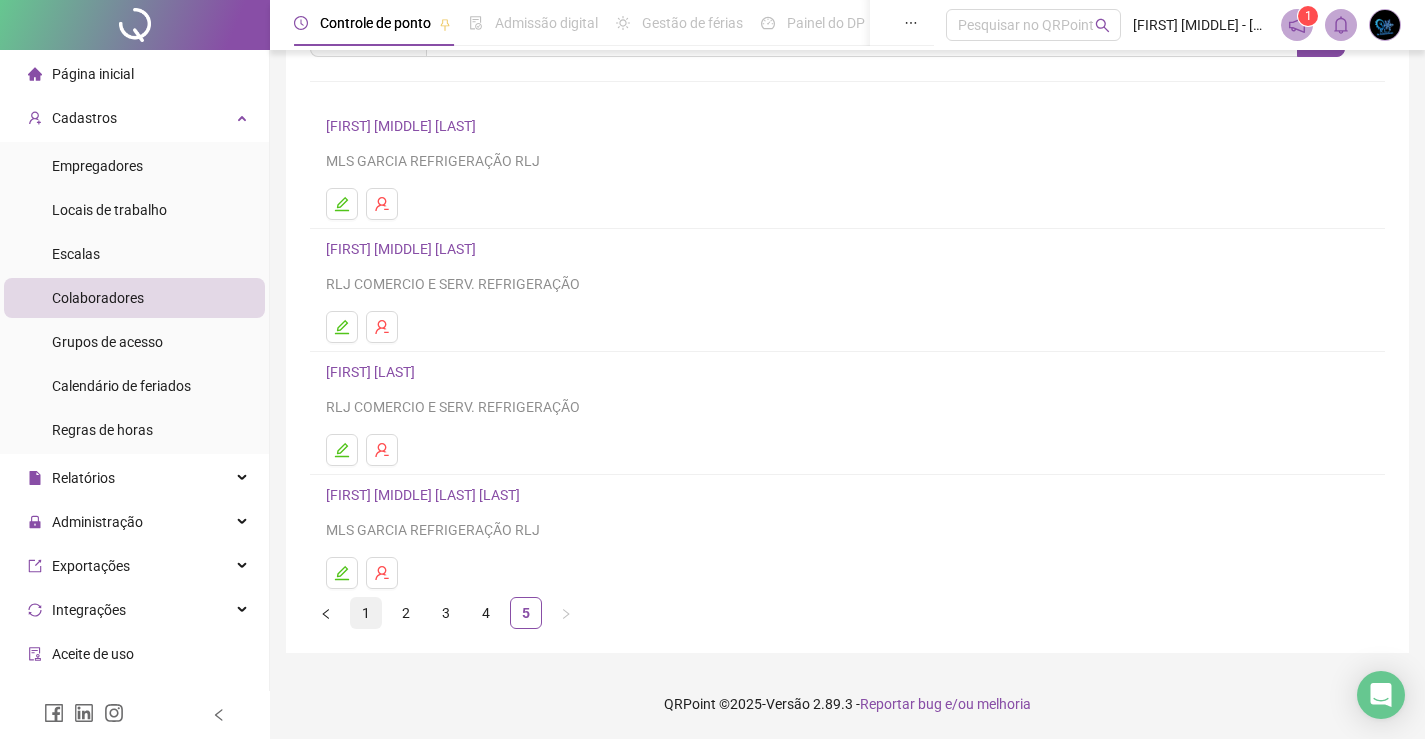 click on "1" at bounding box center (366, 613) 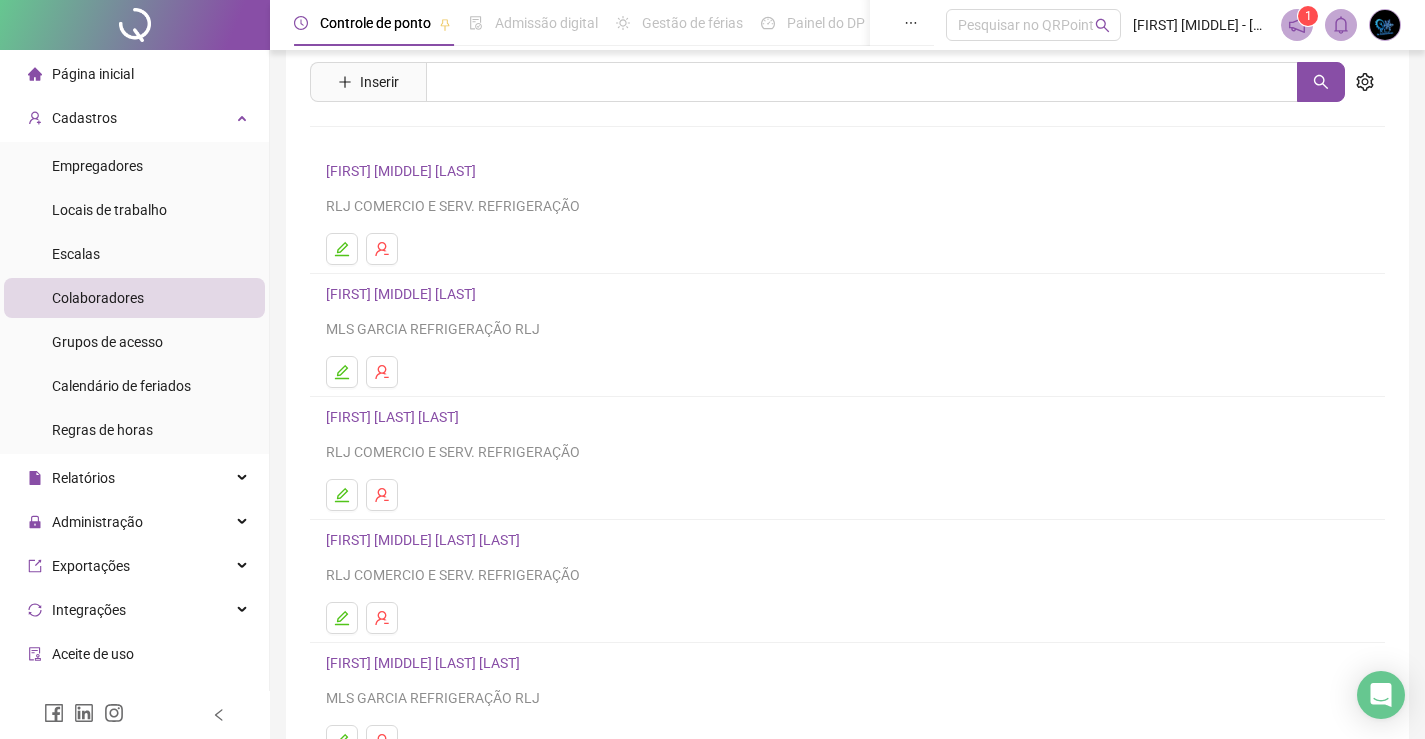 scroll, scrollTop: 100, scrollLeft: 0, axis: vertical 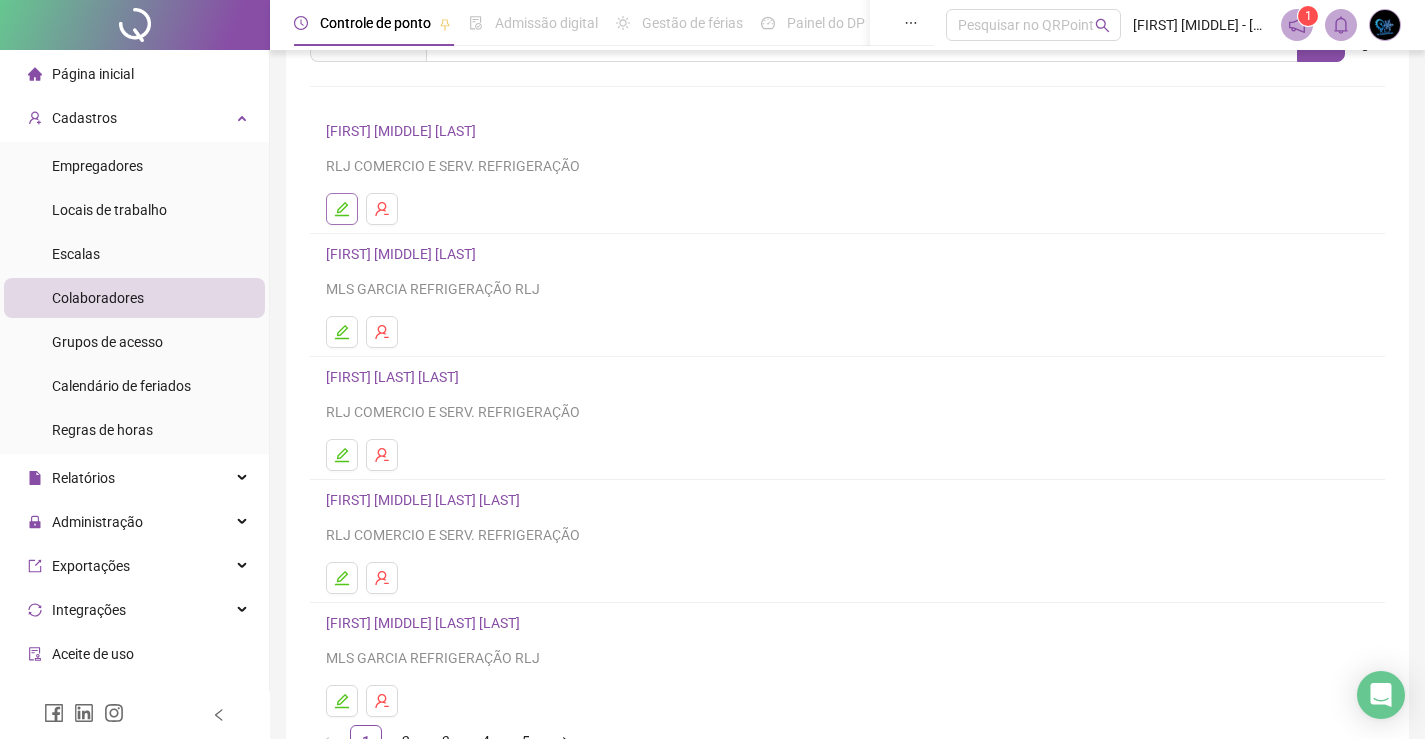 click 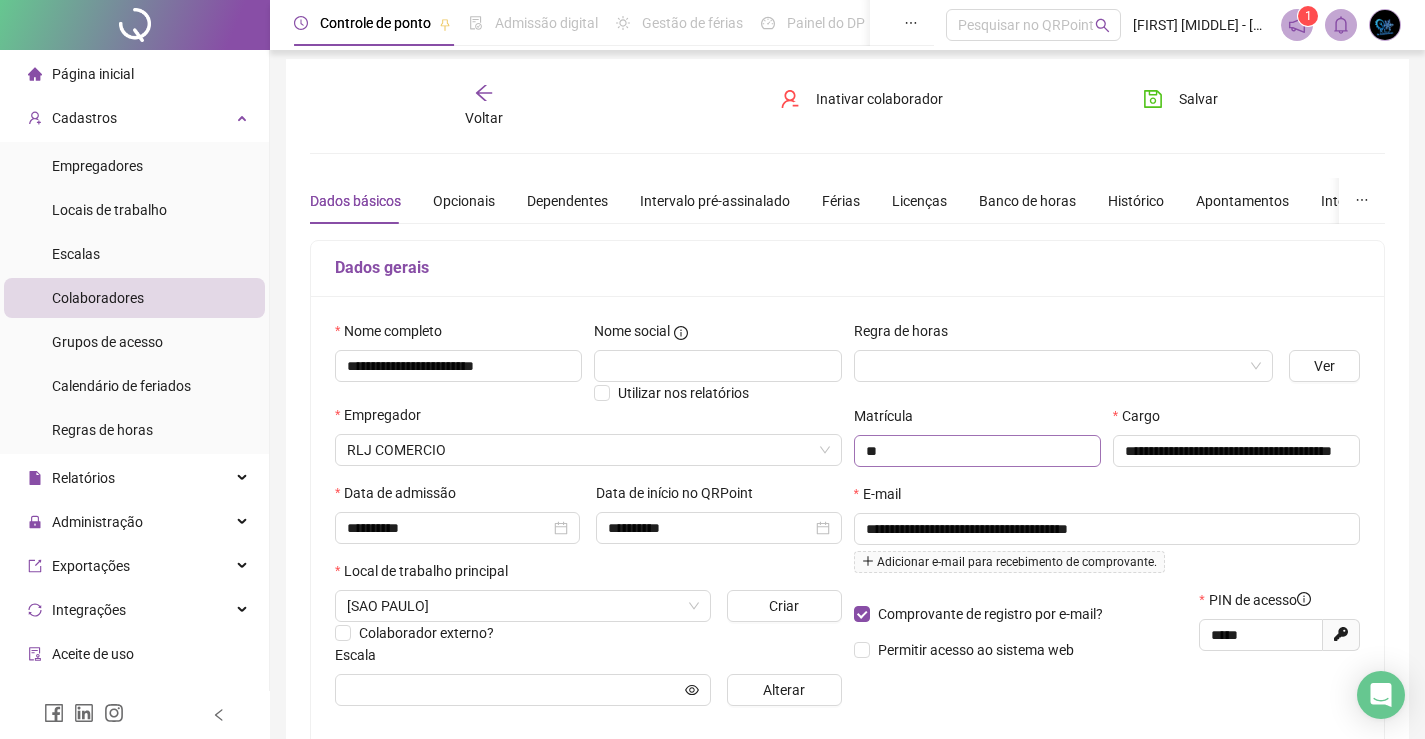 scroll, scrollTop: 0, scrollLeft: 0, axis: both 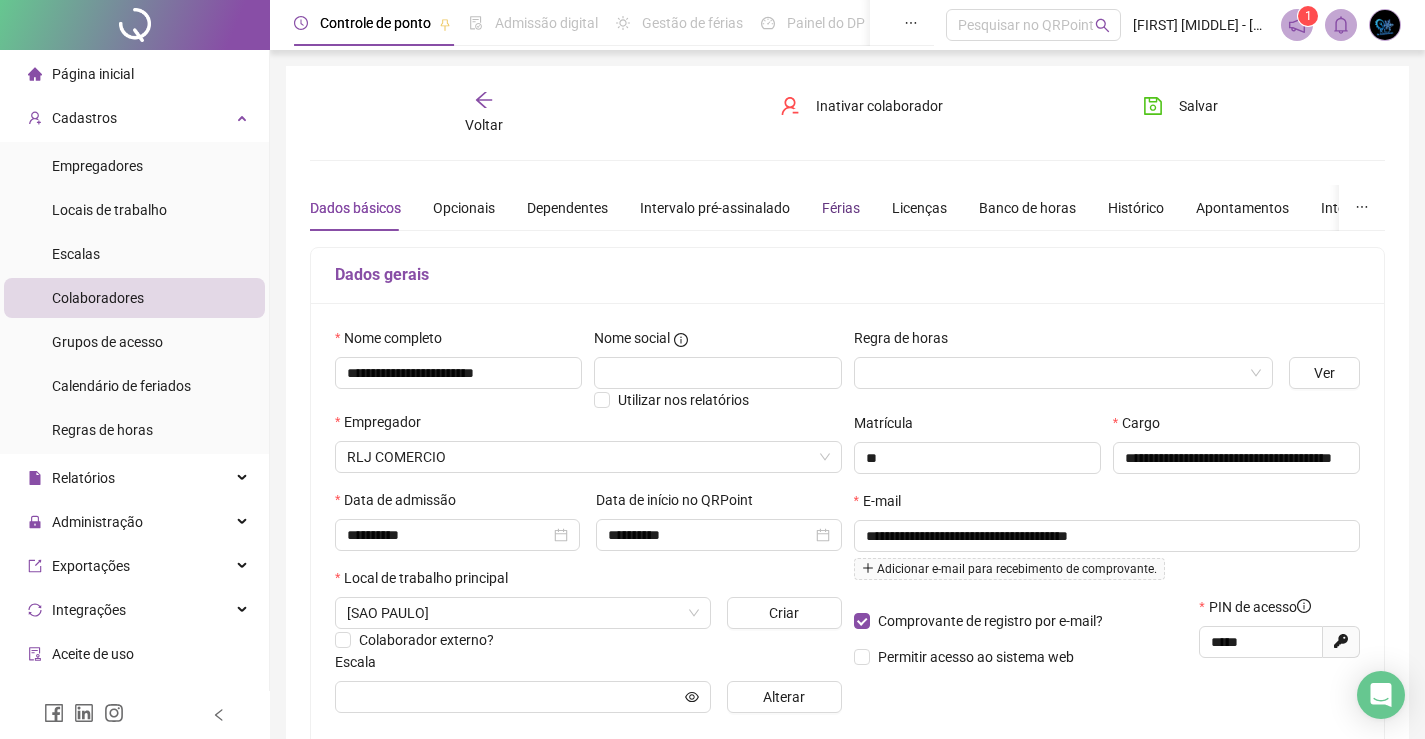 click on "Férias" at bounding box center [841, 208] 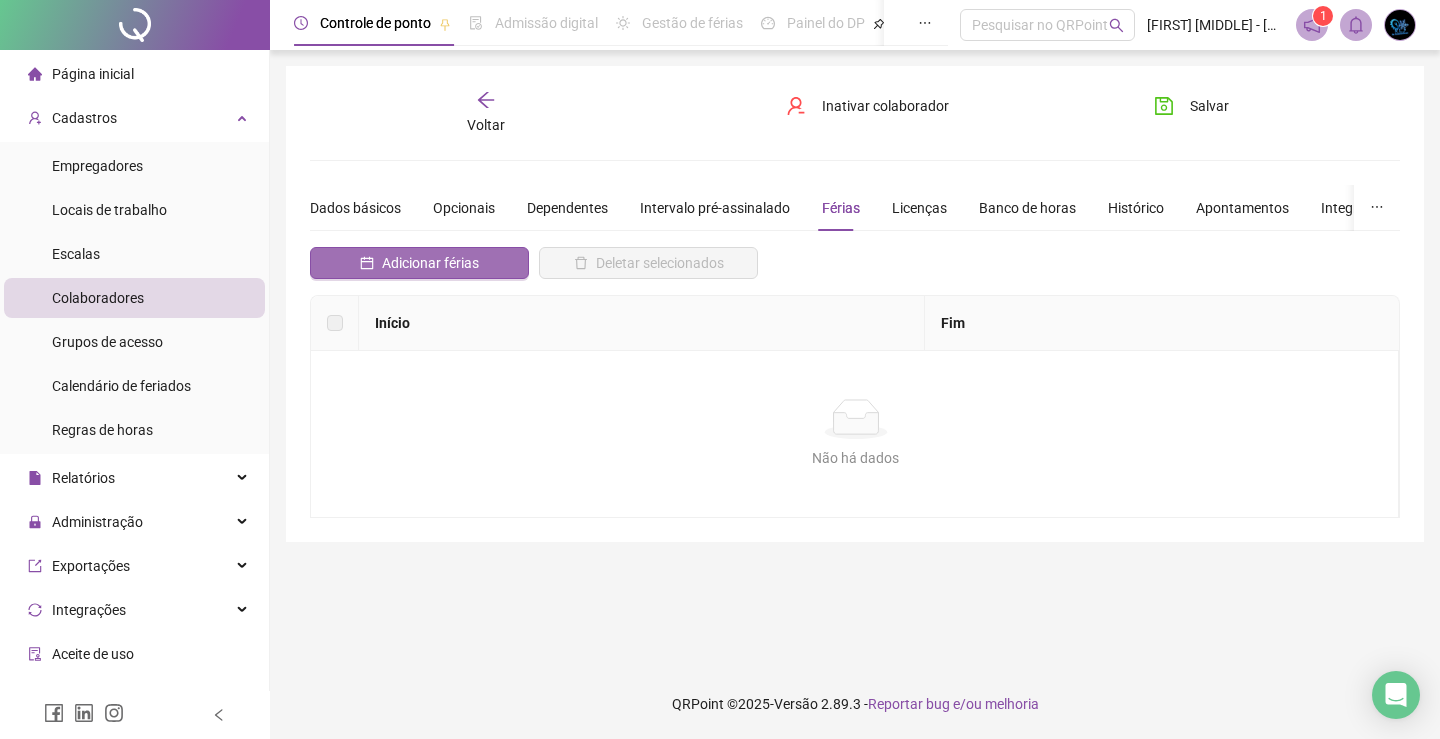 click on "Adicionar férias" at bounding box center (430, 263) 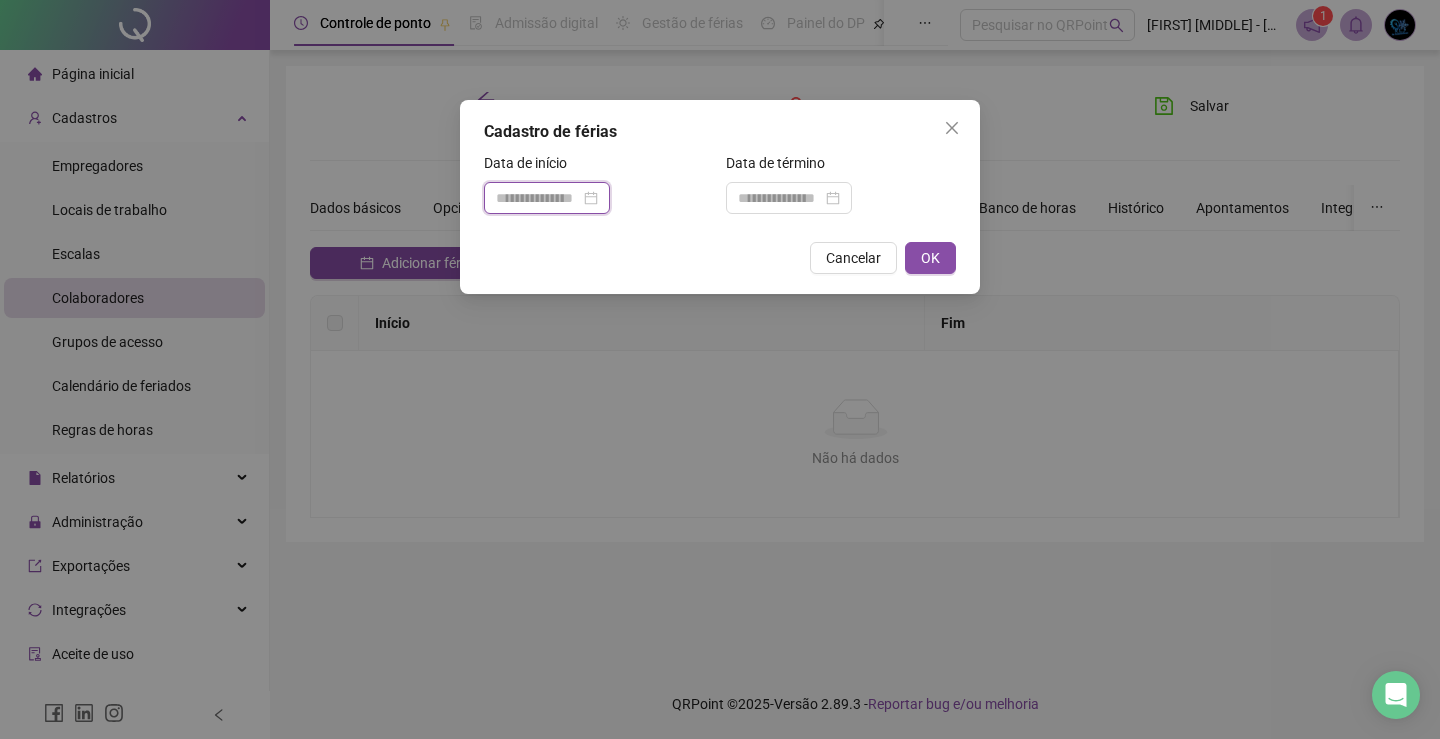 click at bounding box center (538, 198) 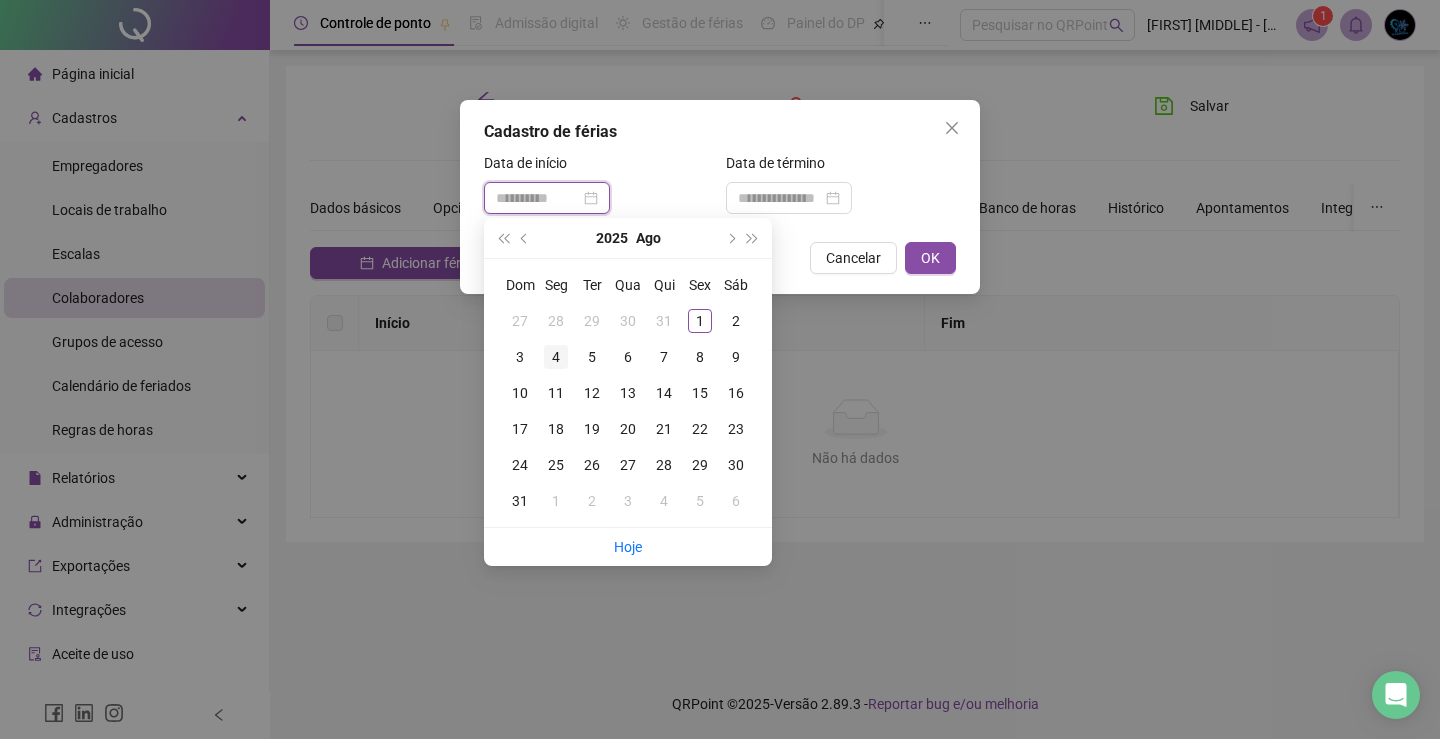 type on "**********" 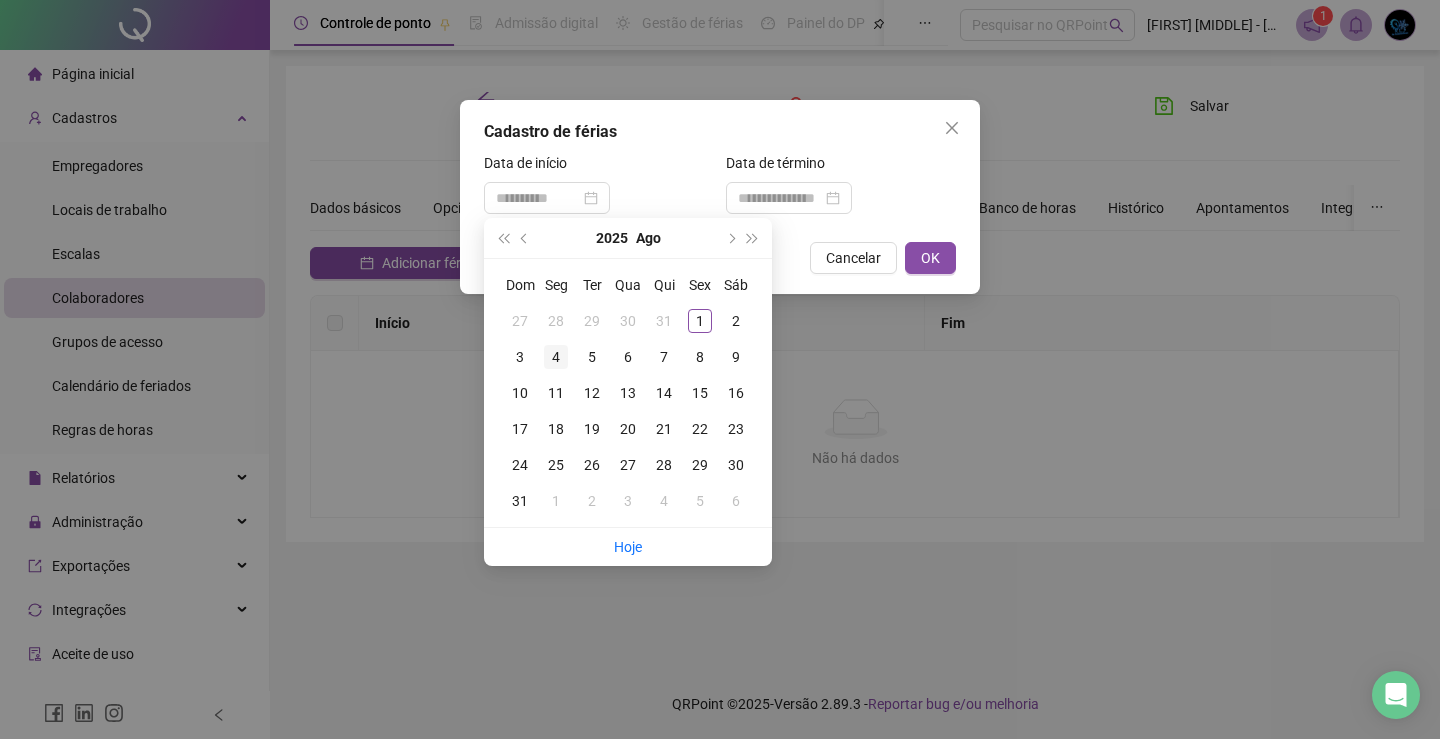 click on "4" at bounding box center (556, 357) 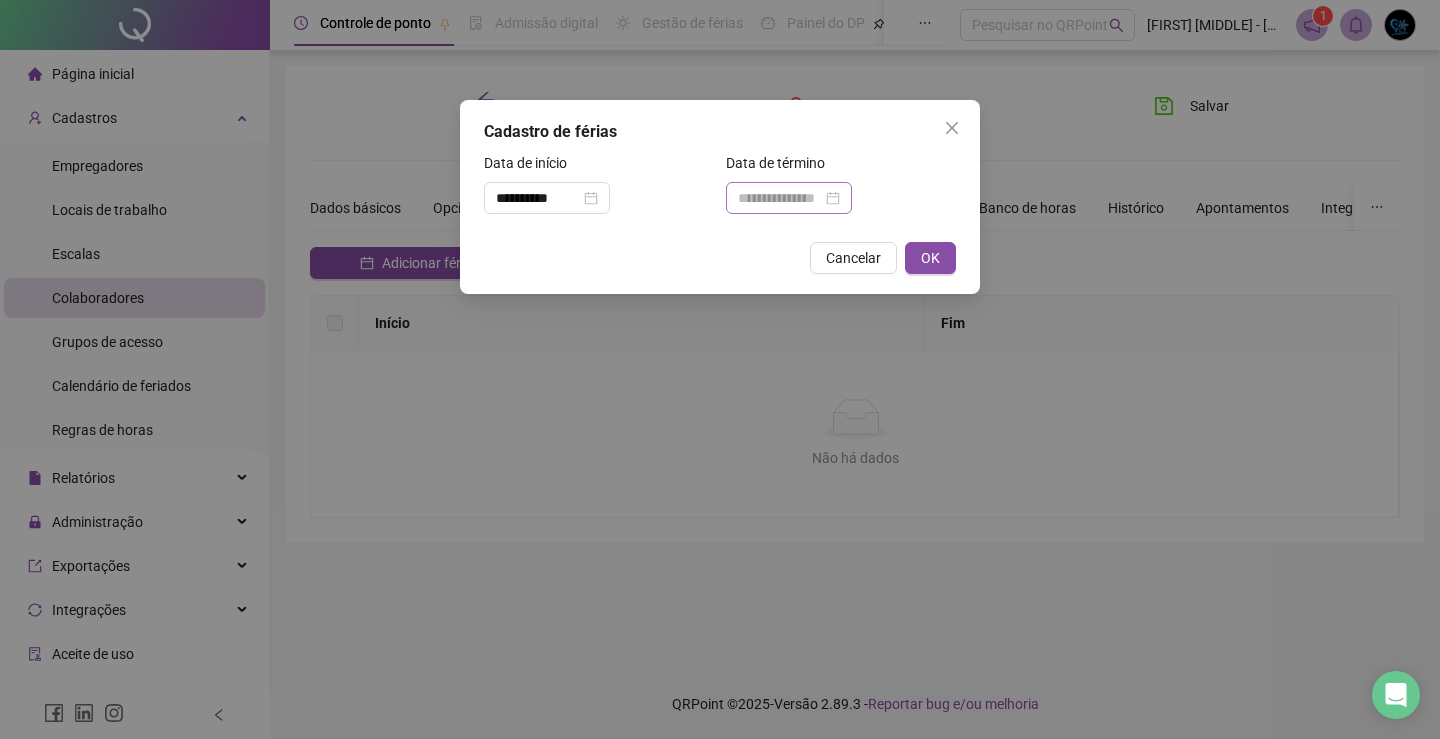 click at bounding box center [789, 198] 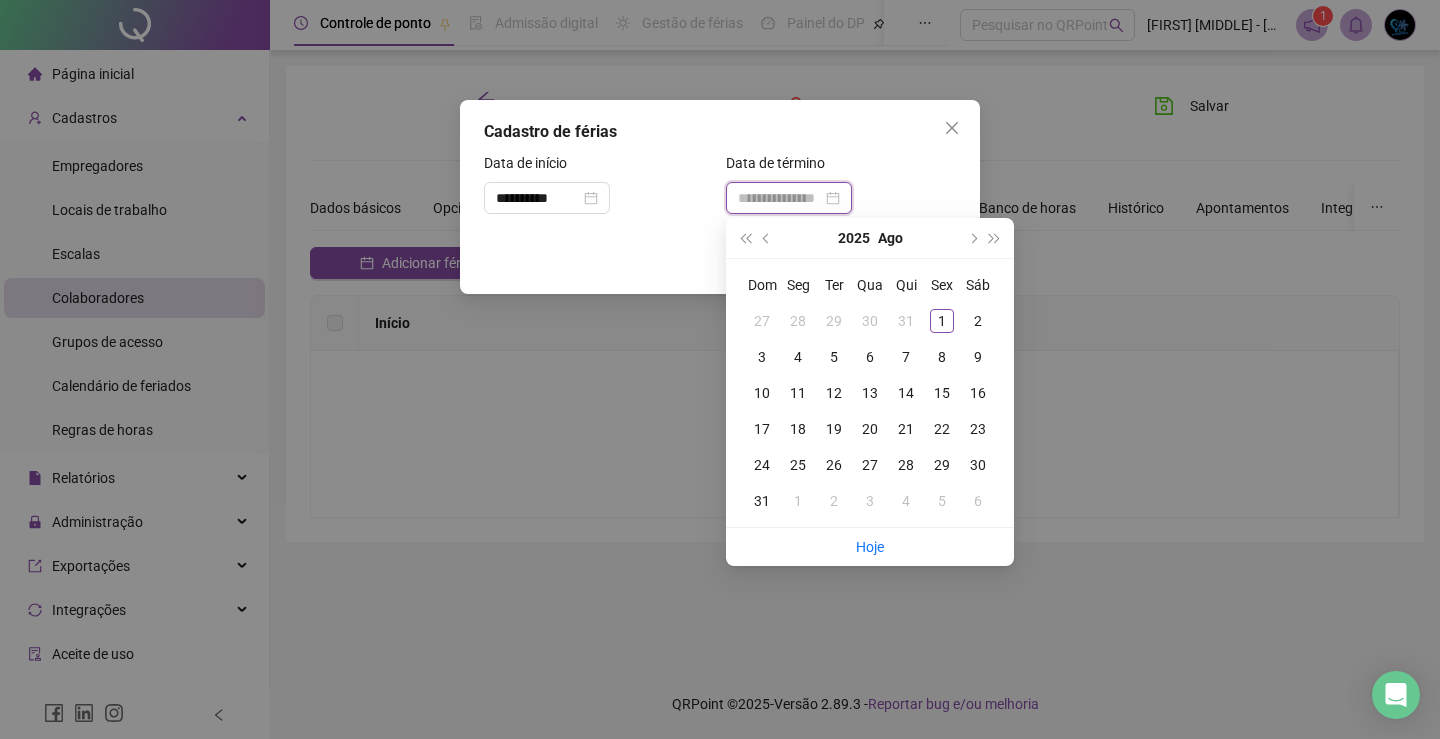 click at bounding box center (780, 198) 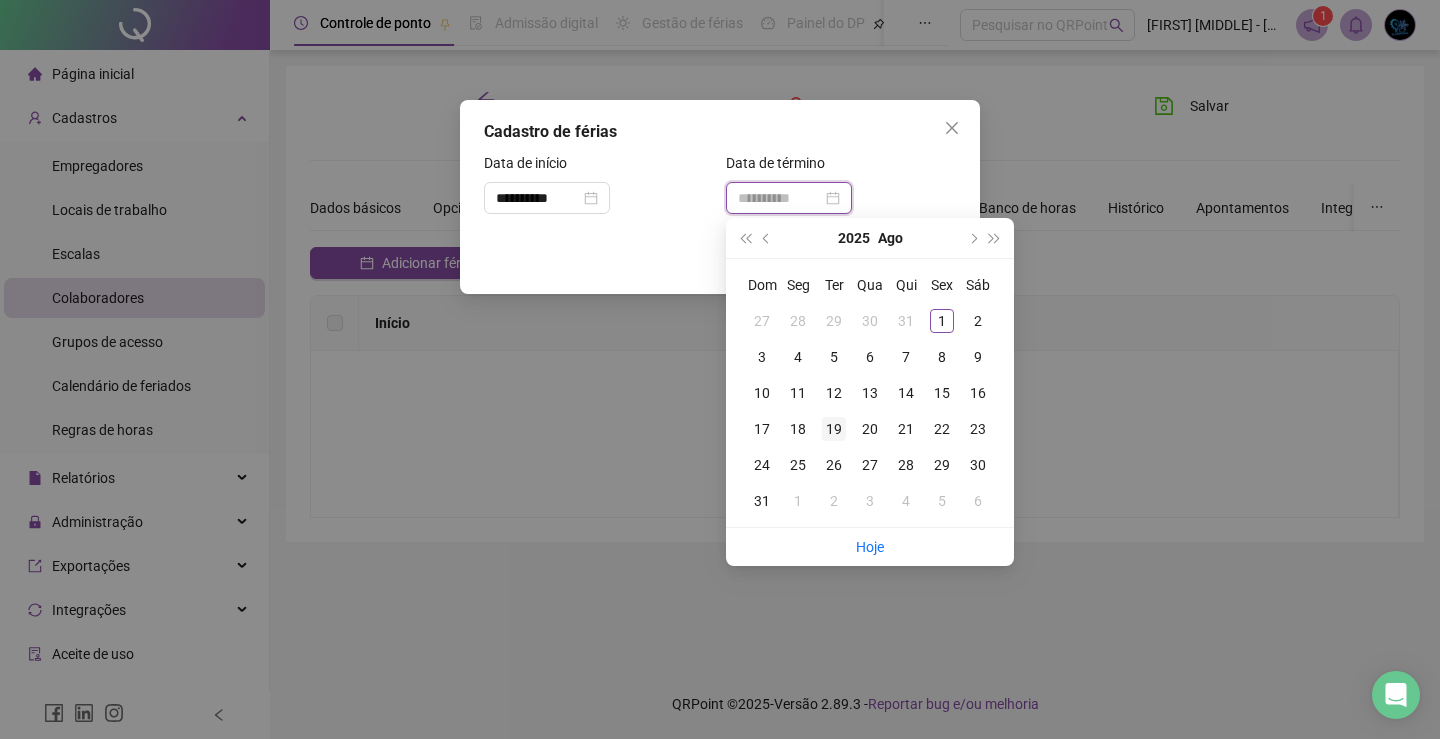 type on "**********" 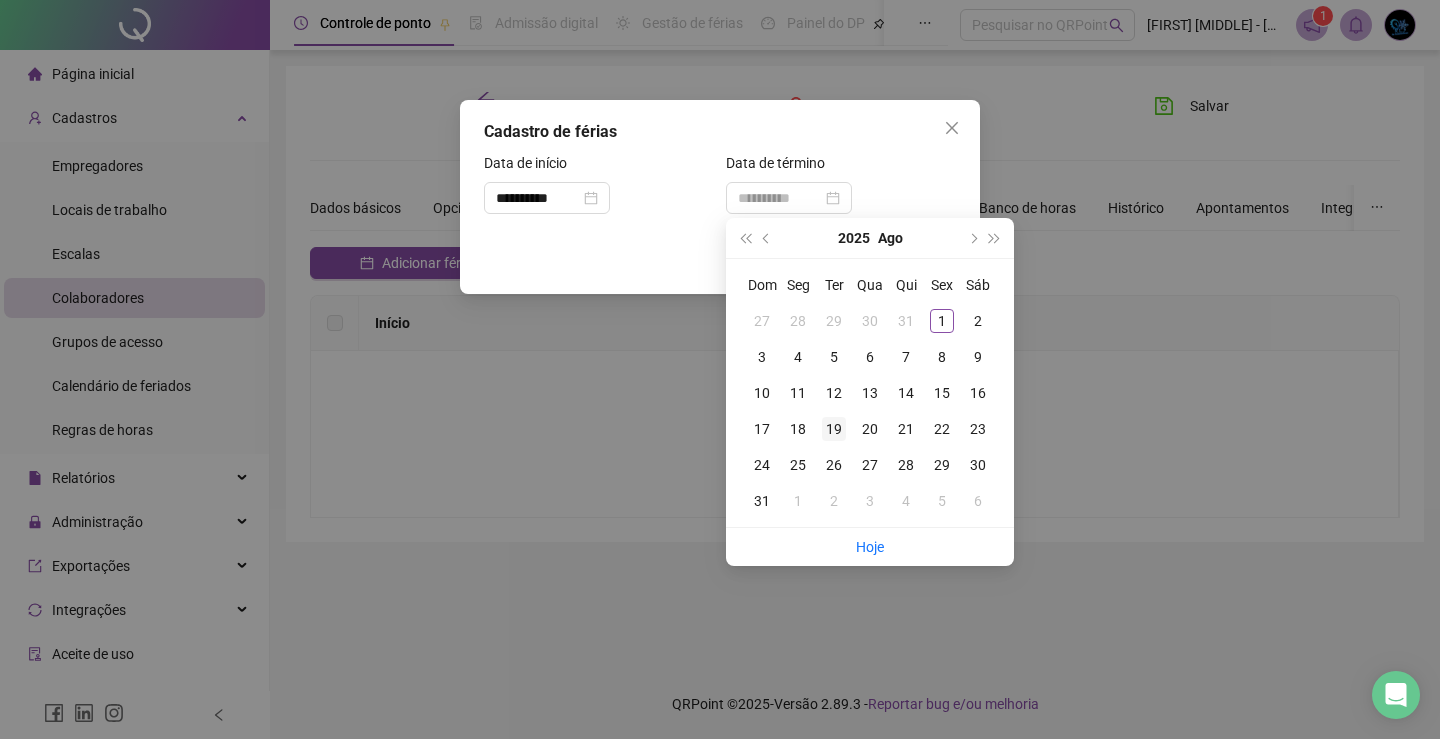 click on "19" at bounding box center (834, 429) 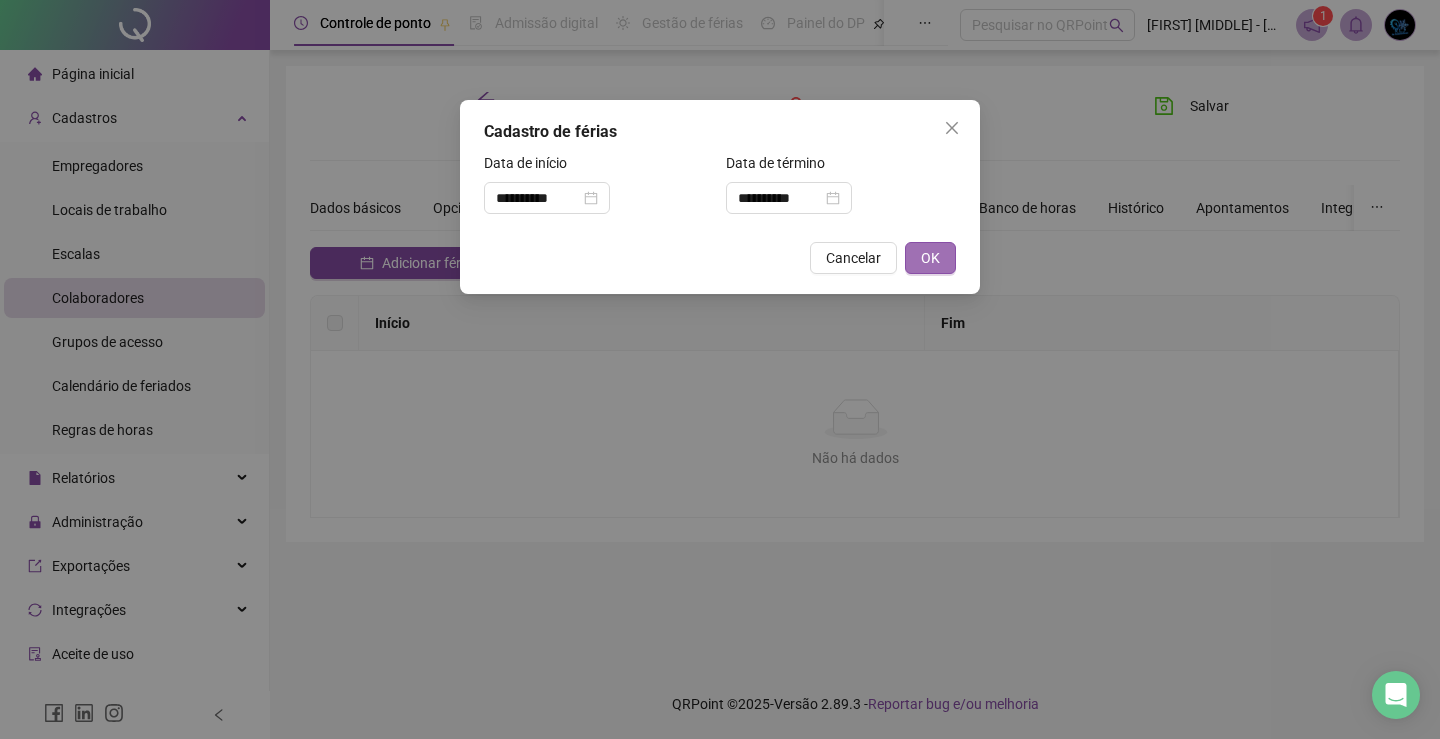 click on "OK" at bounding box center [930, 258] 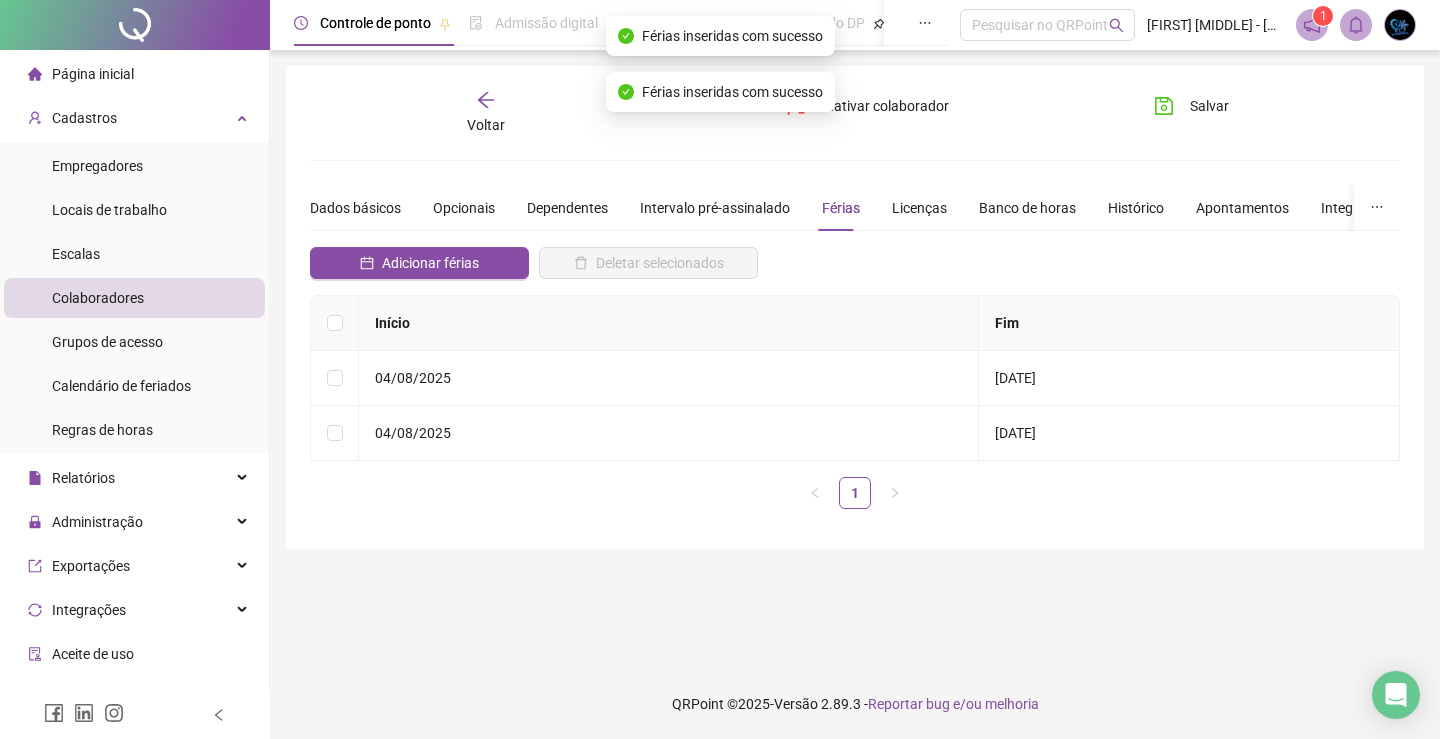 drag, startPoint x: 1176, startPoint y: 100, endPoint x: 1124, endPoint y: 100, distance: 52 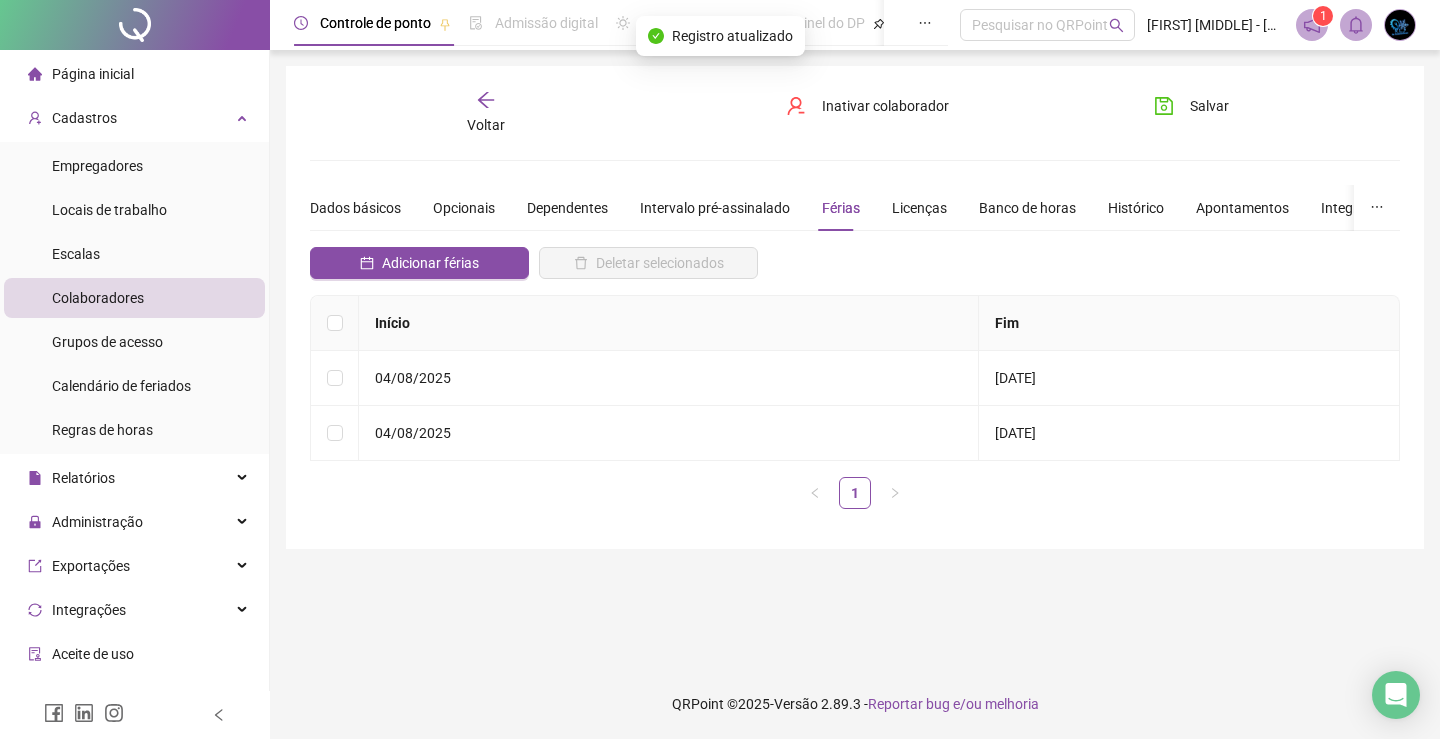 click on "Voltar" at bounding box center [486, 113] 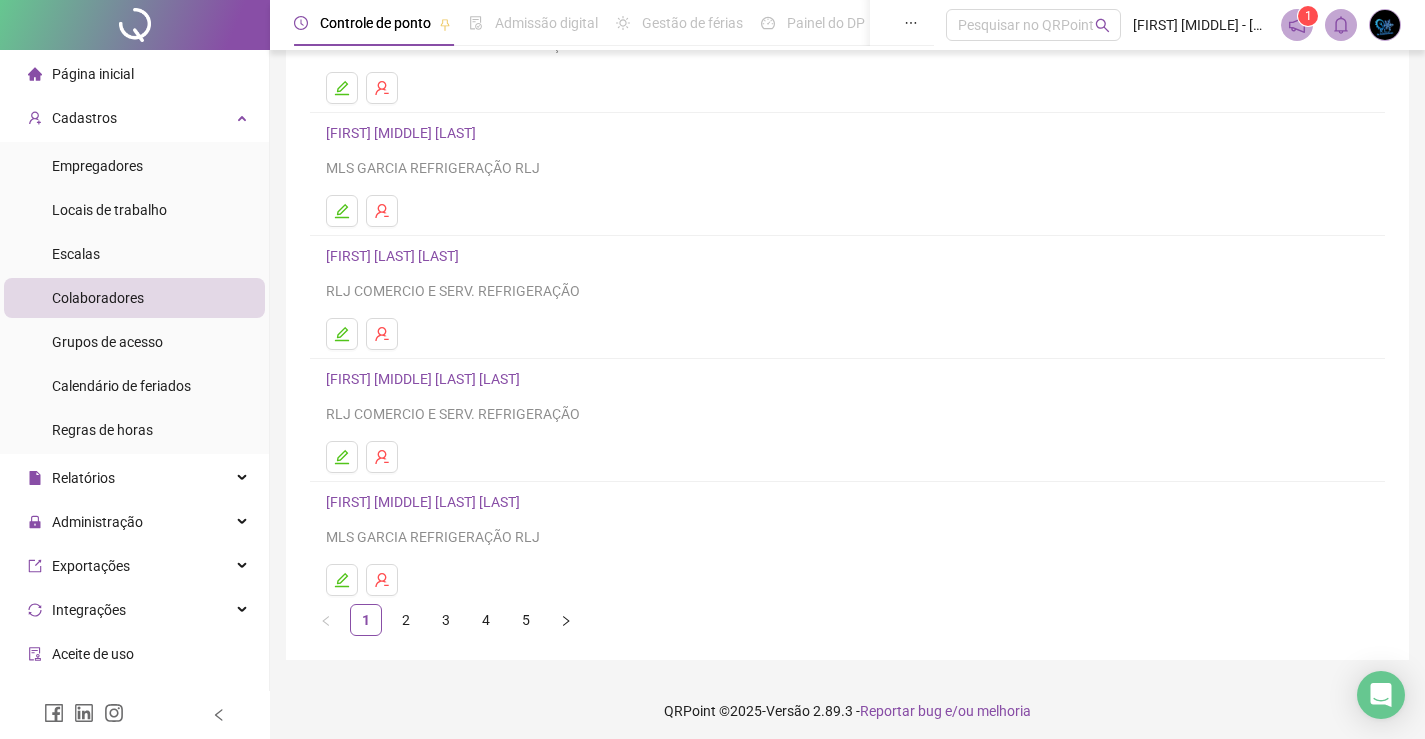 scroll, scrollTop: 228, scrollLeft: 0, axis: vertical 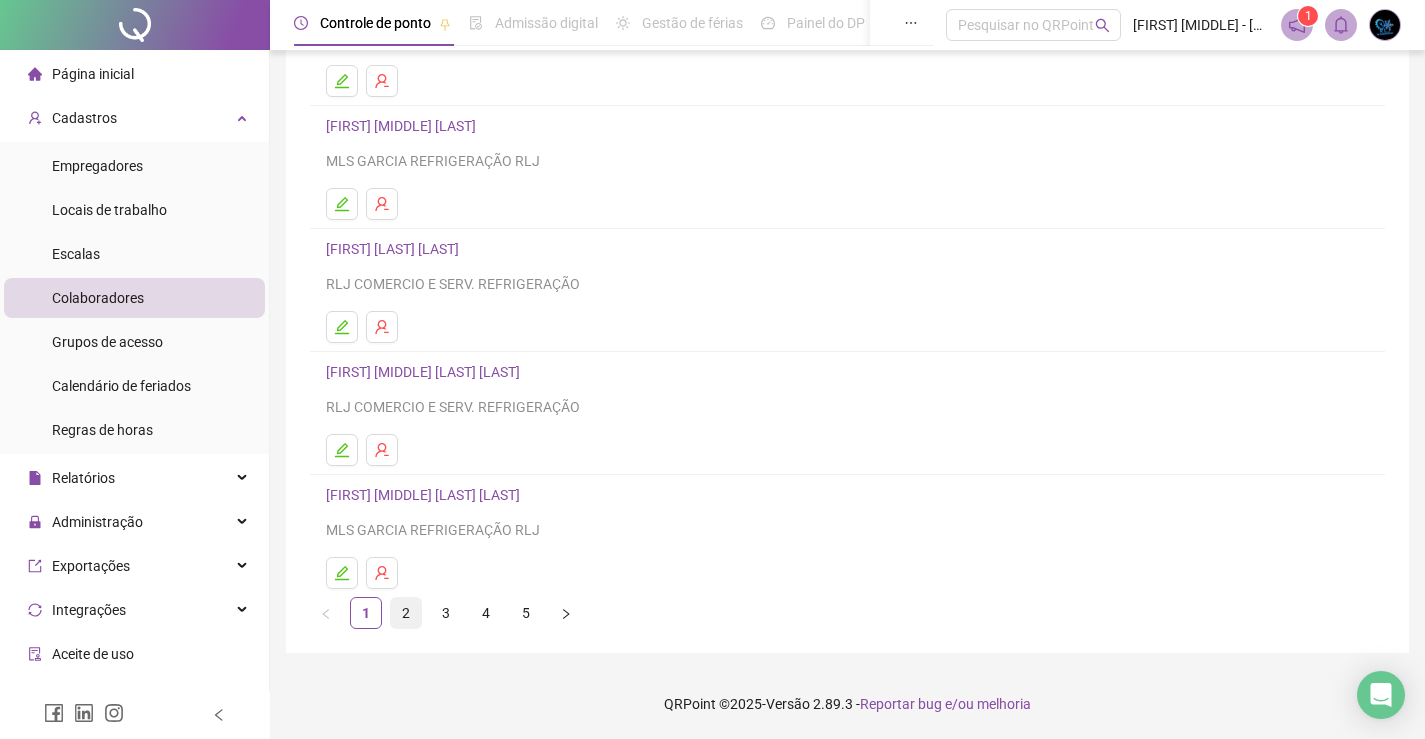 click on "2" at bounding box center [406, 613] 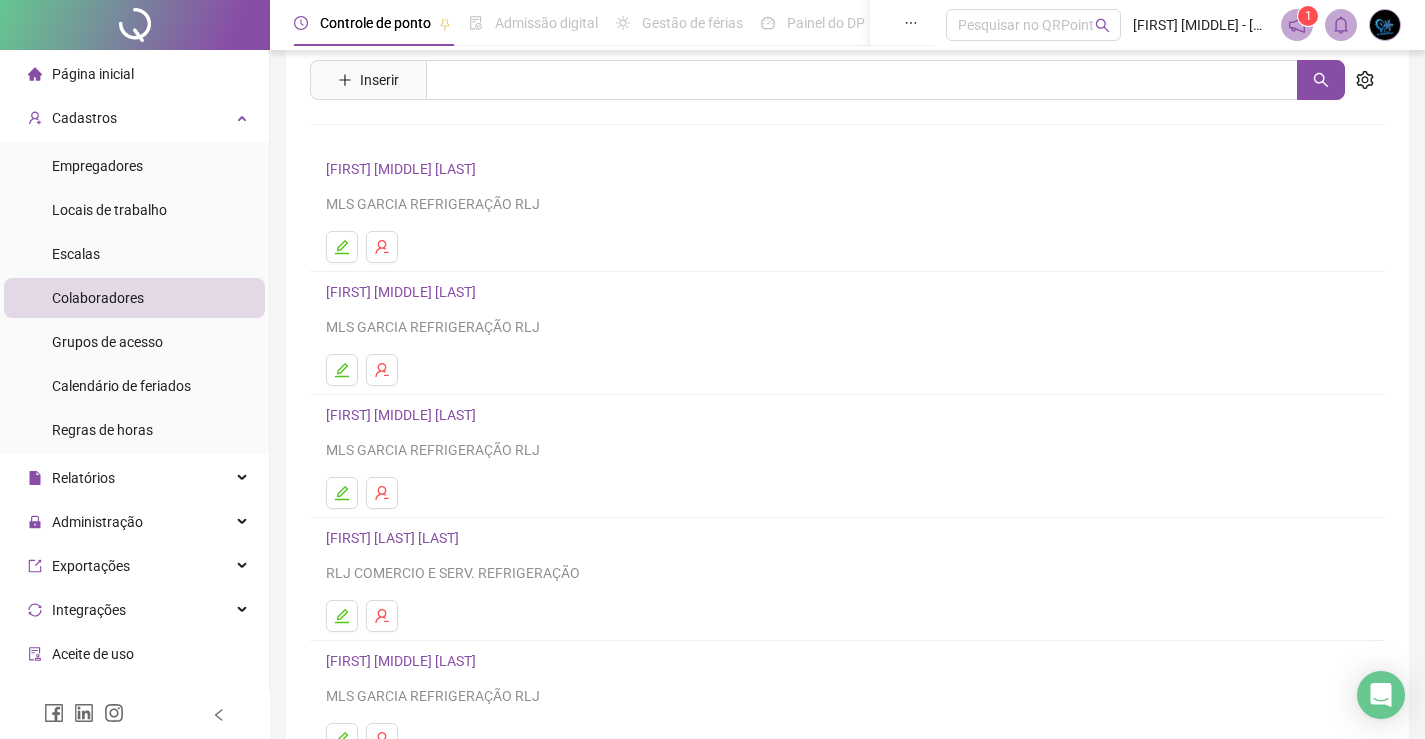 scroll, scrollTop: 100, scrollLeft: 0, axis: vertical 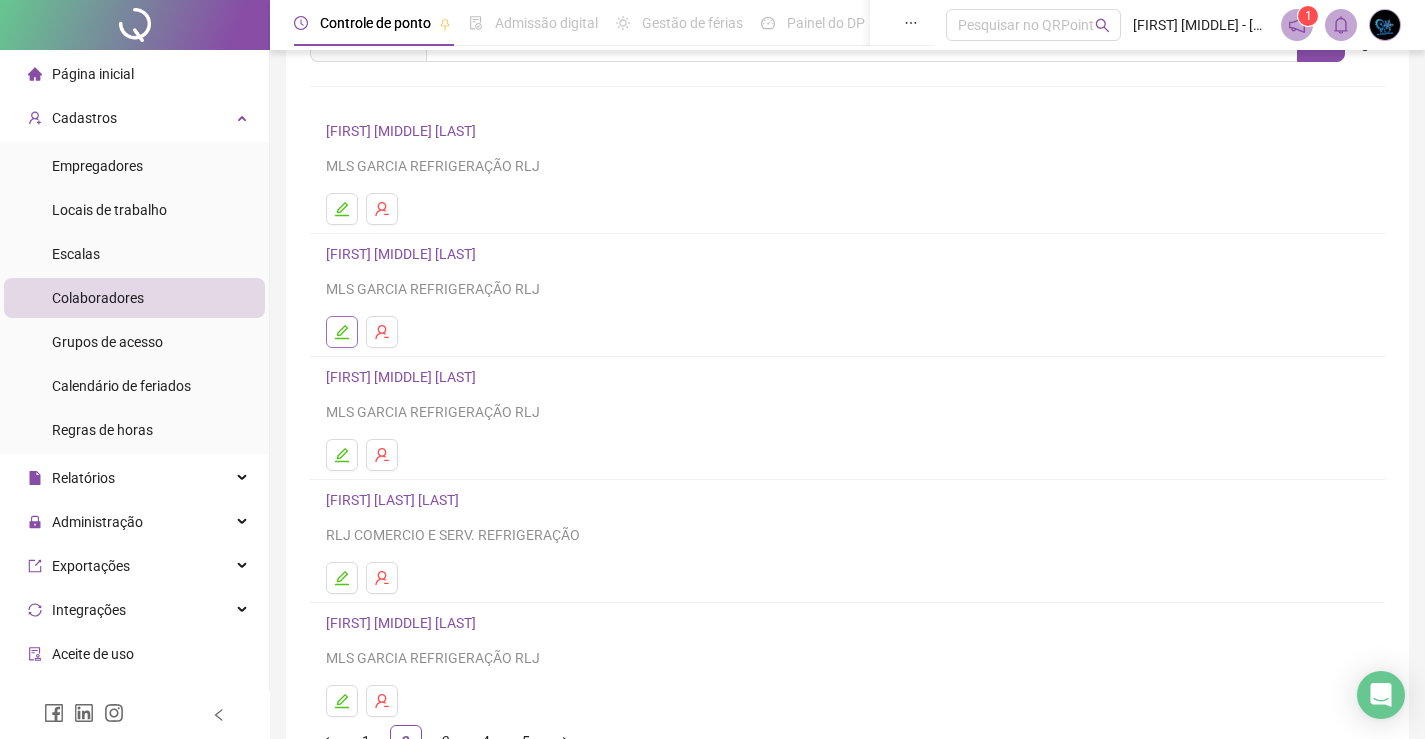 click 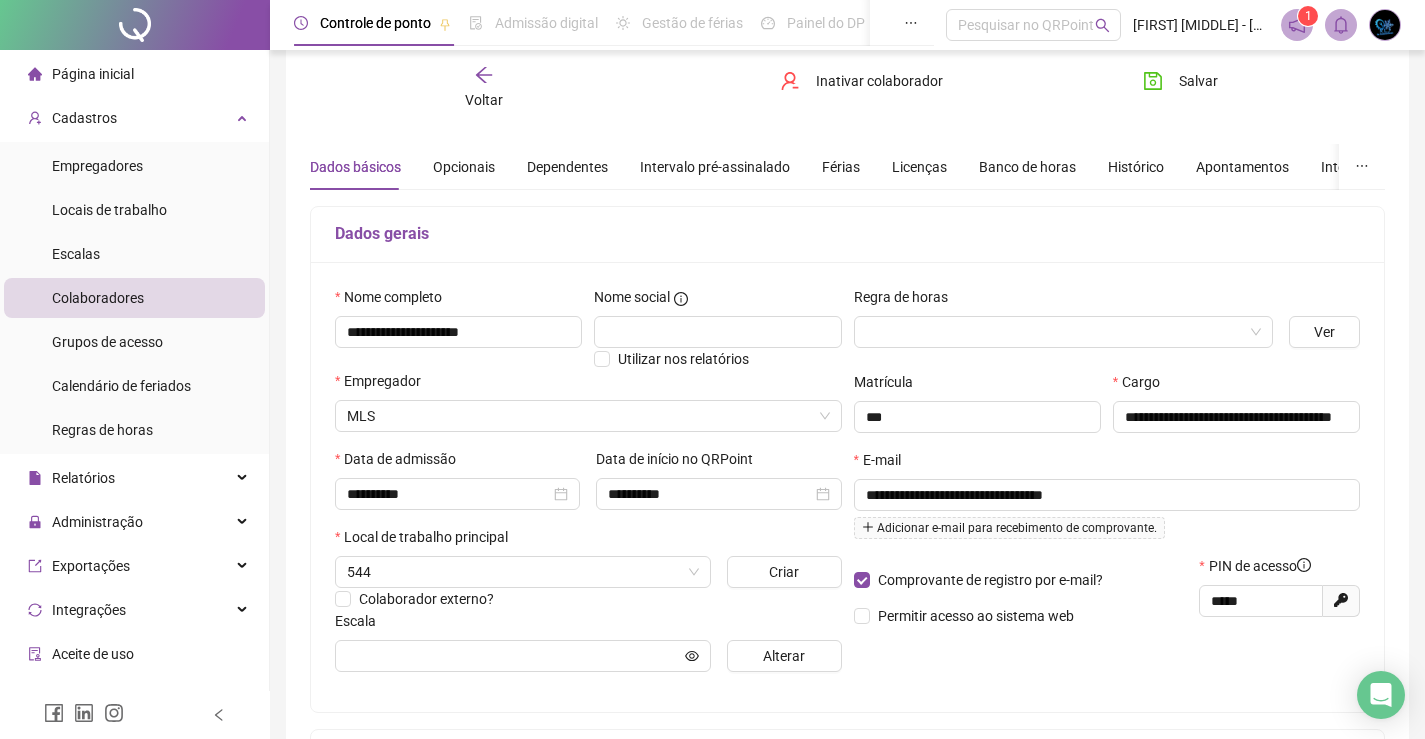scroll, scrollTop: 0, scrollLeft: 0, axis: both 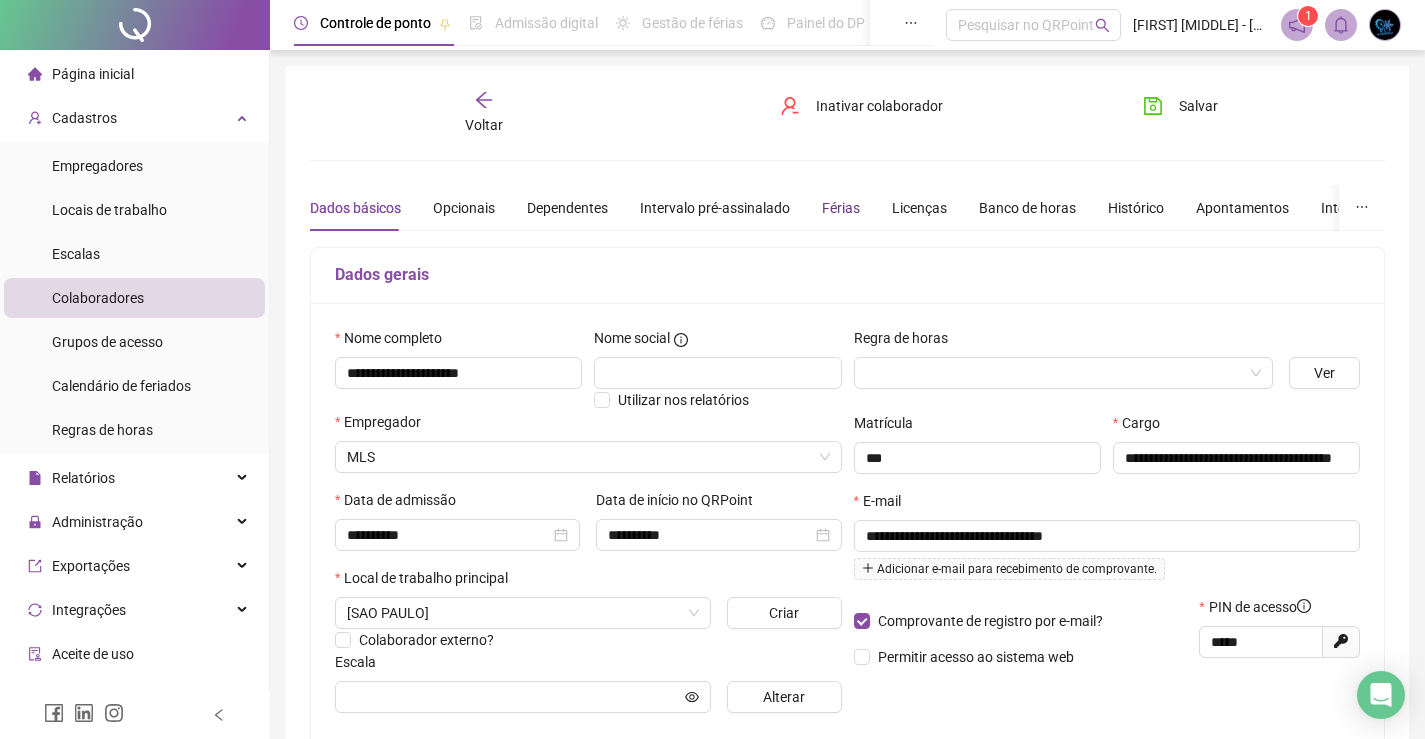 click on "Férias" at bounding box center (841, 208) 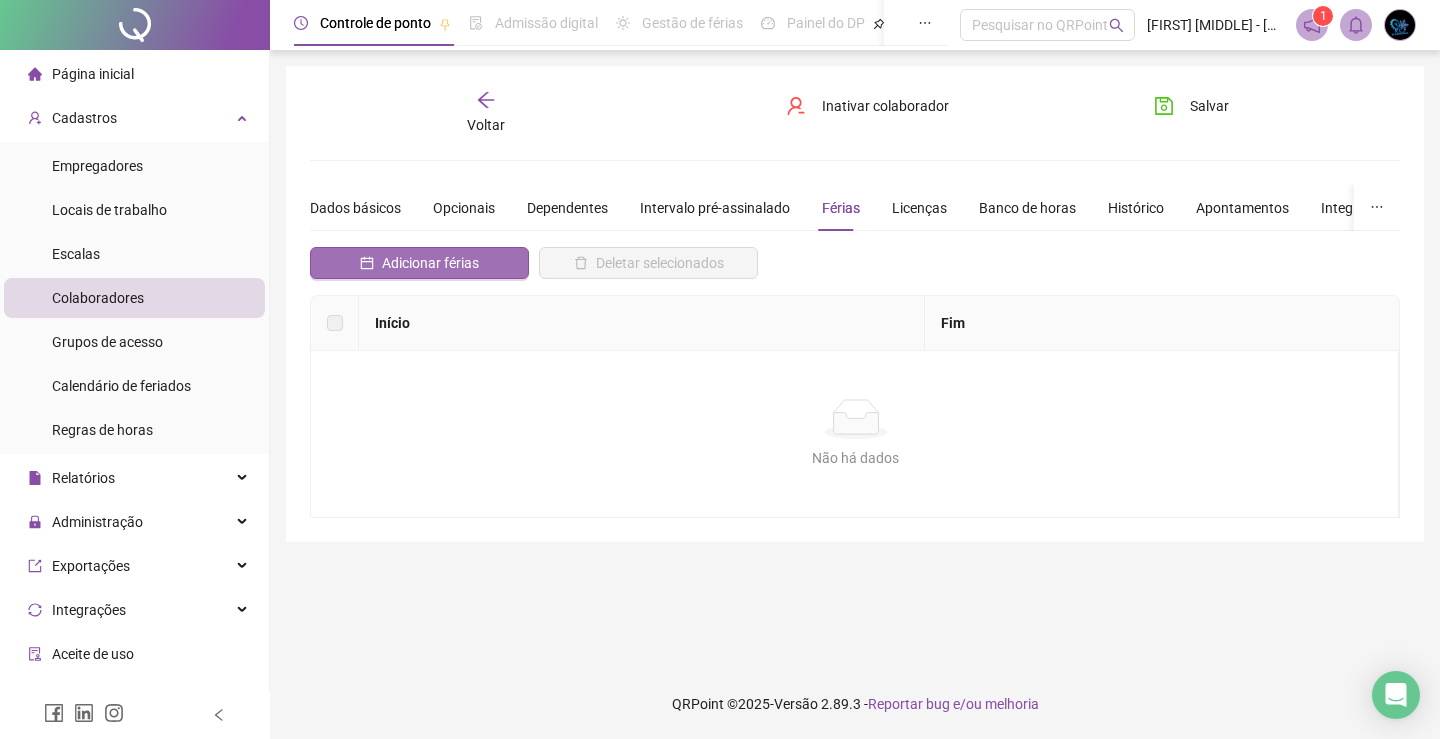 click on "Adicionar férias" at bounding box center (430, 263) 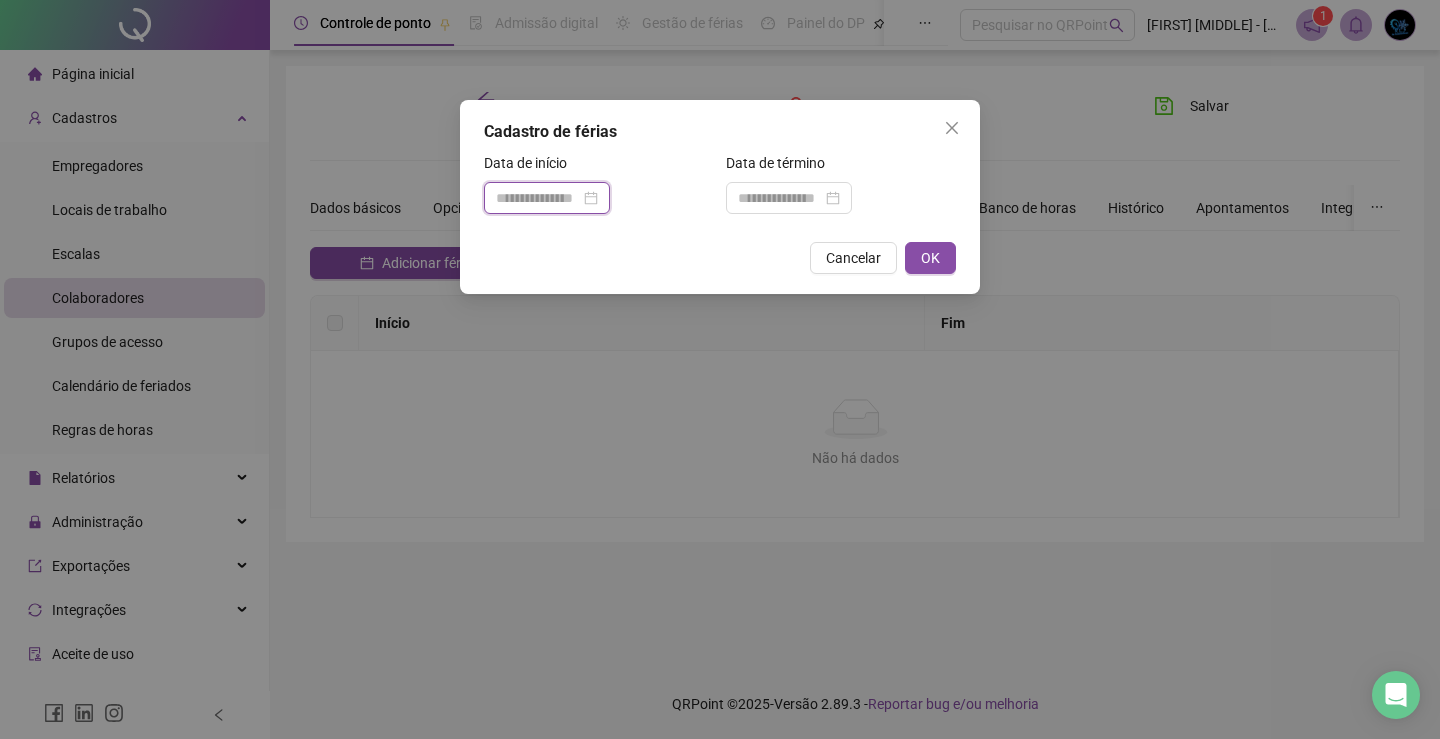 click at bounding box center [538, 198] 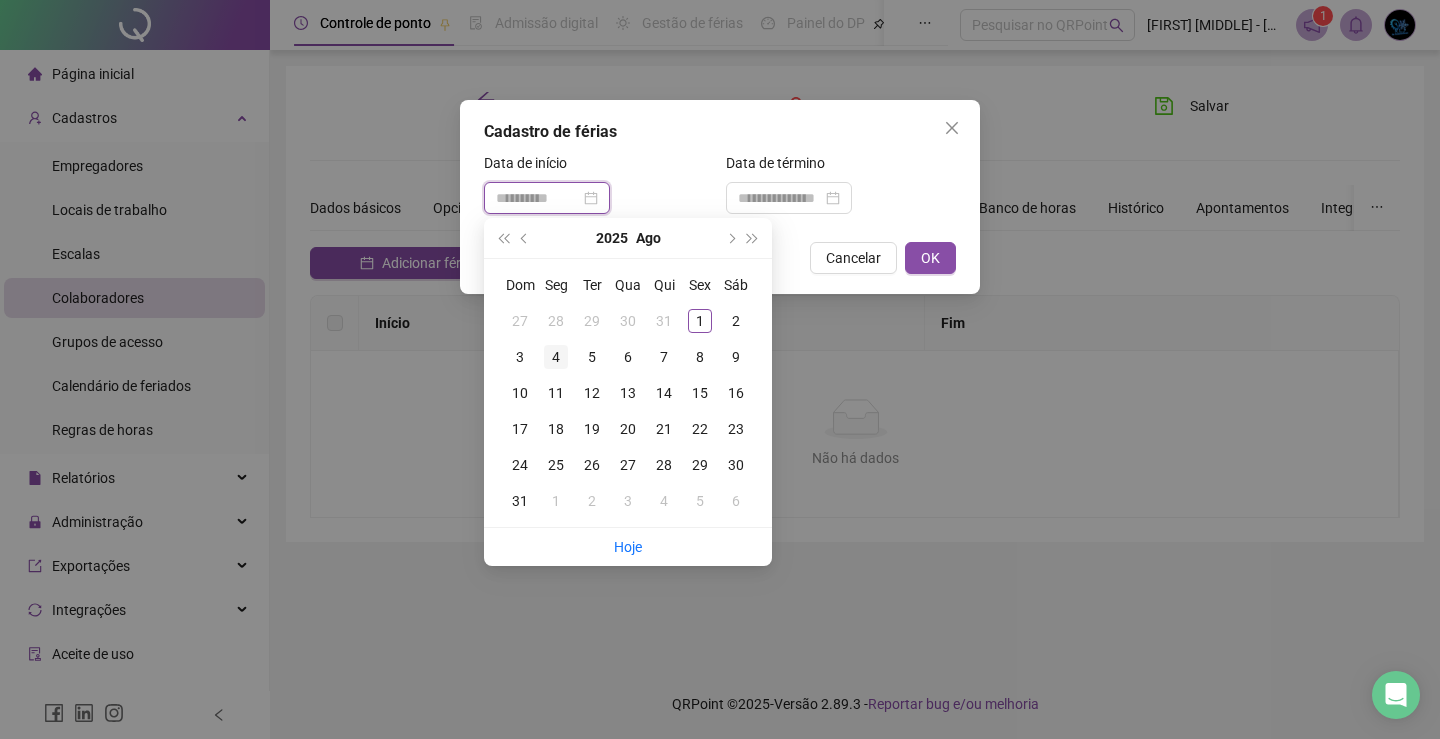 type on "**********" 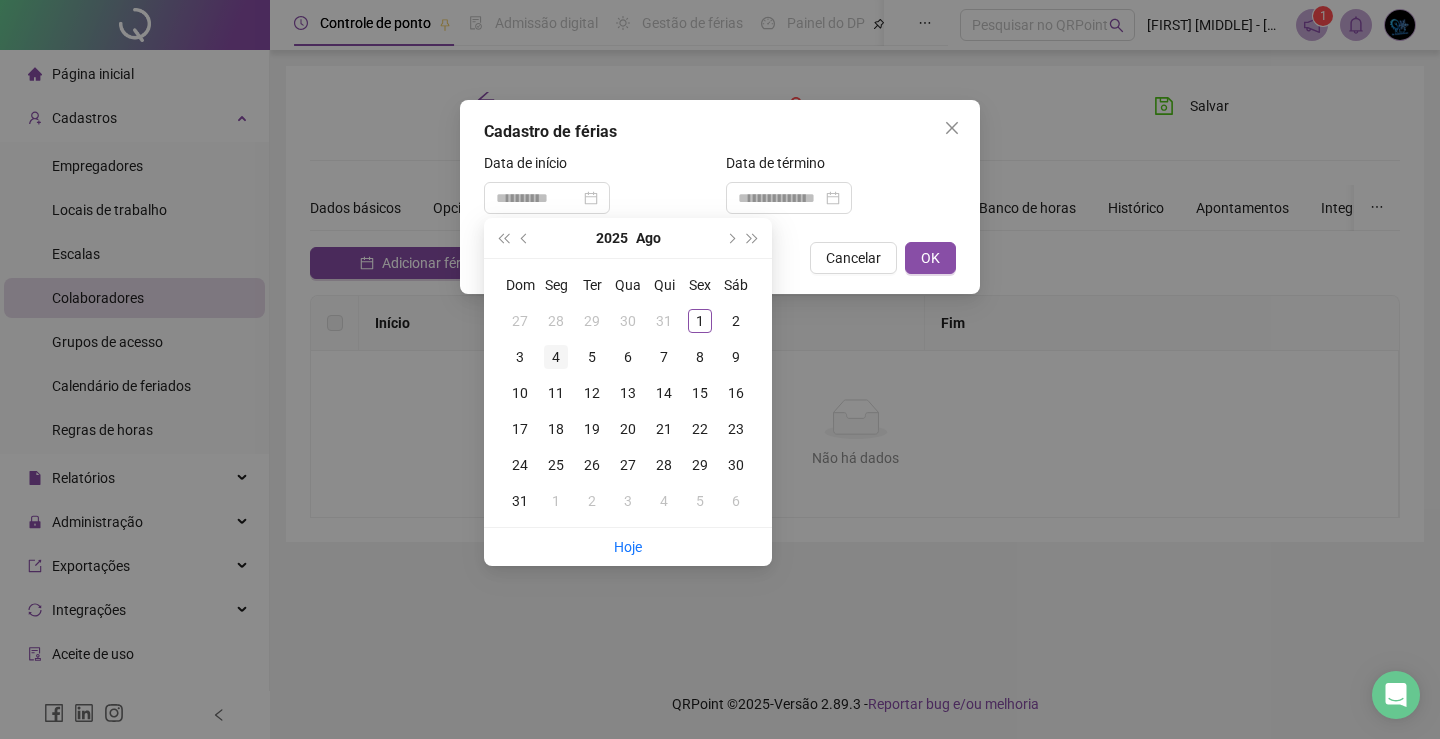 click on "4" at bounding box center (556, 357) 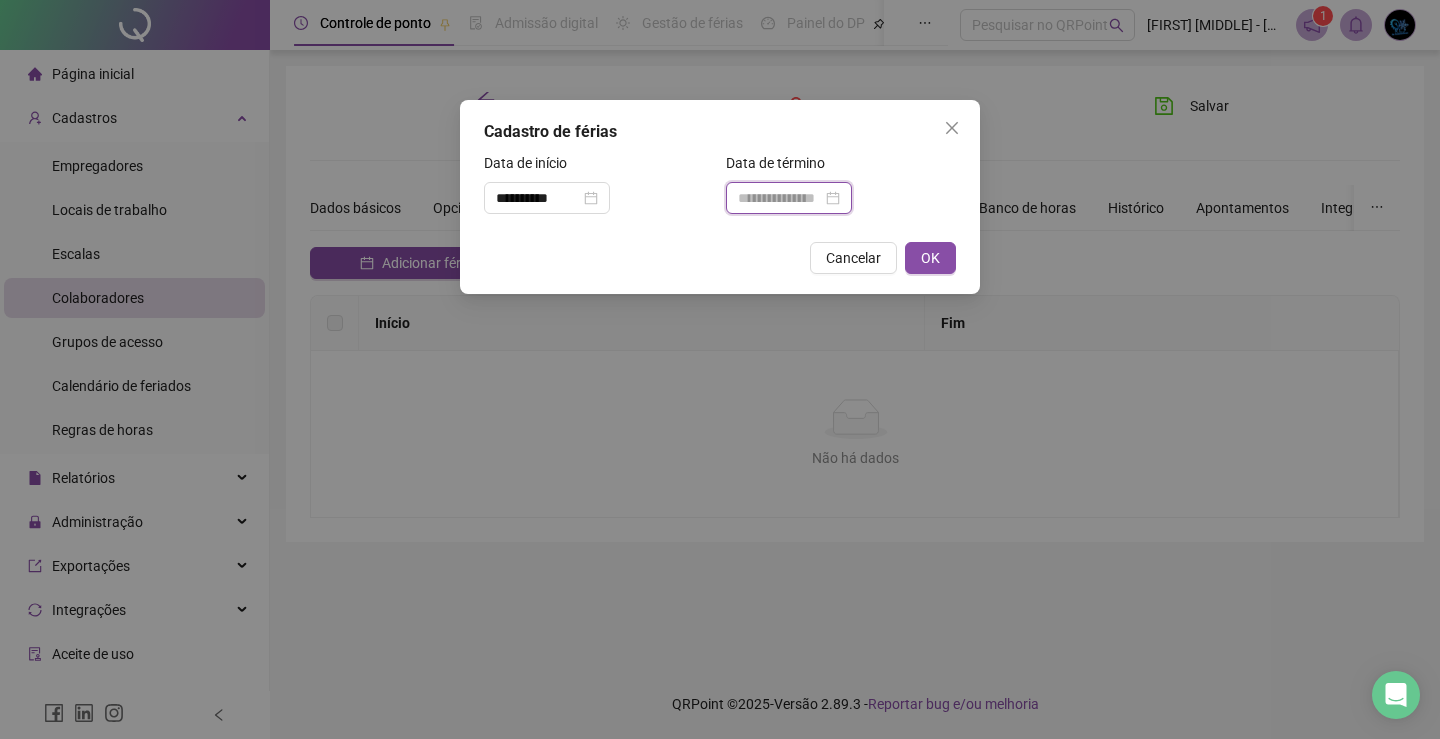 click at bounding box center [780, 198] 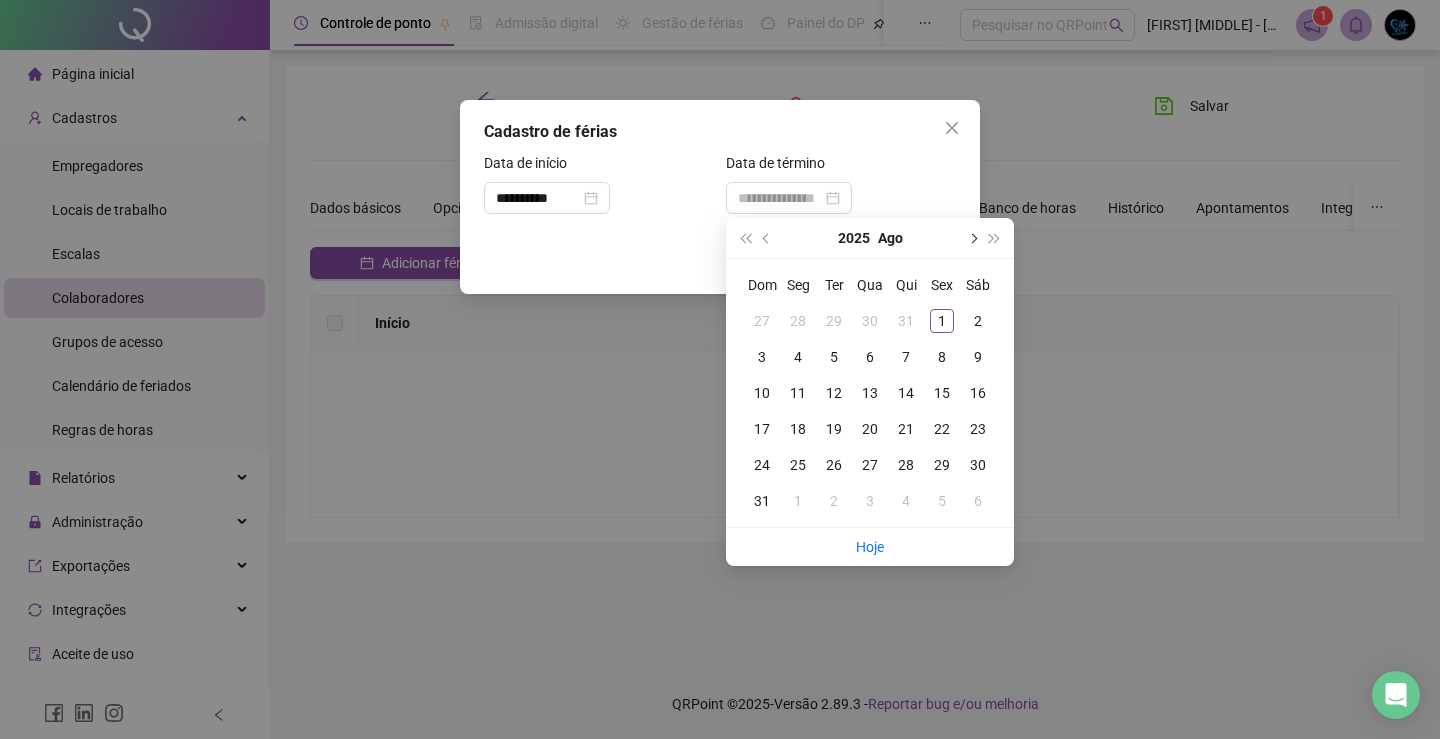 click at bounding box center (972, 238) 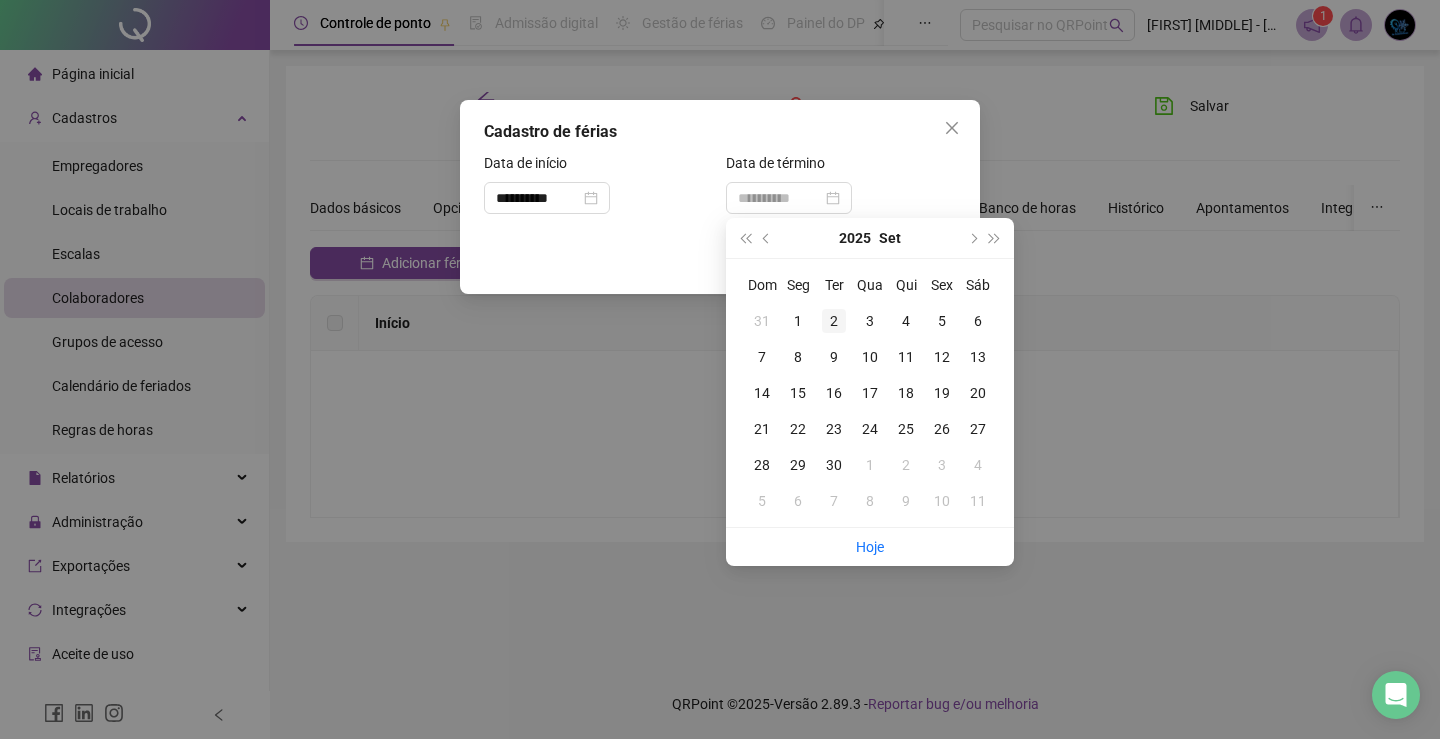 type on "**********" 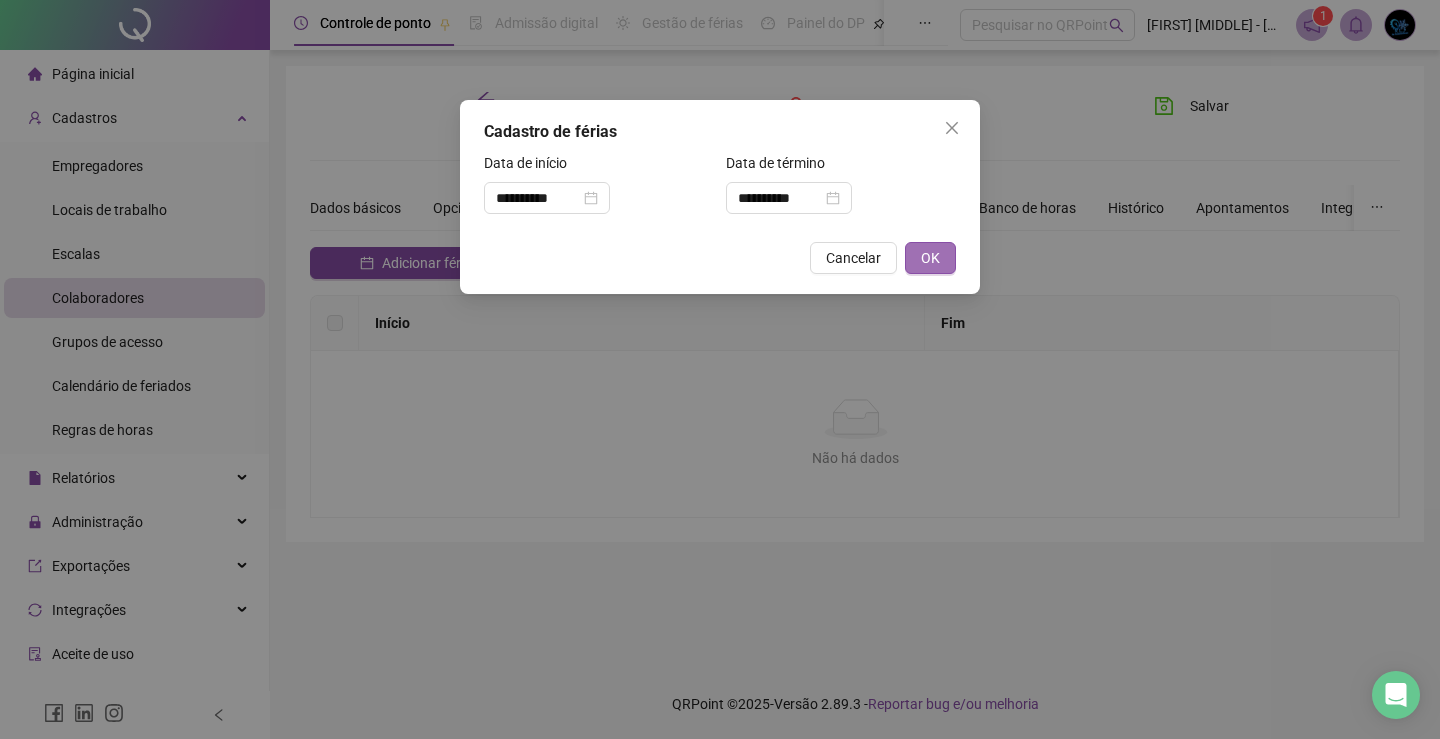 click on "OK" at bounding box center [930, 258] 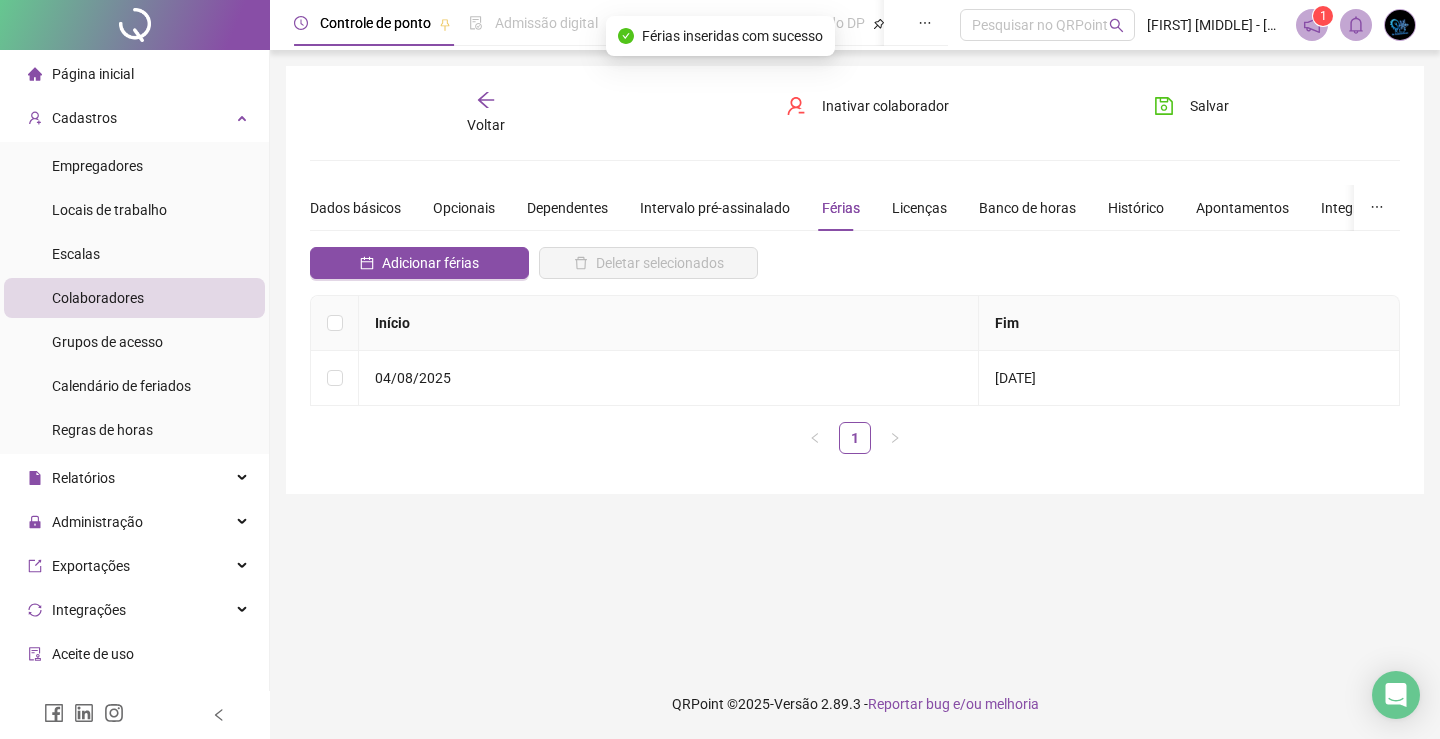 click 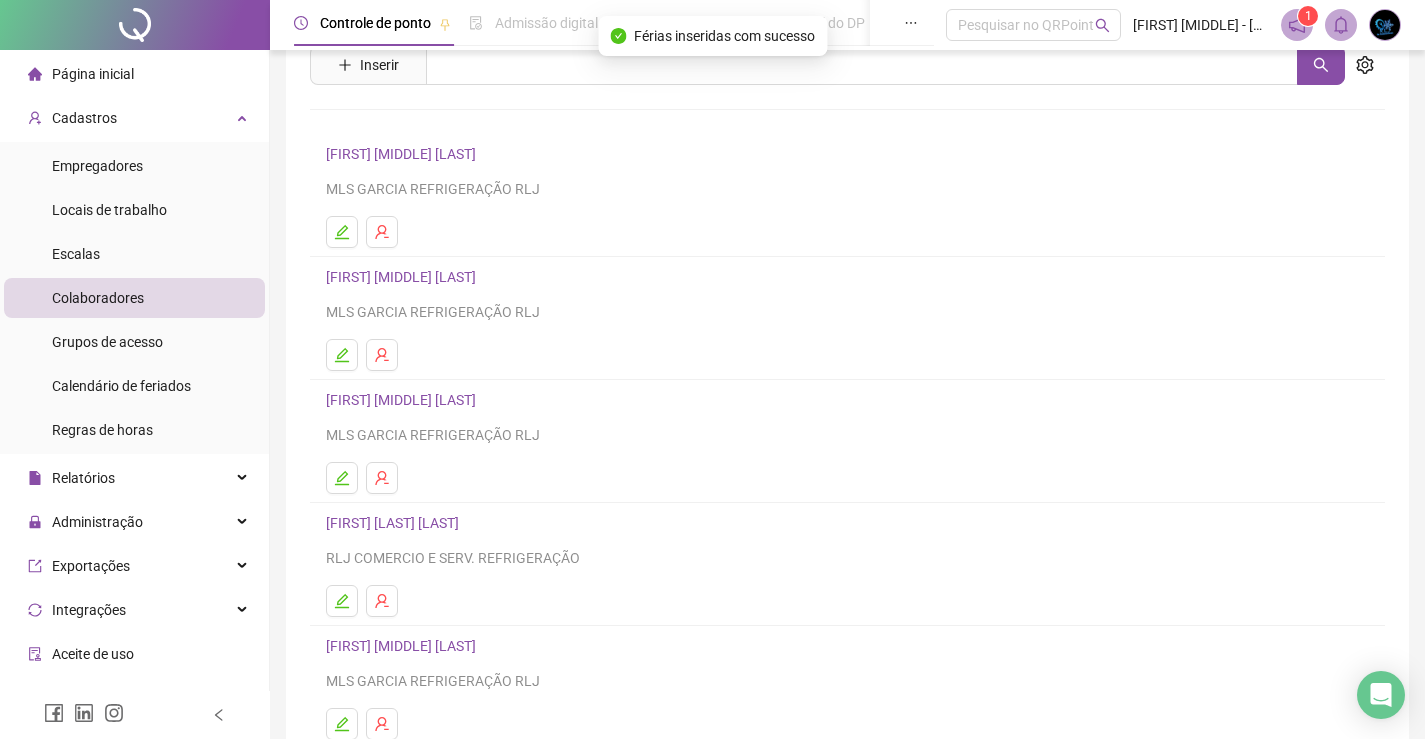 scroll, scrollTop: 200, scrollLeft: 0, axis: vertical 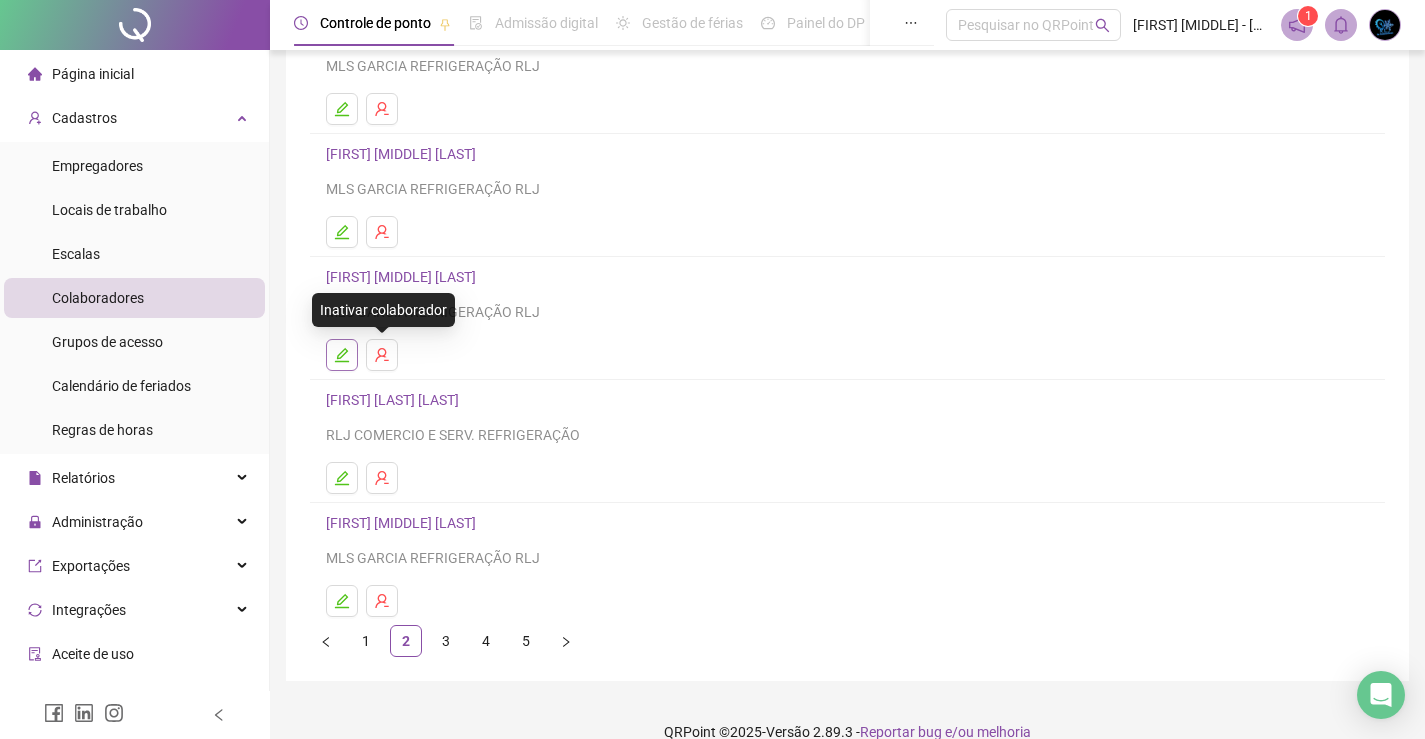 click 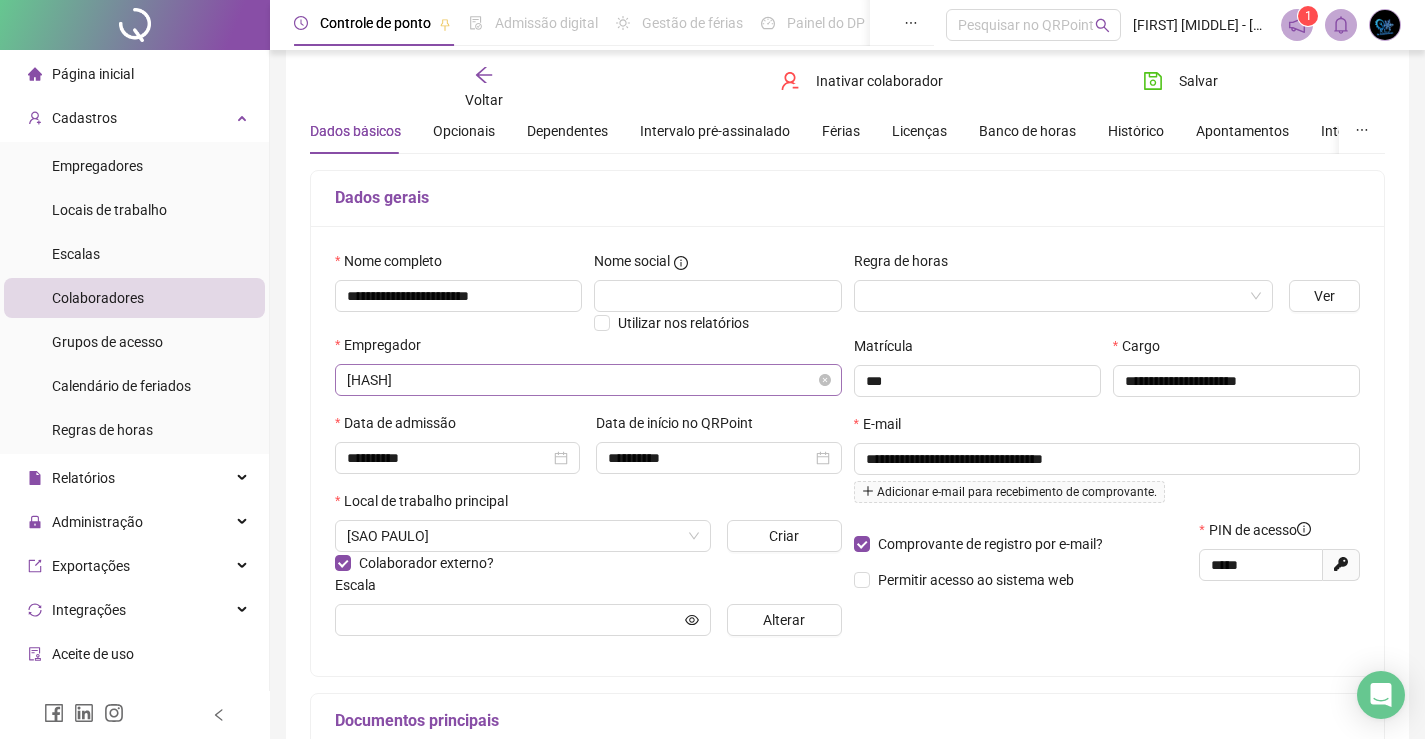 scroll, scrollTop: 0, scrollLeft: 0, axis: both 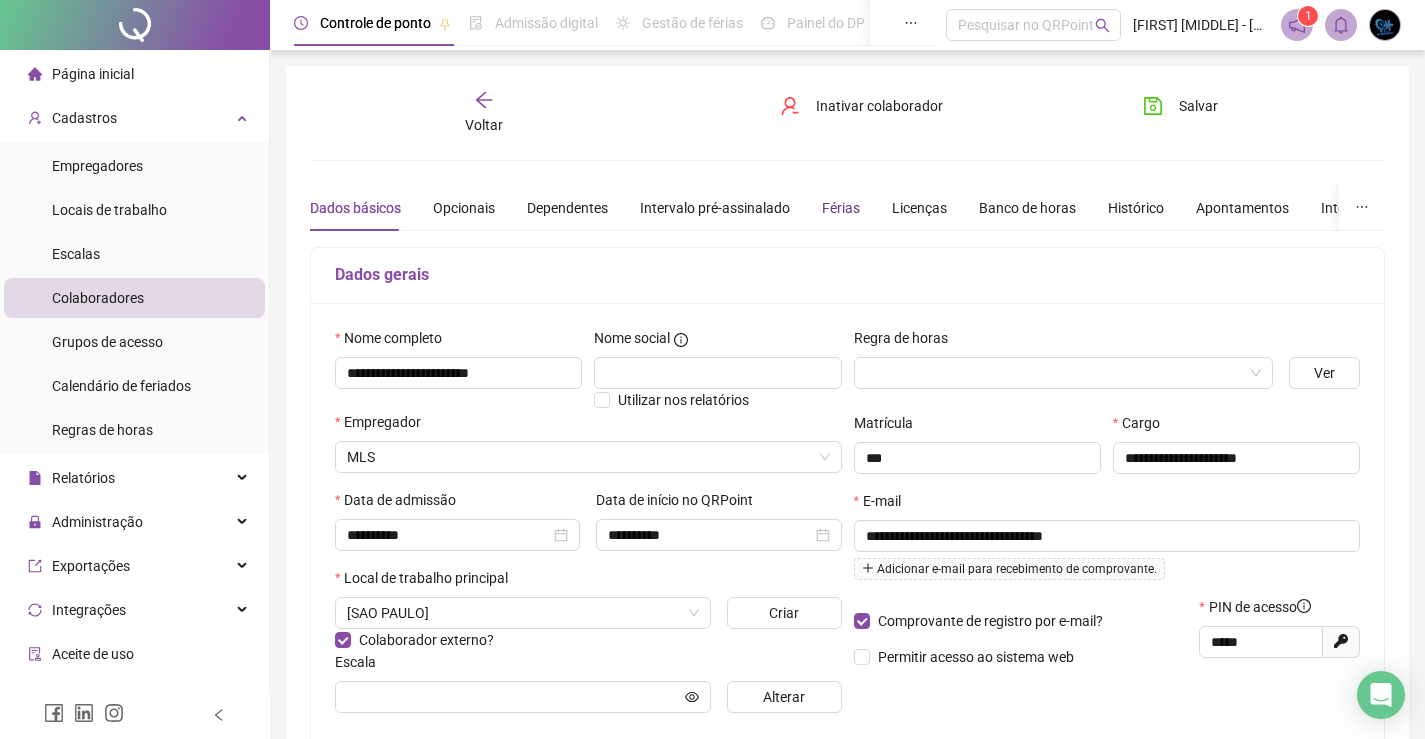 click on "Férias" at bounding box center (841, 208) 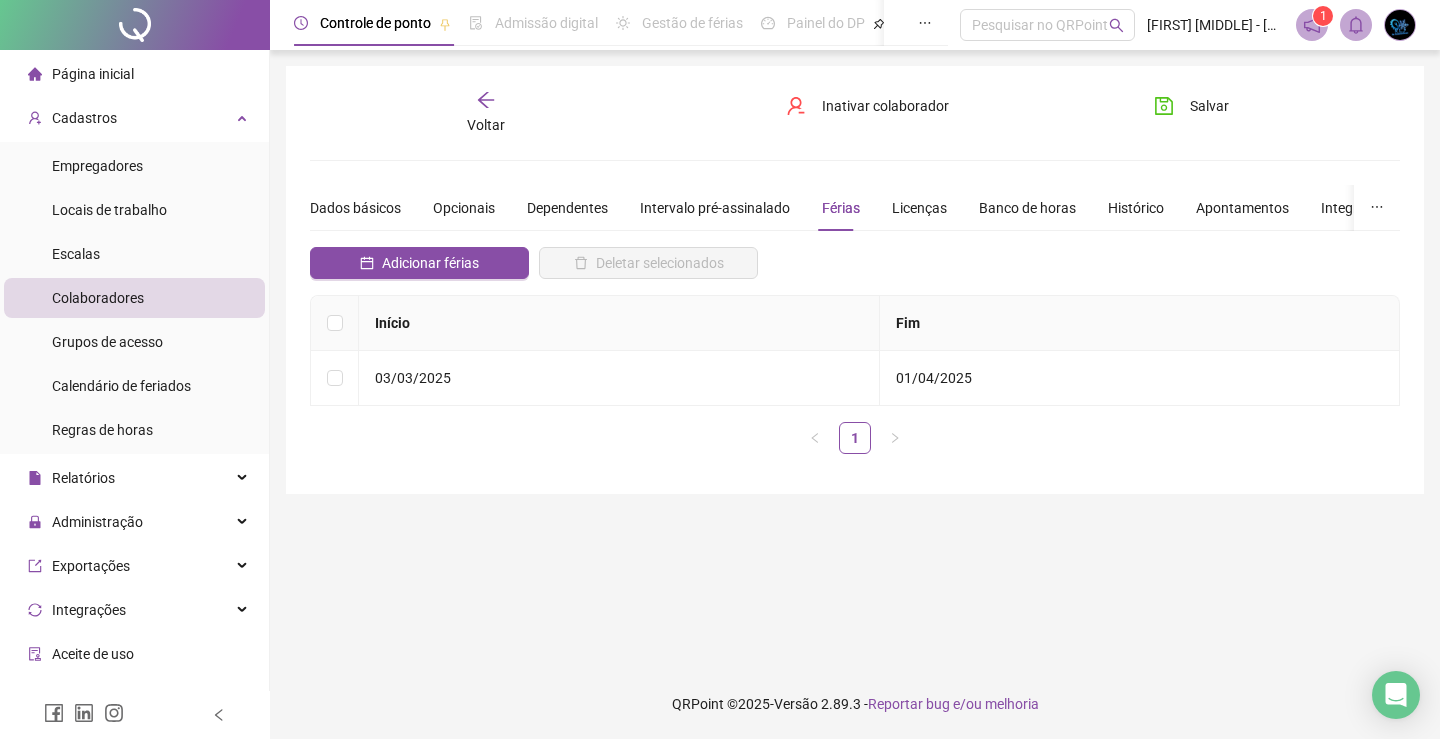 click on "**********" at bounding box center (855, 327) 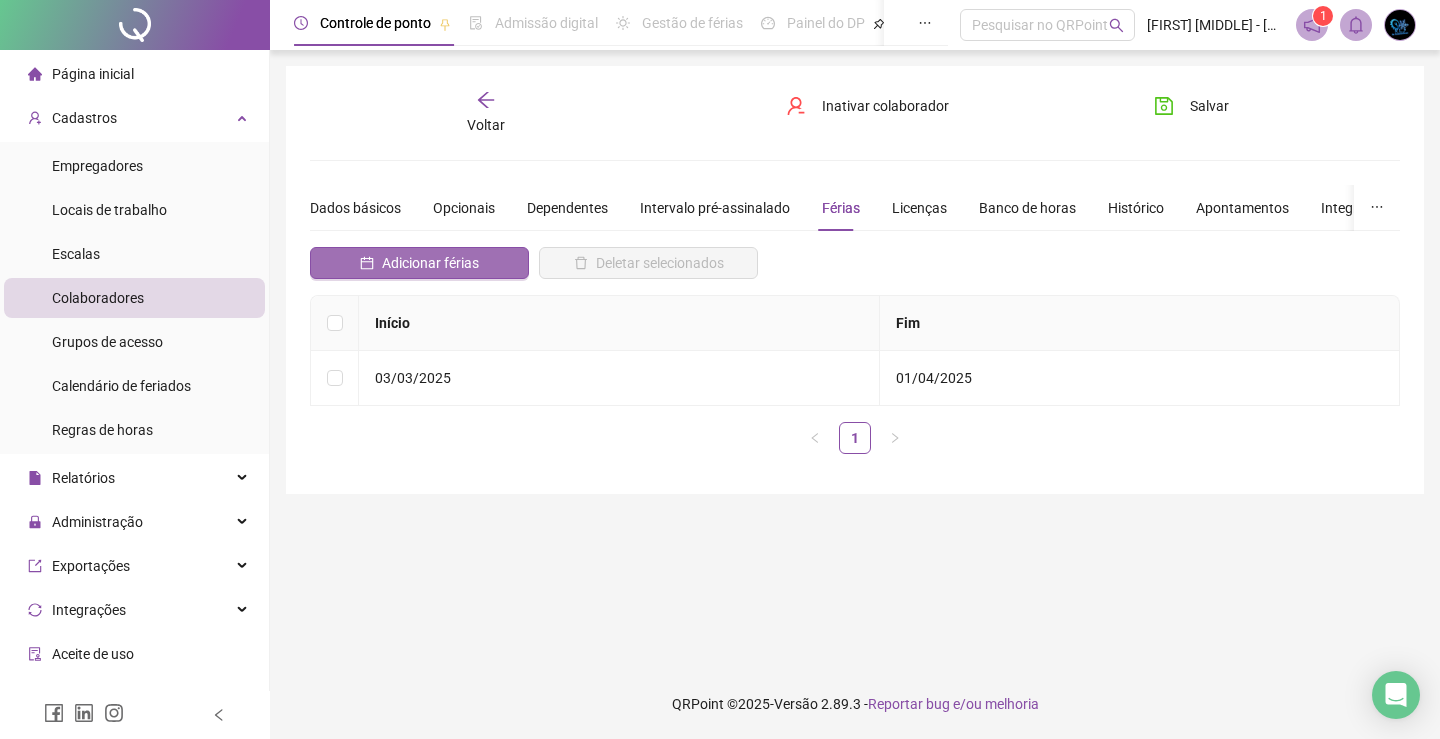 click on "Adicionar férias" at bounding box center (430, 263) 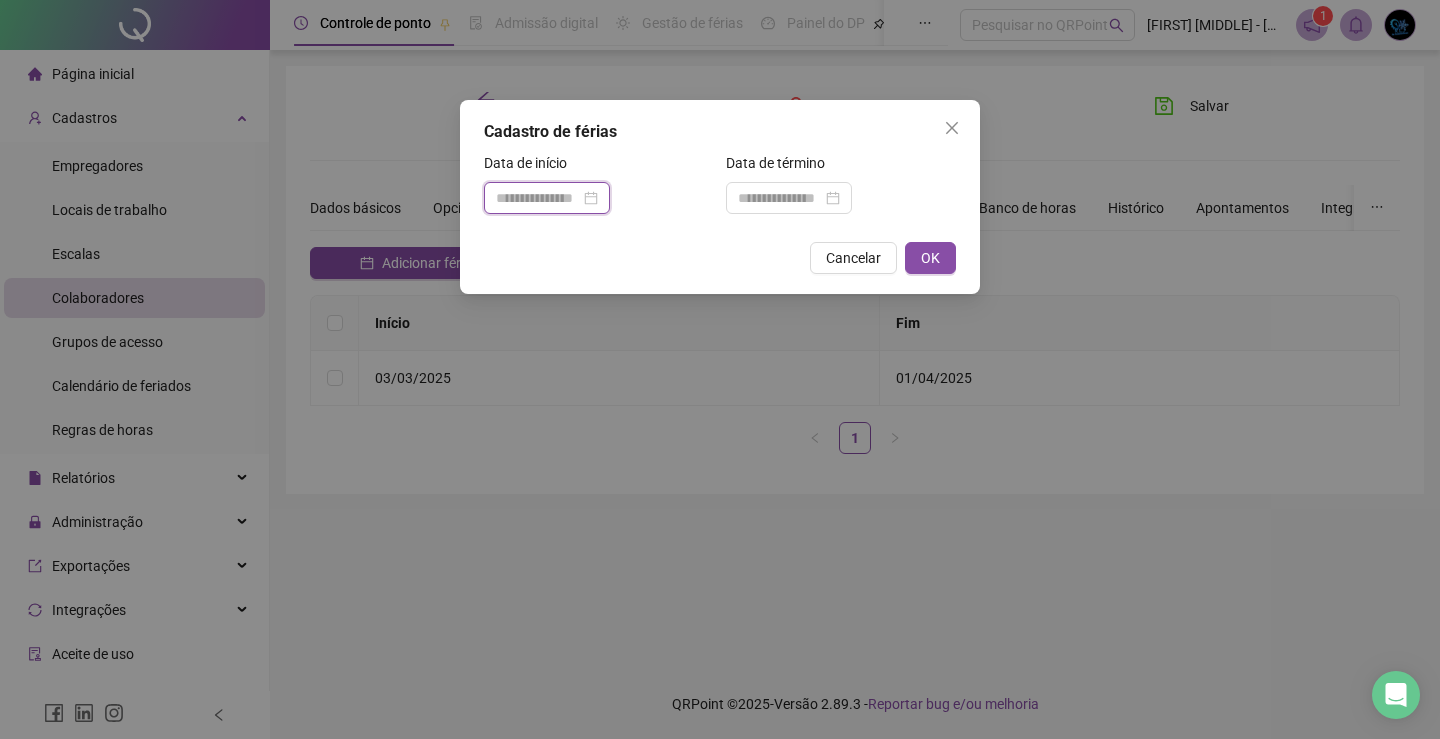 click at bounding box center (538, 198) 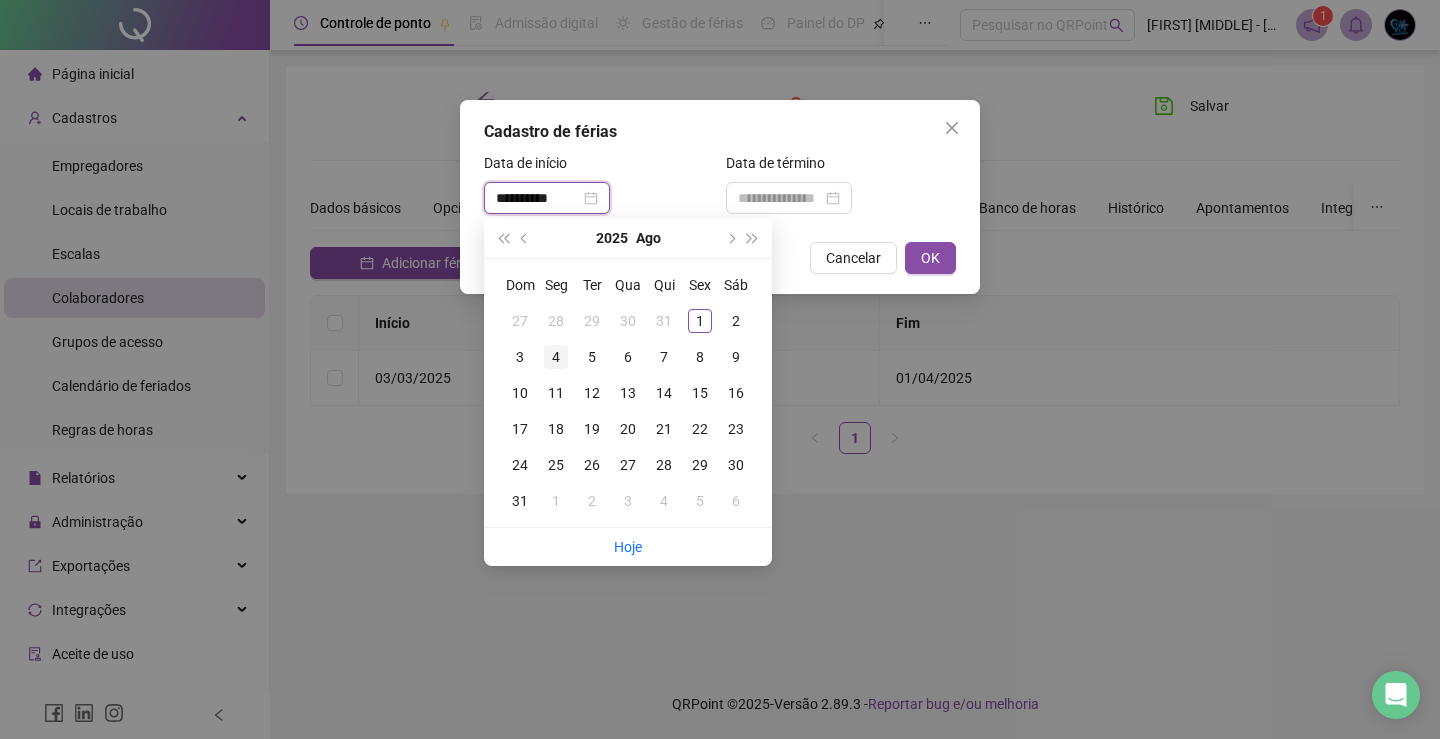 type on "**********" 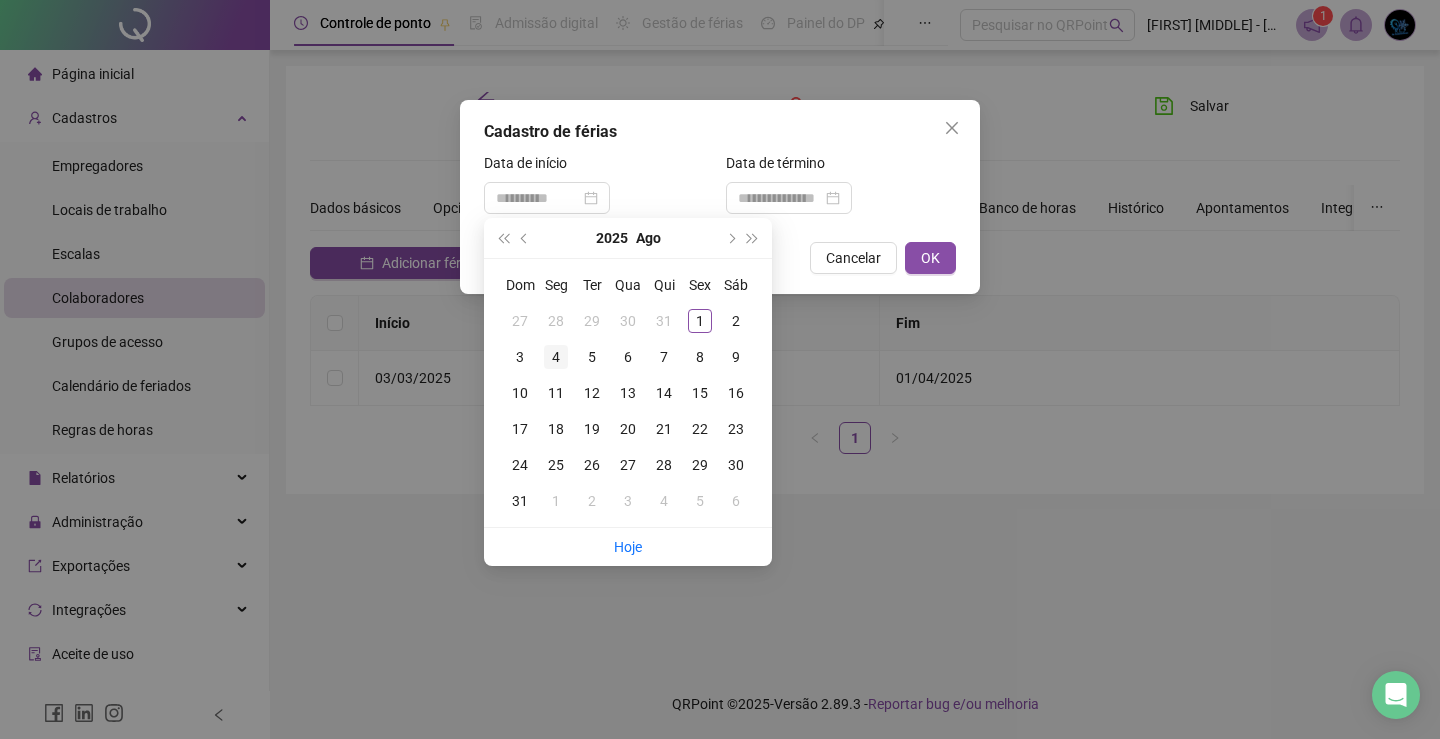 click on "4" at bounding box center [556, 357] 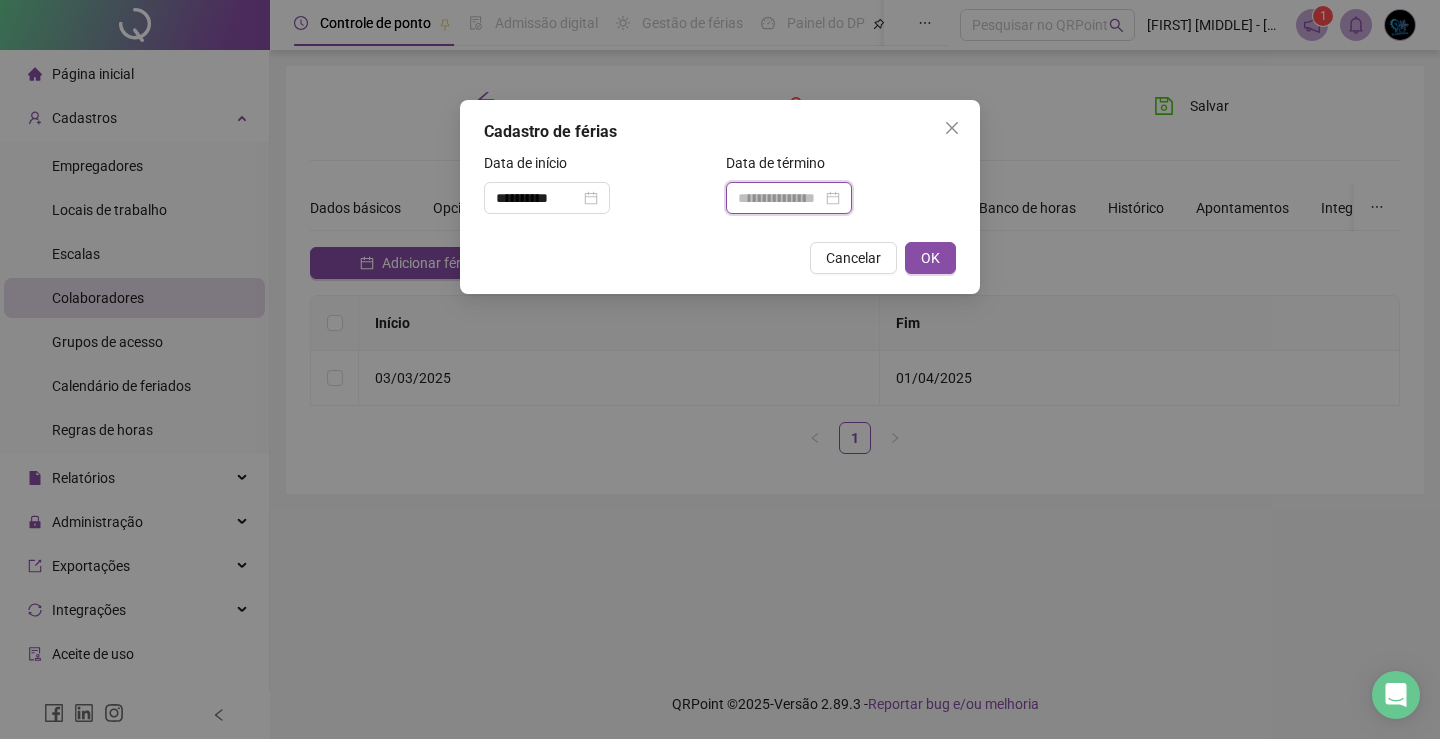 click at bounding box center (780, 198) 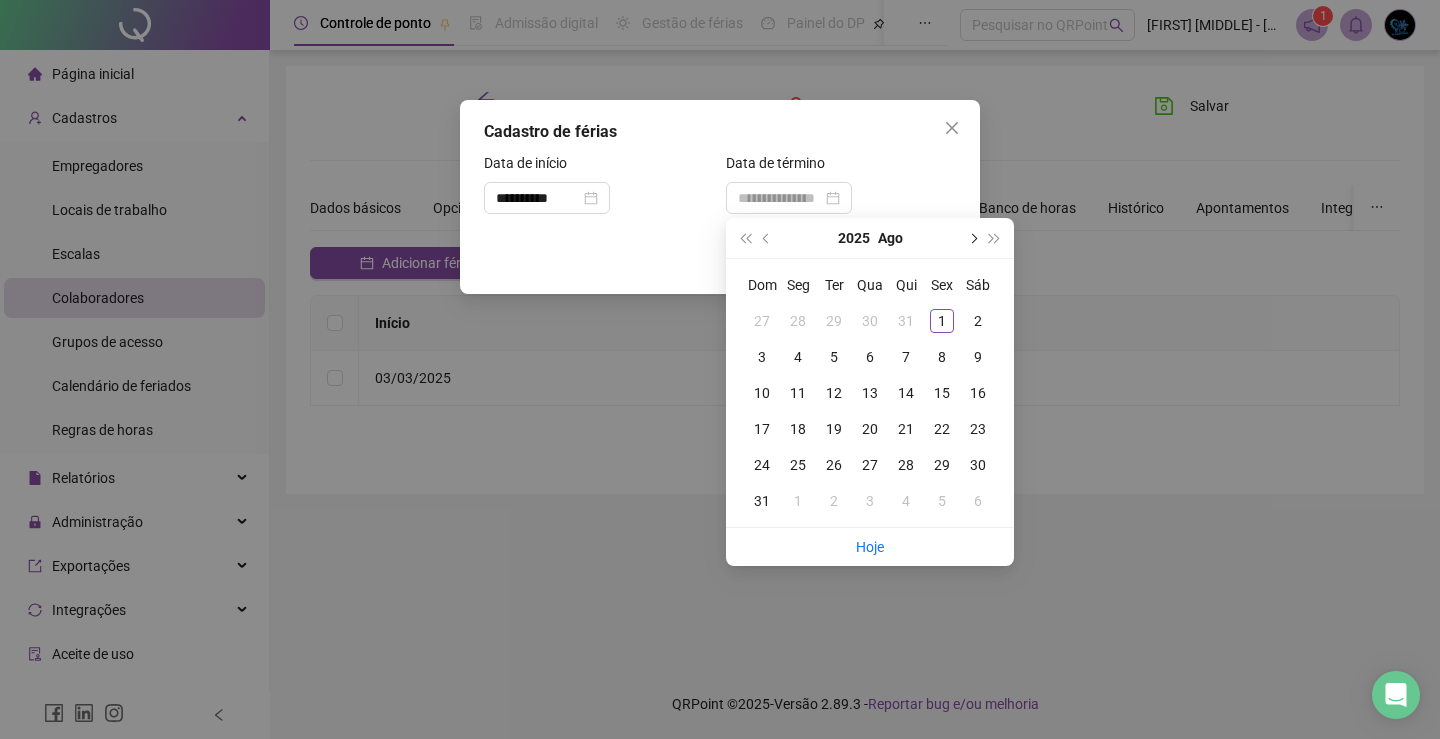 click at bounding box center (972, 238) 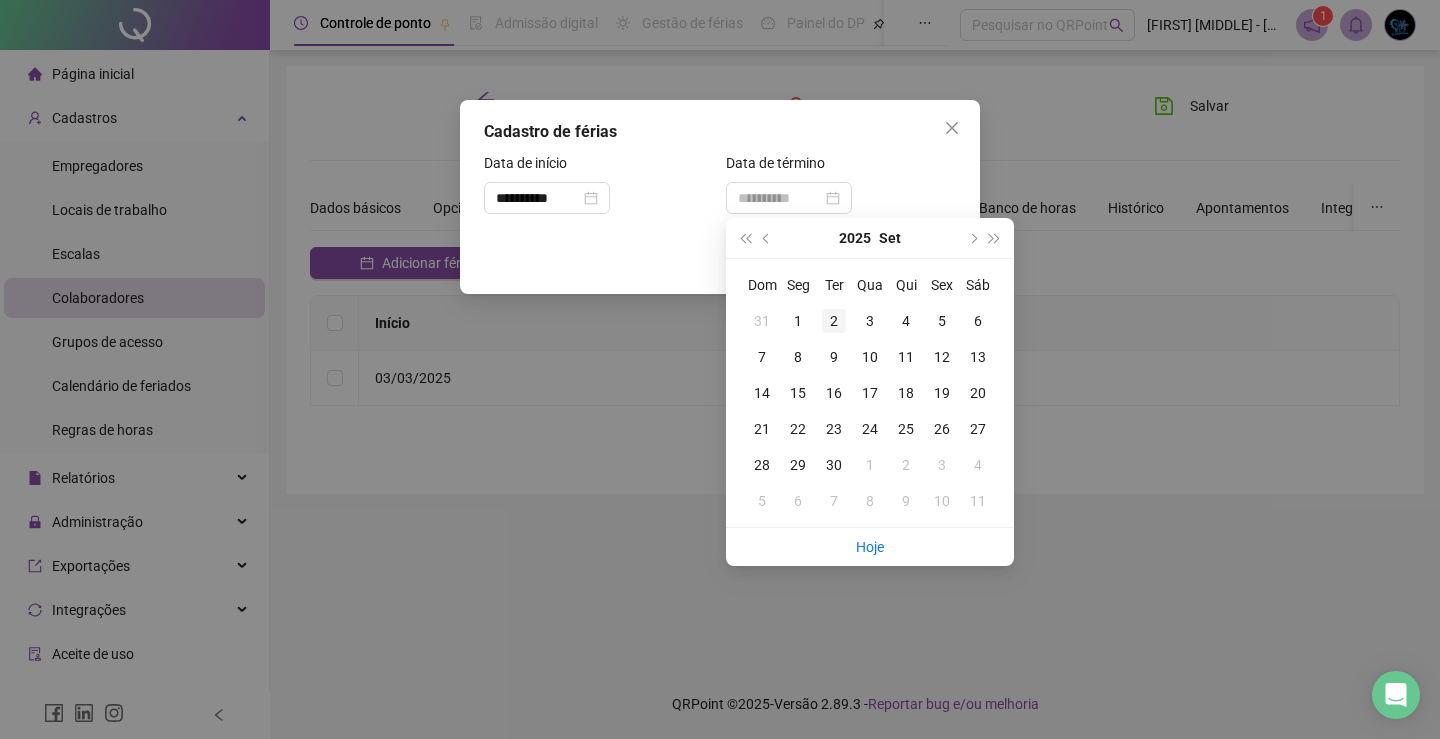 type on "**********" 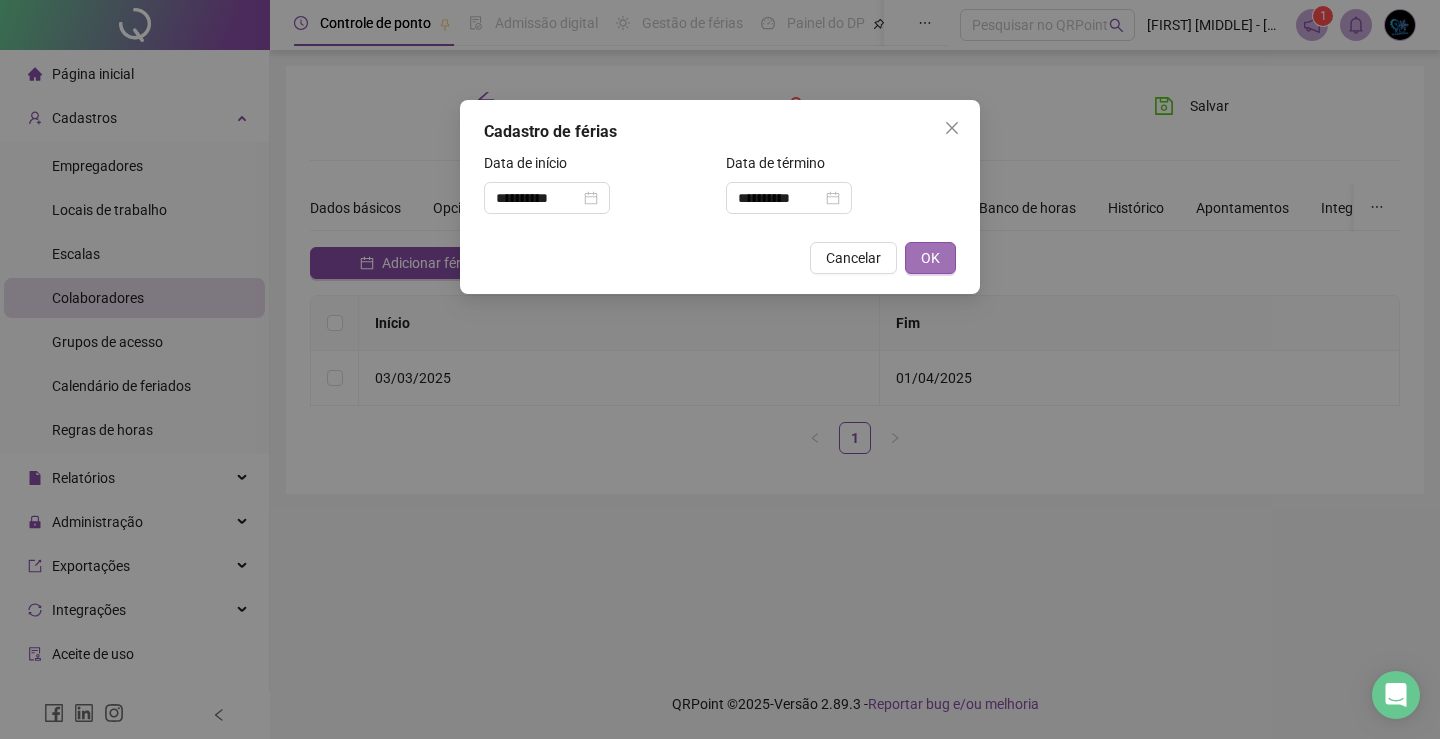 click on "OK" at bounding box center [930, 258] 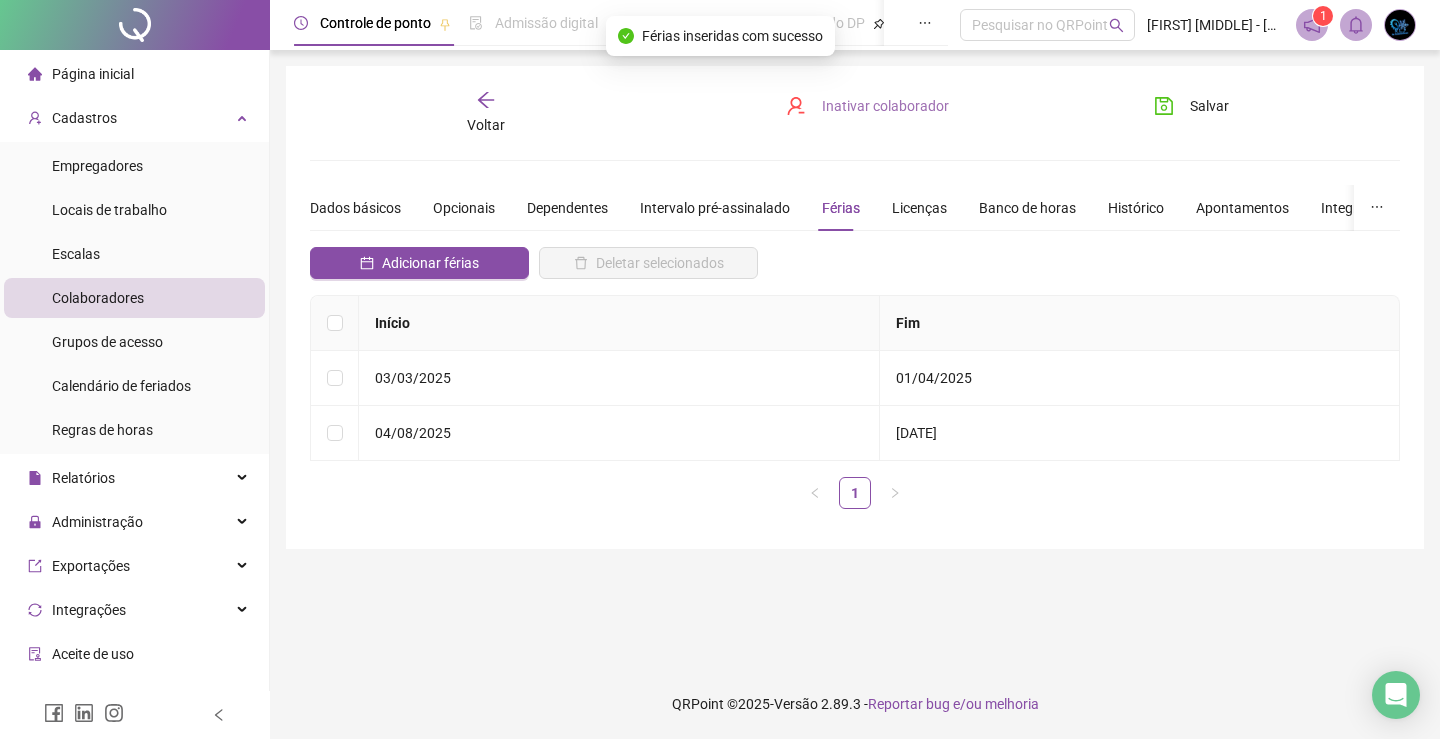drag, startPoint x: 1175, startPoint y: 97, endPoint x: 915, endPoint y: 91, distance: 260.0692 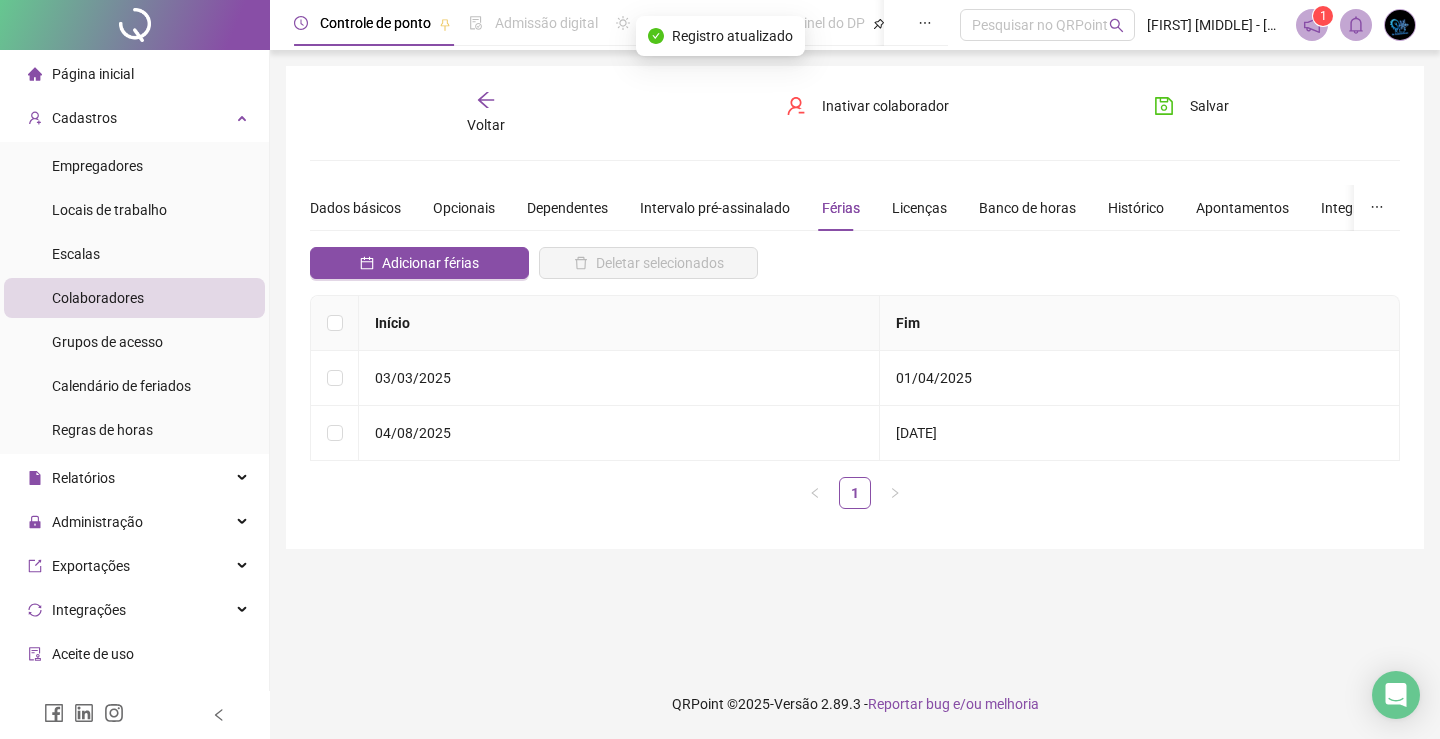 click 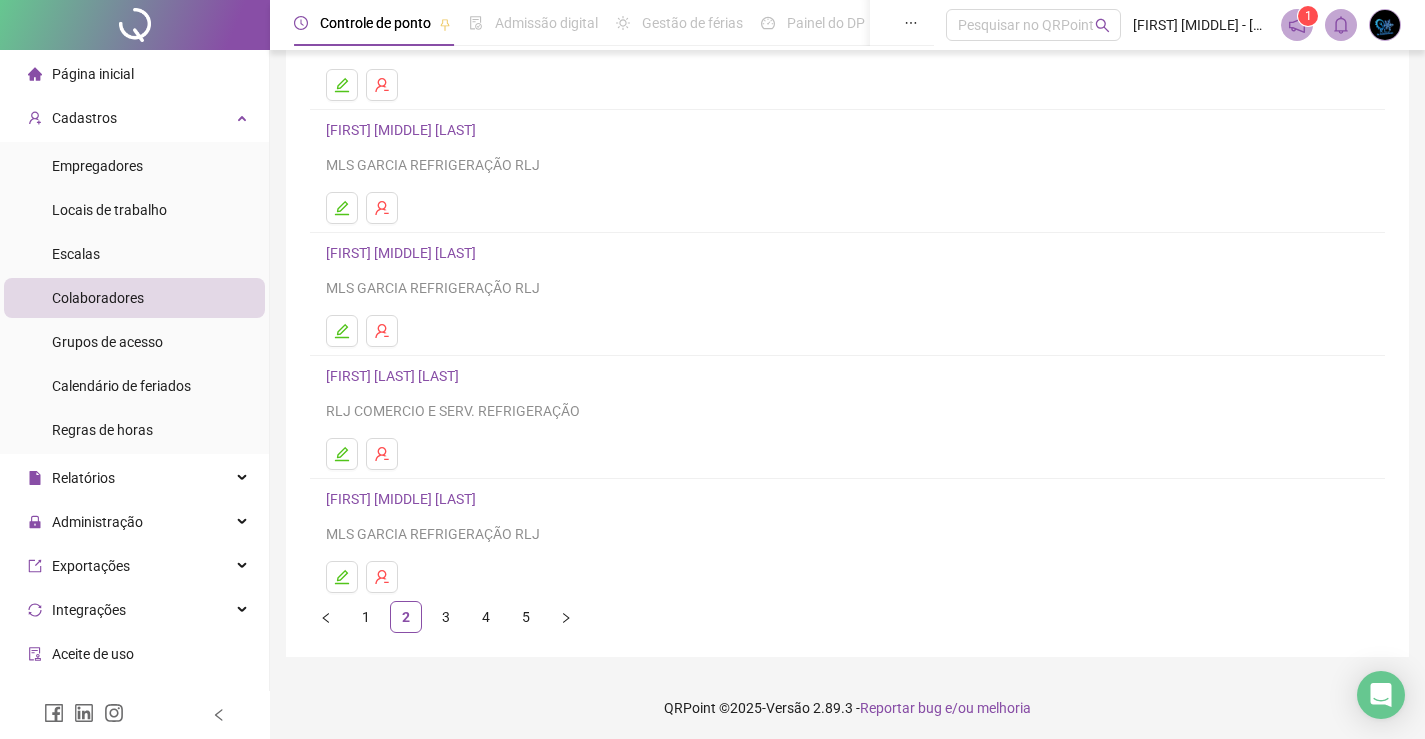 scroll, scrollTop: 228, scrollLeft: 0, axis: vertical 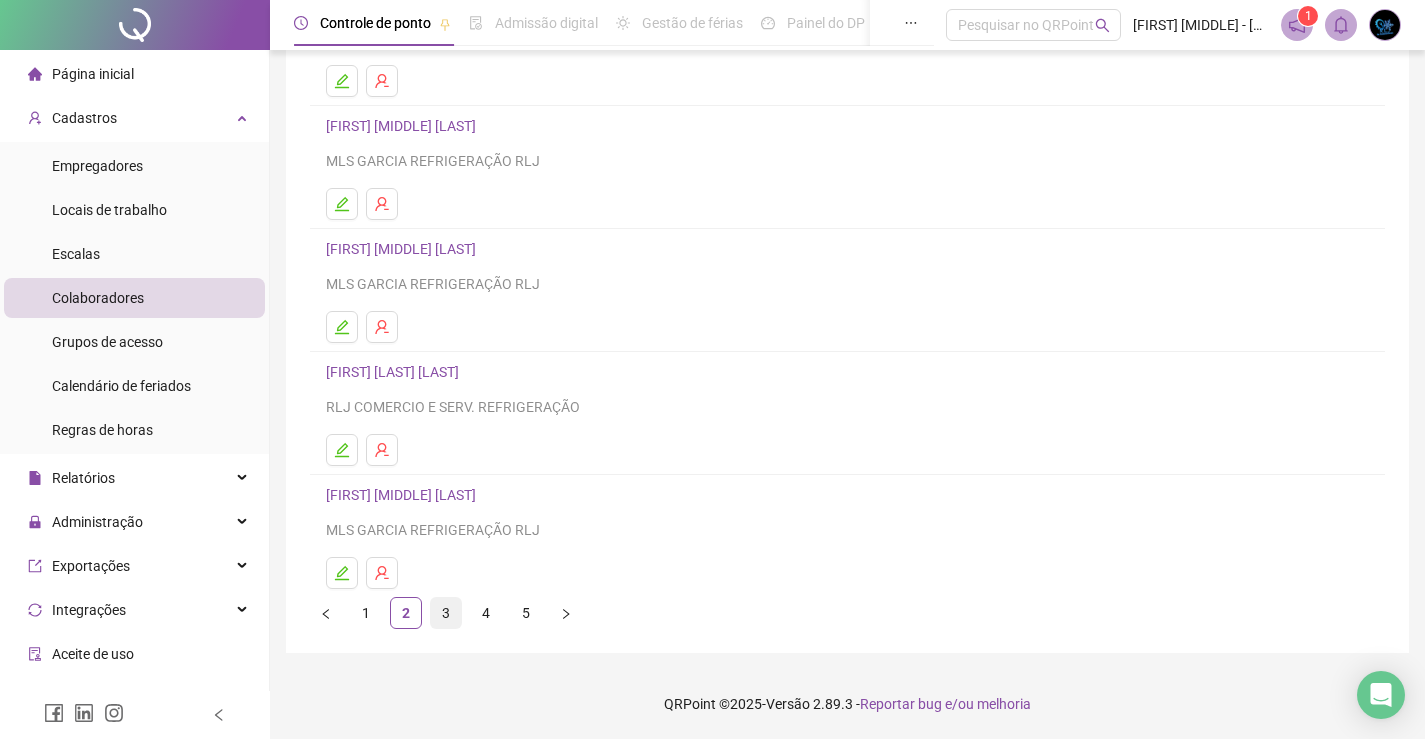 click on "3" at bounding box center [446, 613] 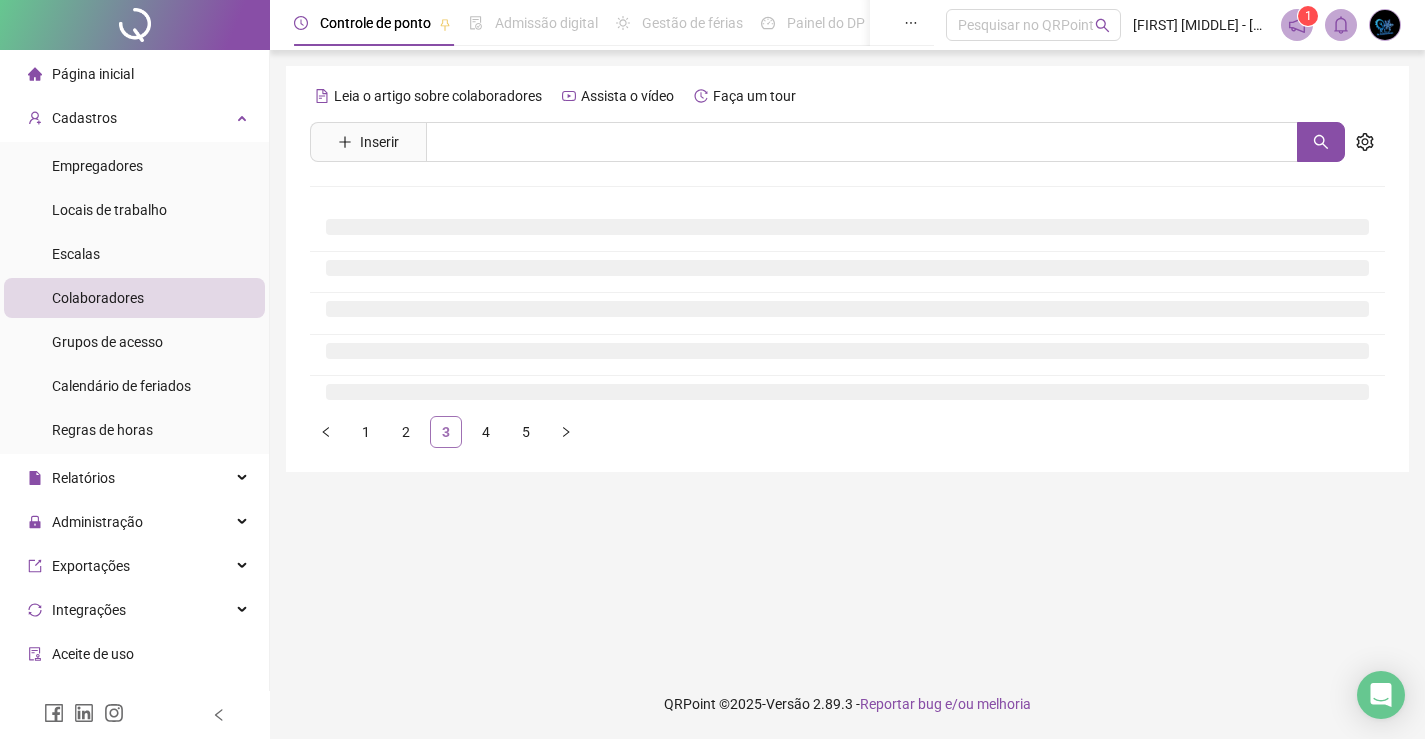 scroll, scrollTop: 0, scrollLeft: 0, axis: both 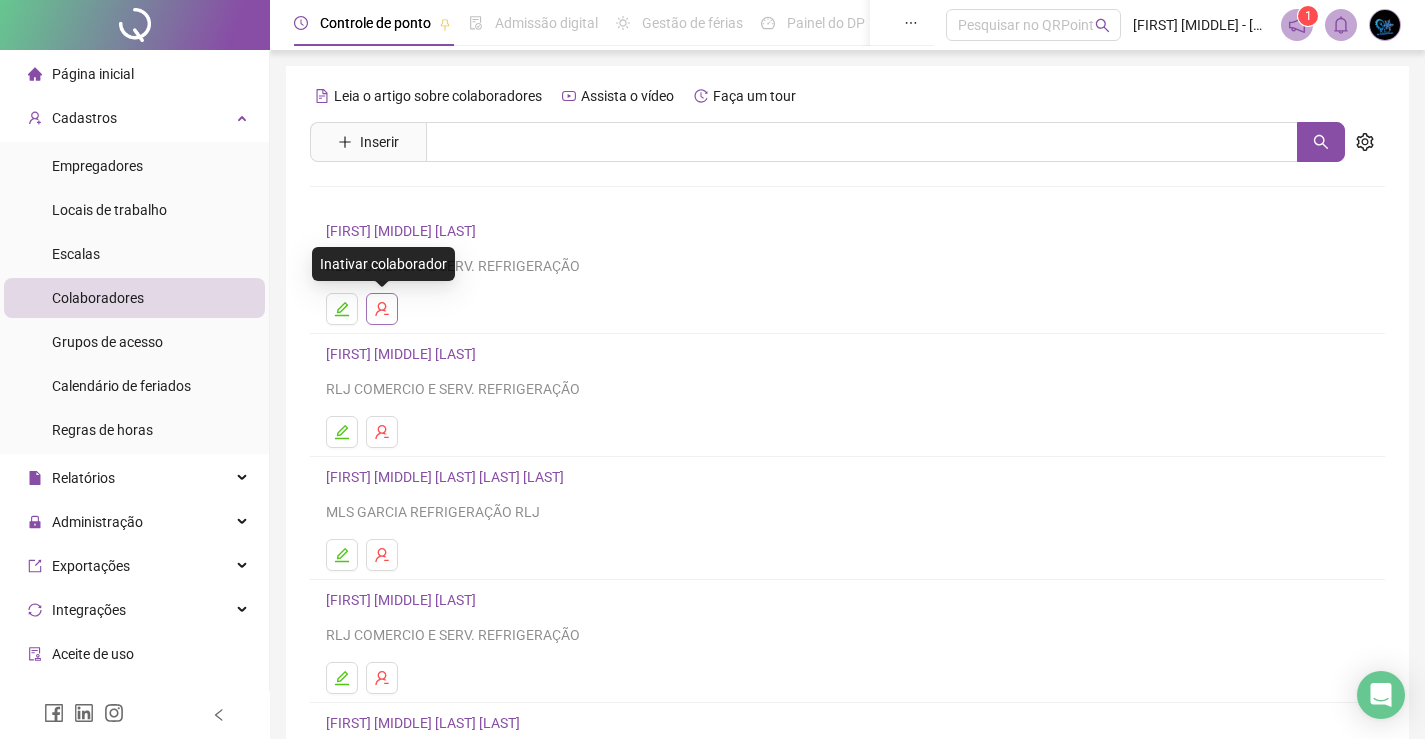 click 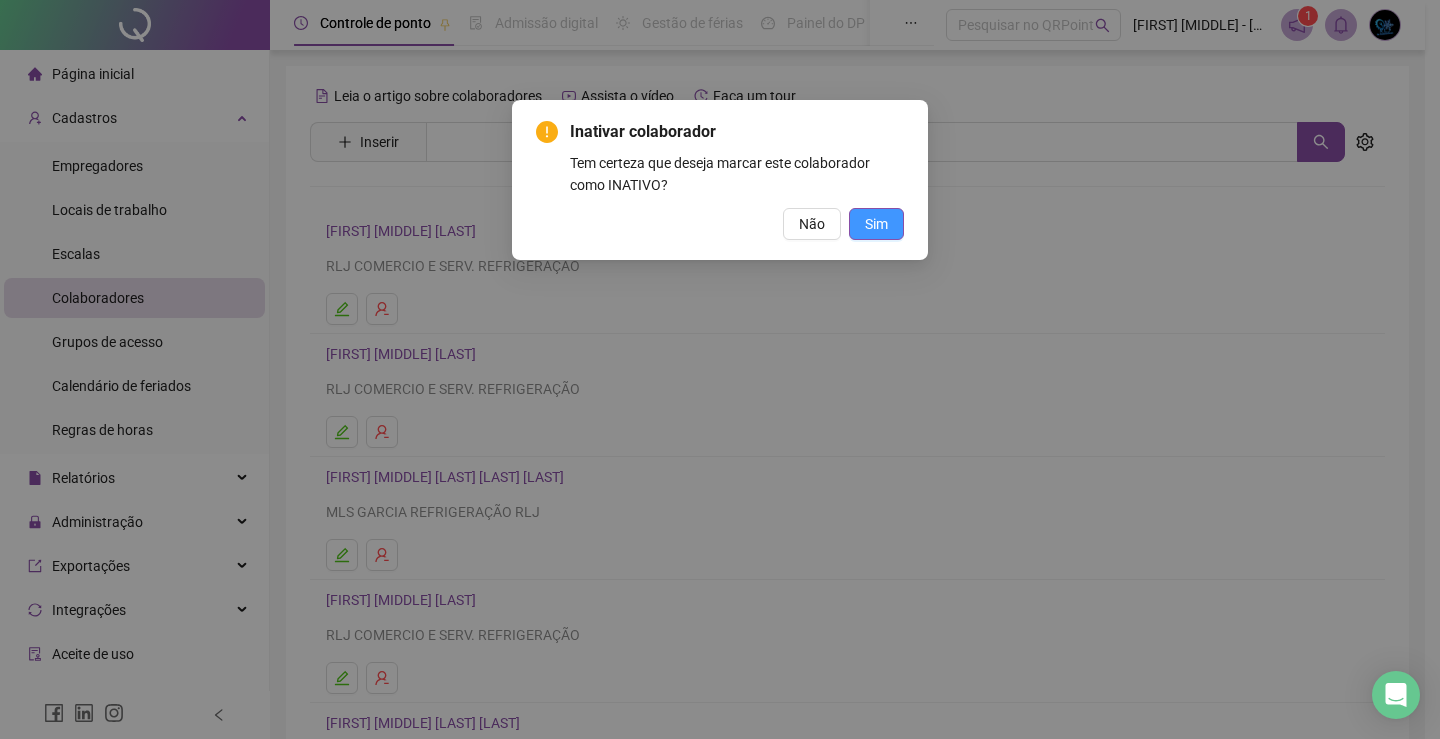 click on "Sim" at bounding box center (876, 224) 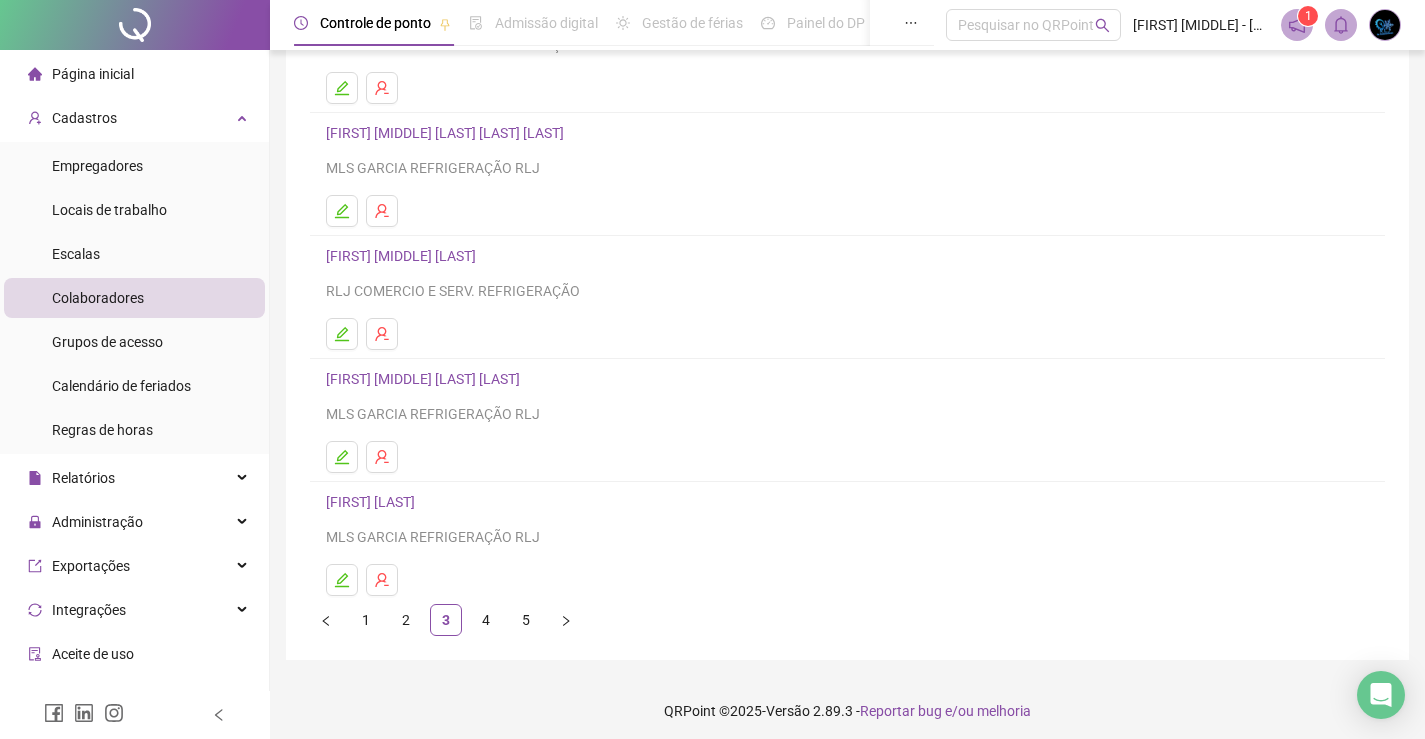 scroll, scrollTop: 228, scrollLeft: 0, axis: vertical 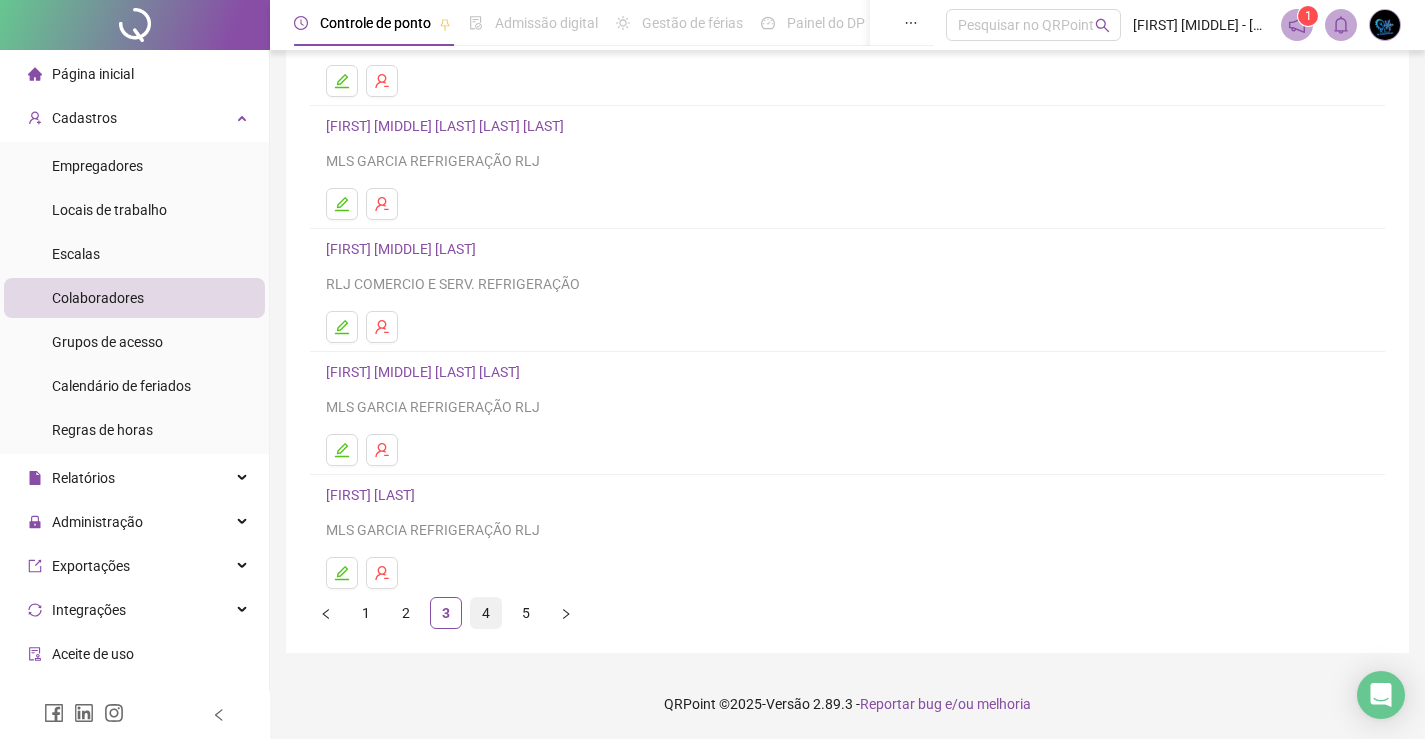 click on "4" at bounding box center [486, 613] 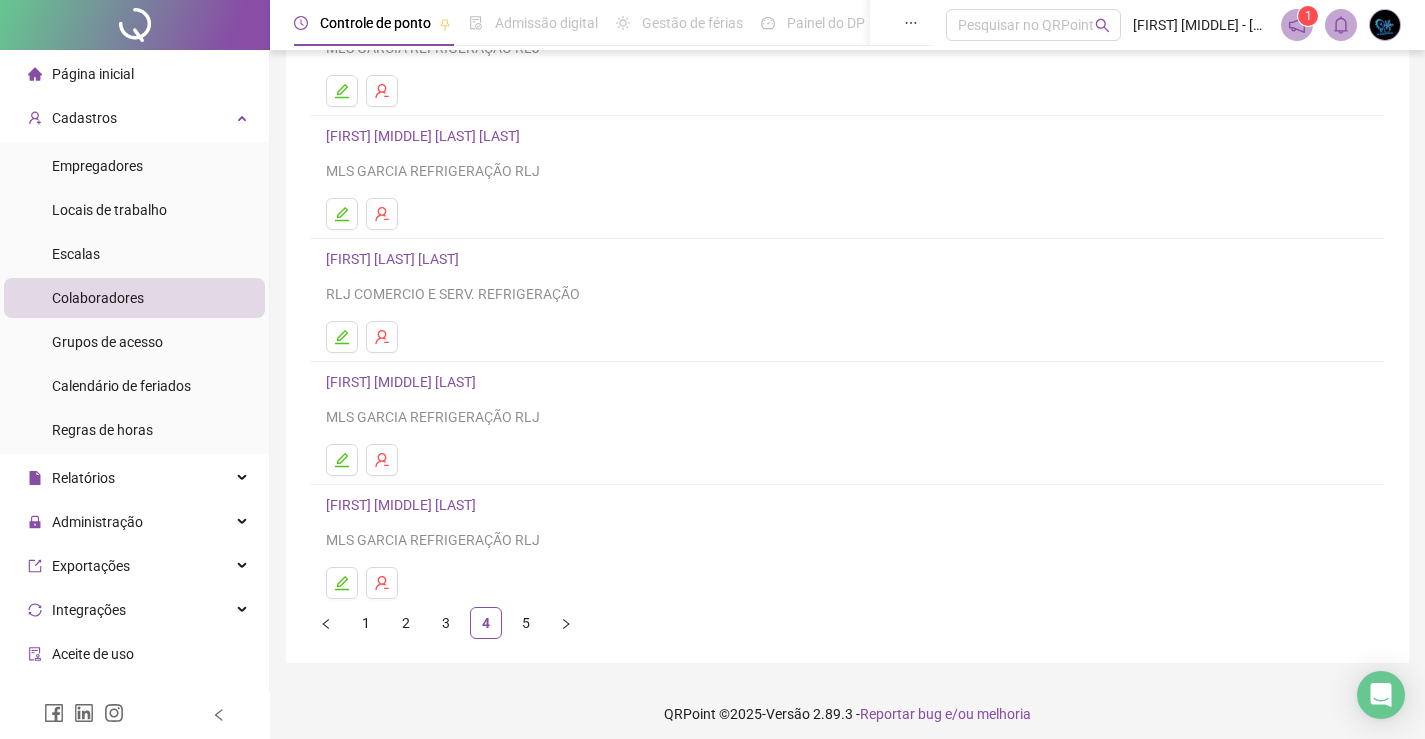 scroll, scrollTop: 228, scrollLeft: 0, axis: vertical 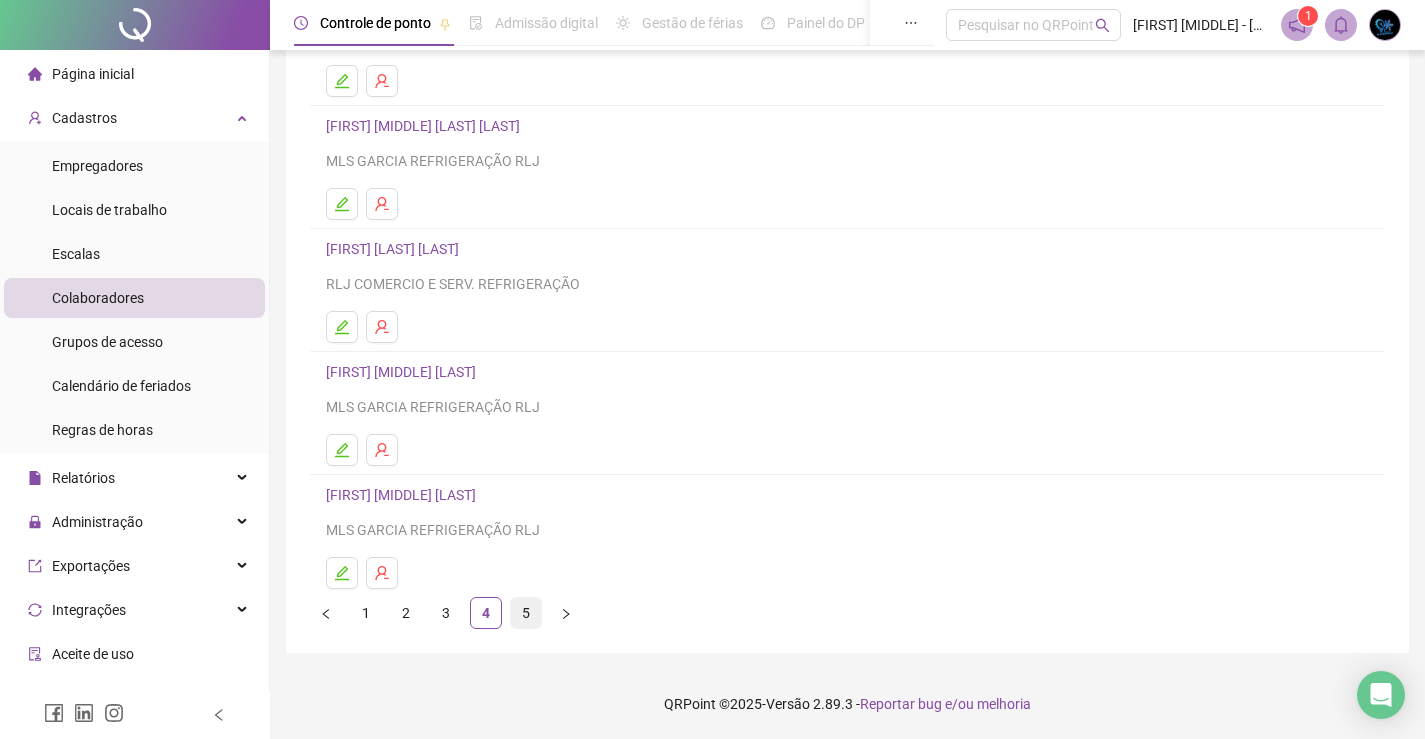 click on "5" at bounding box center [526, 613] 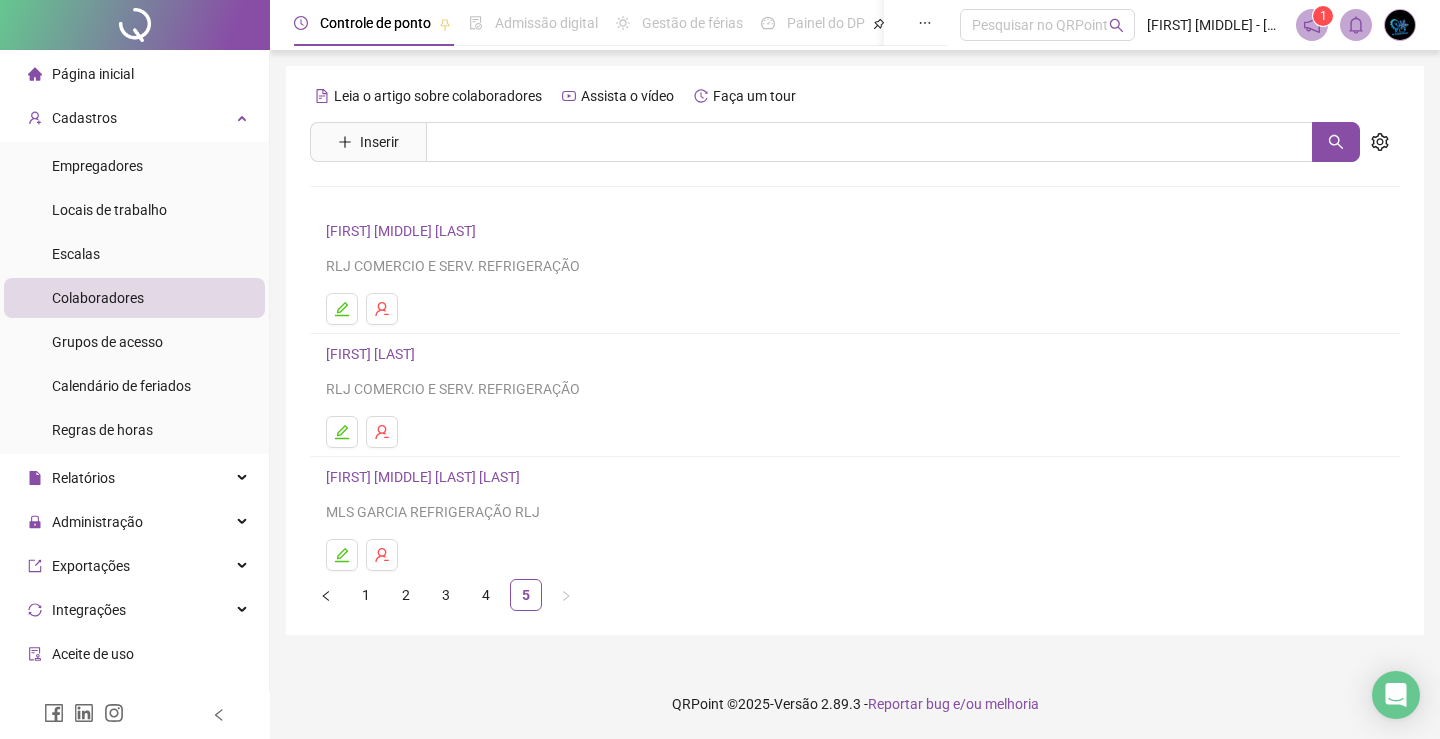 click on "1" at bounding box center [366, 595] 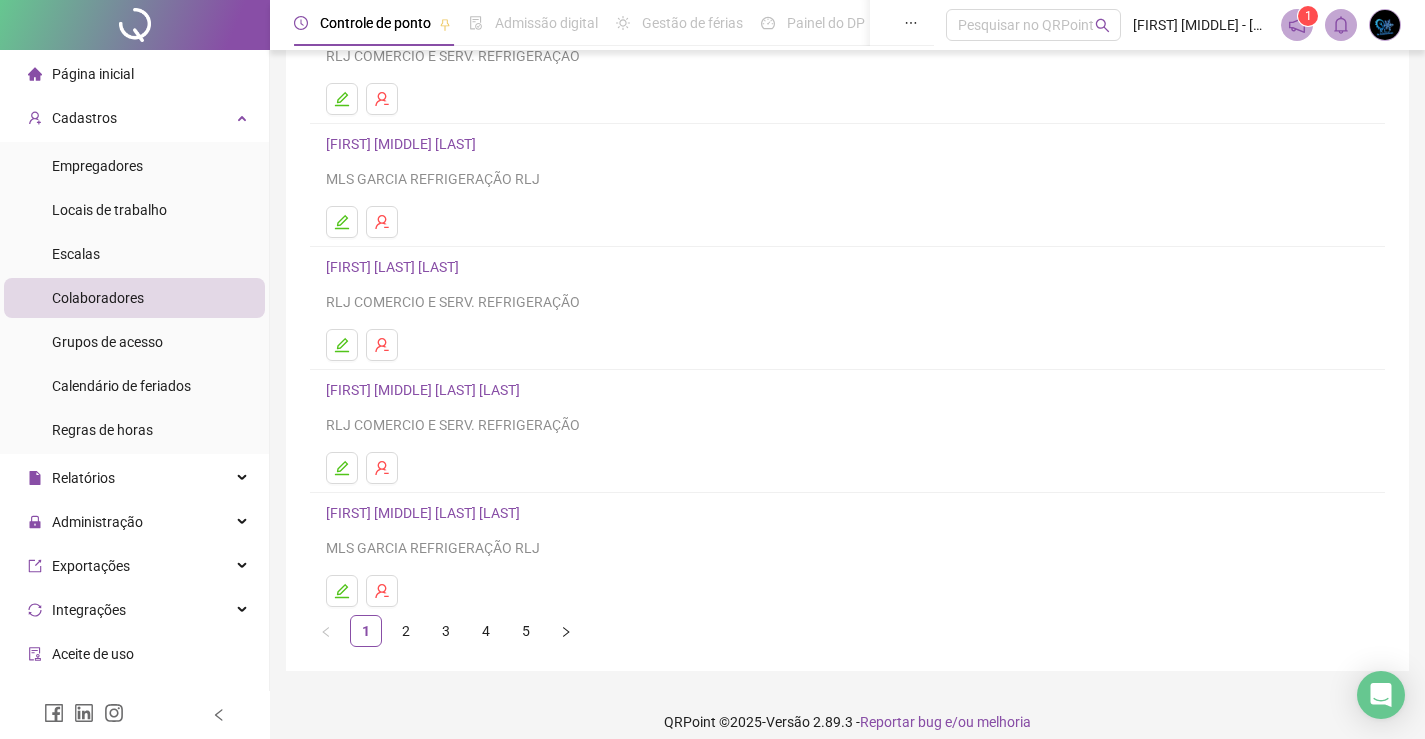 scroll, scrollTop: 228, scrollLeft: 0, axis: vertical 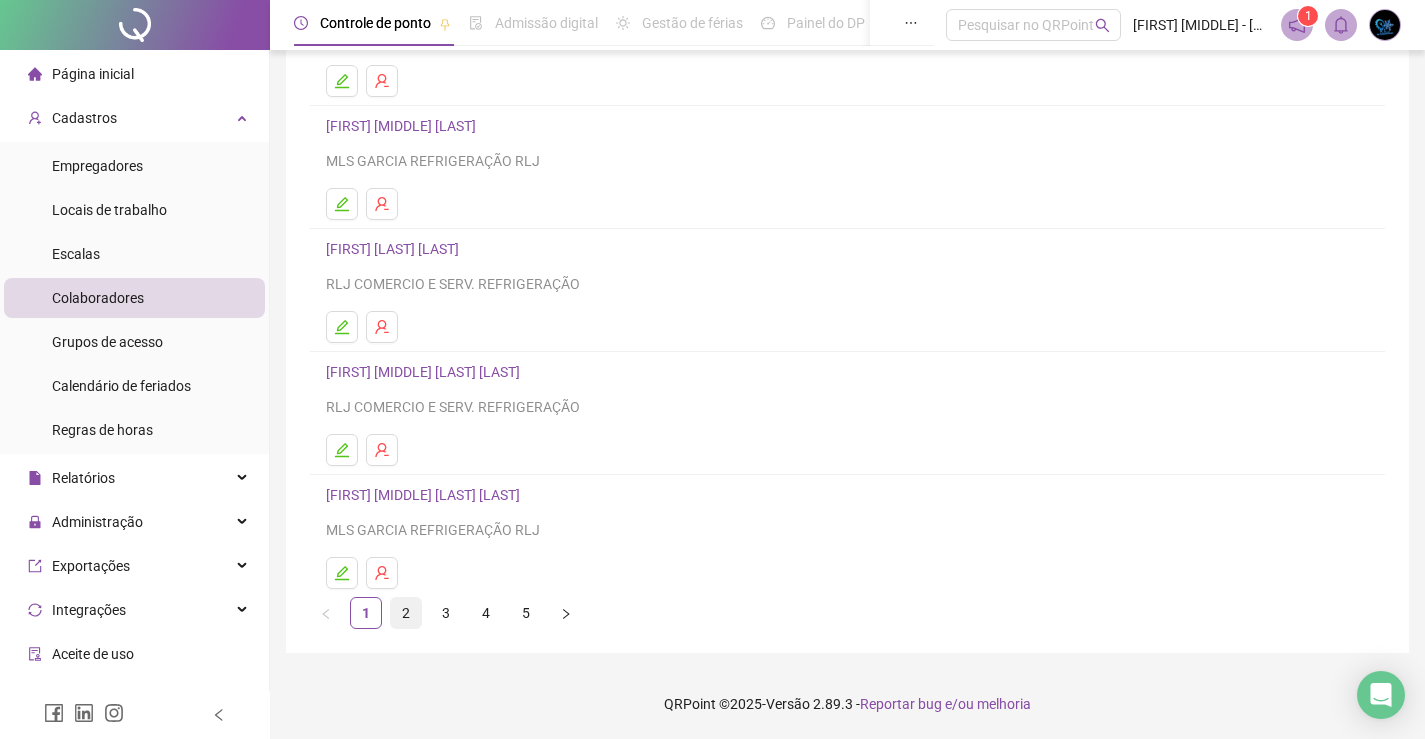 click on "2" at bounding box center (406, 613) 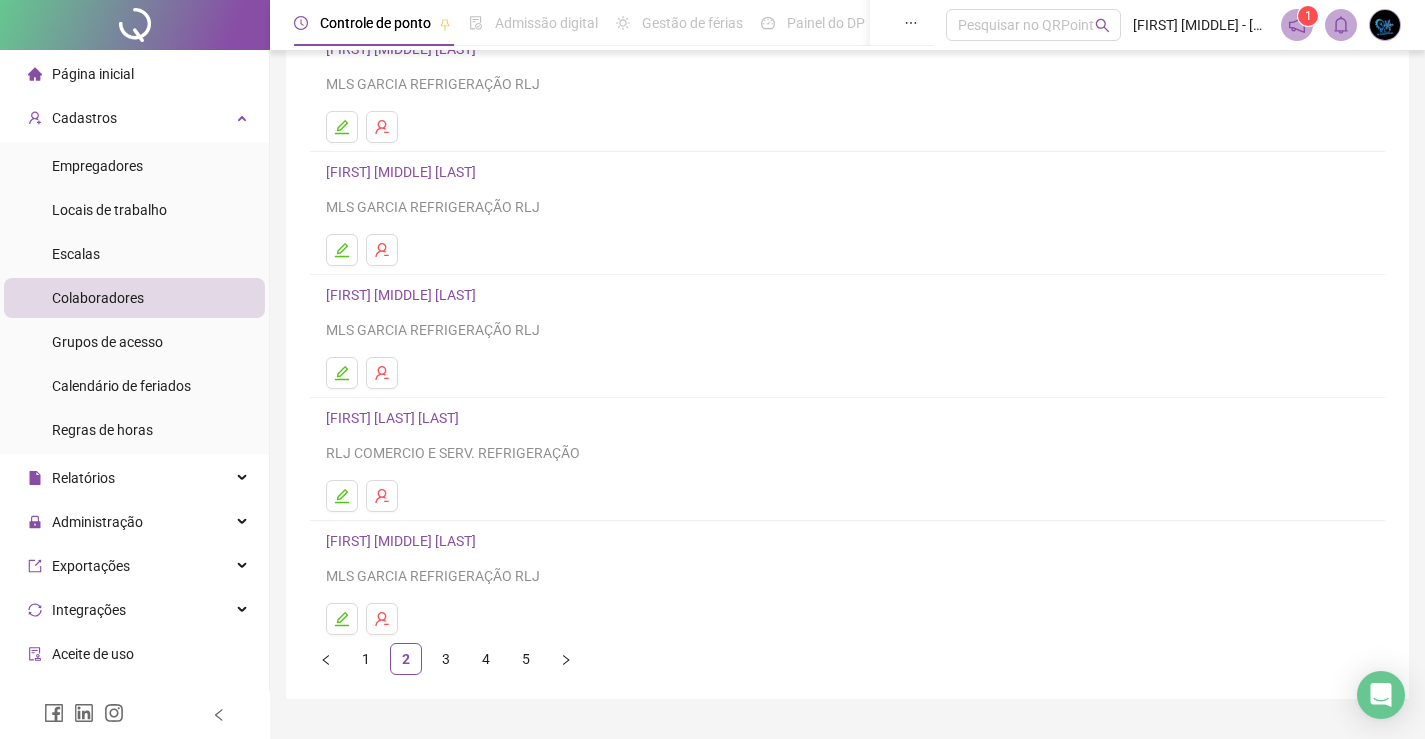 scroll, scrollTop: 228, scrollLeft: 0, axis: vertical 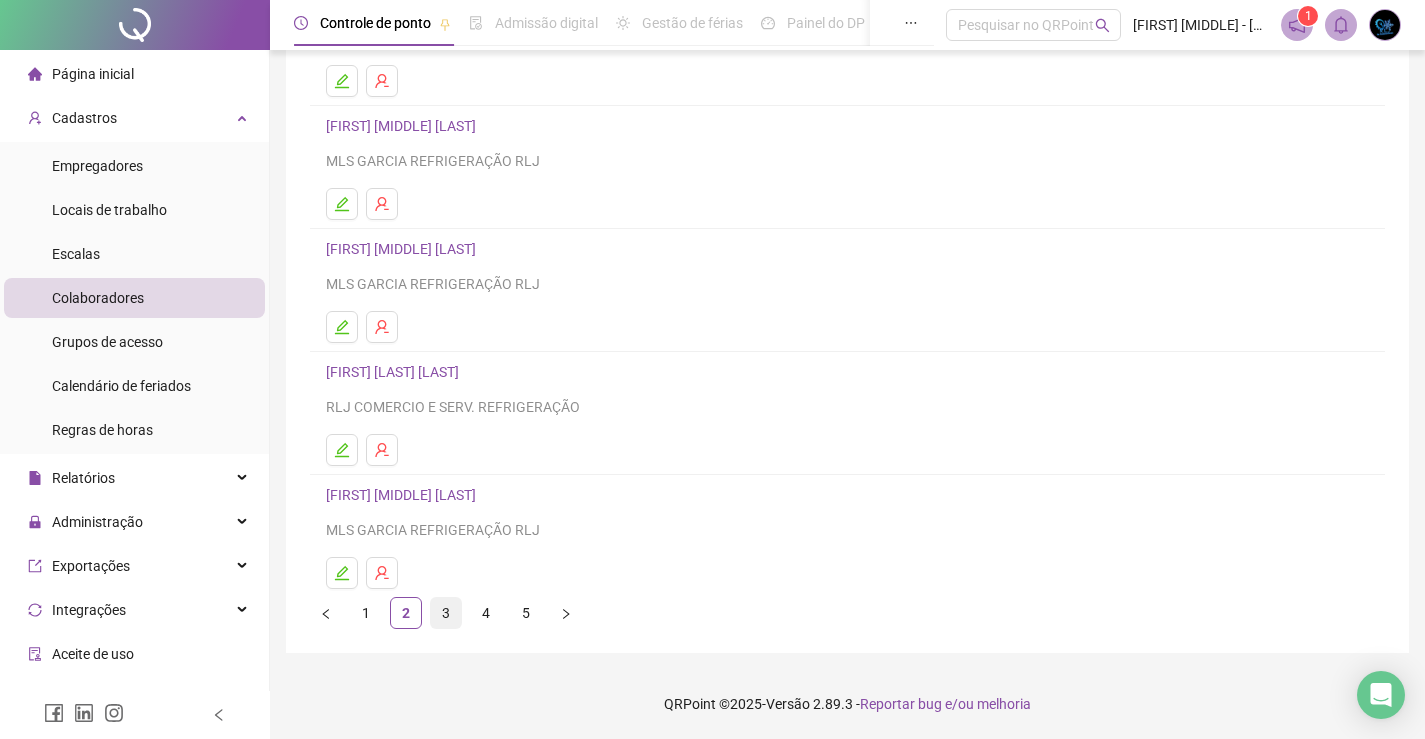 click on "3" at bounding box center (446, 613) 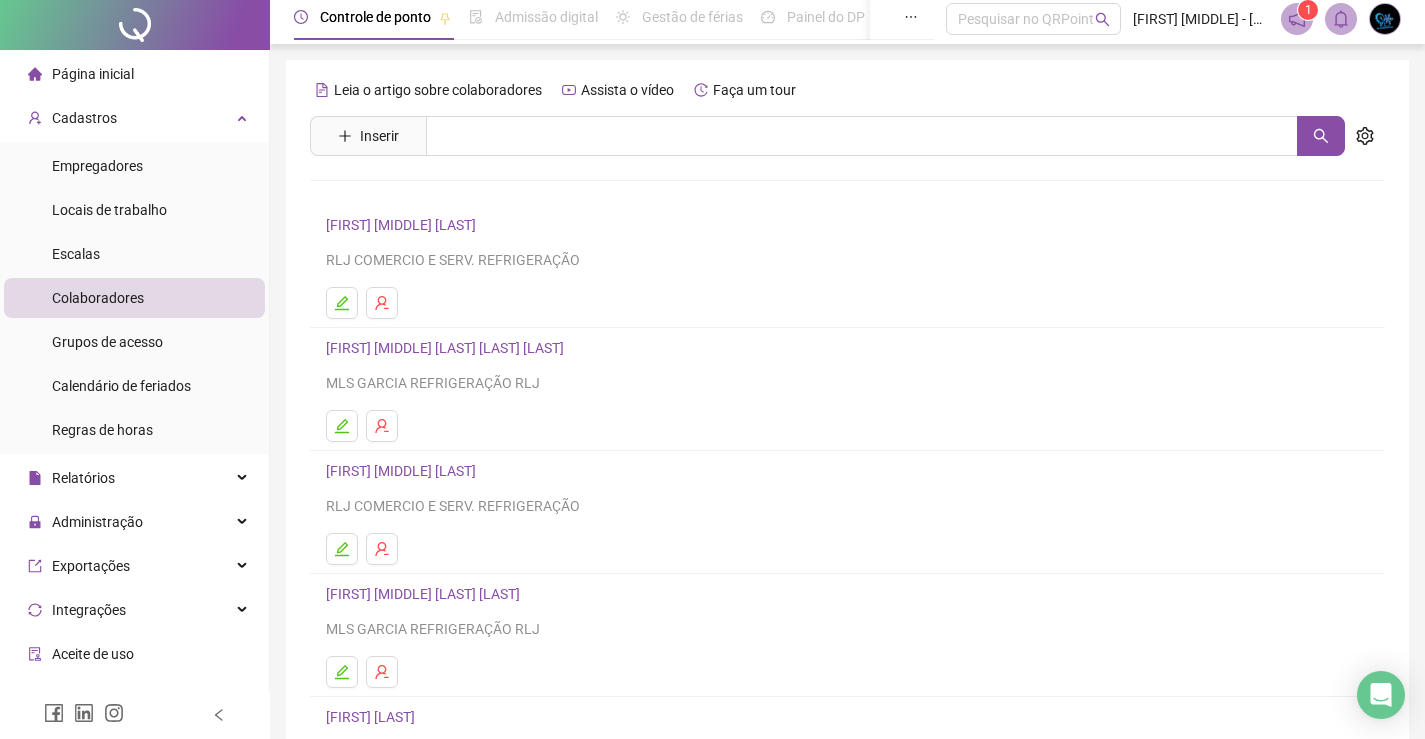 scroll, scrollTop: 0, scrollLeft: 0, axis: both 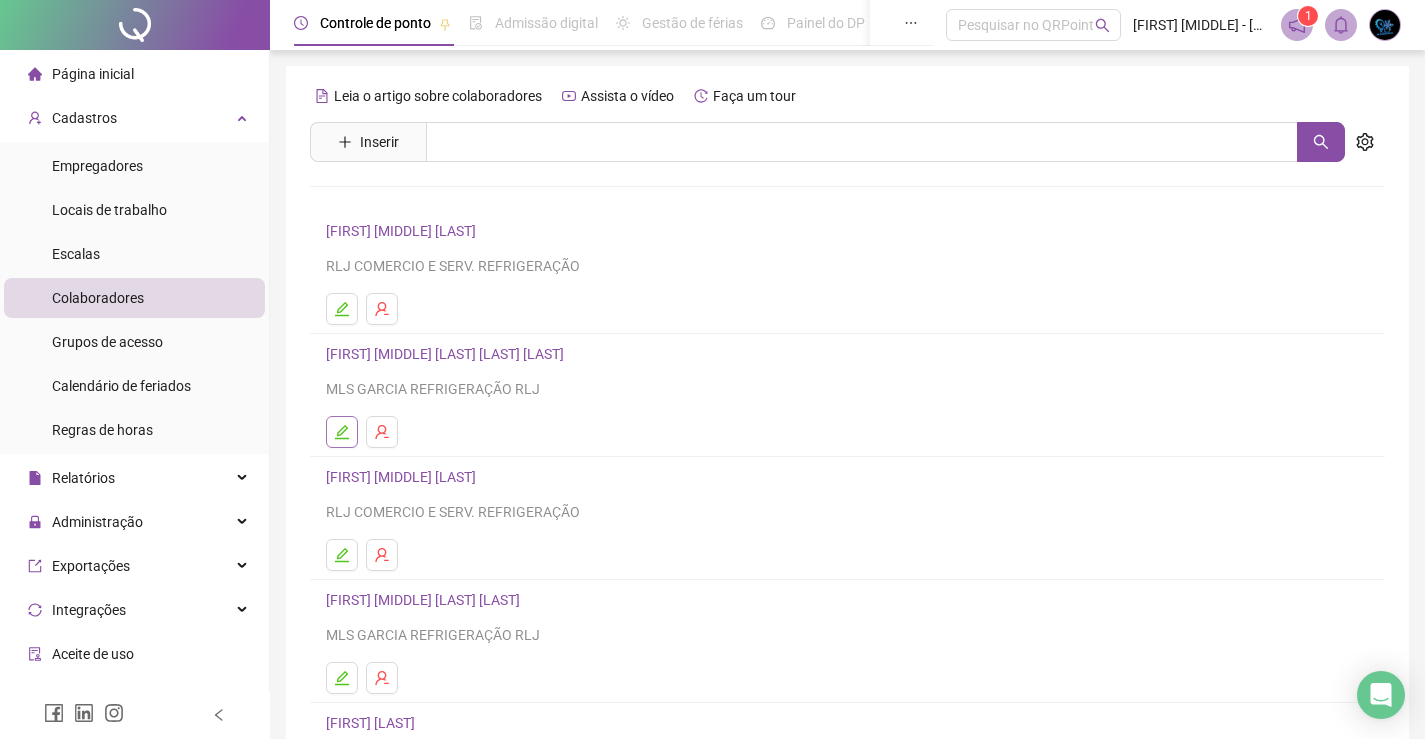 click at bounding box center (342, 432) 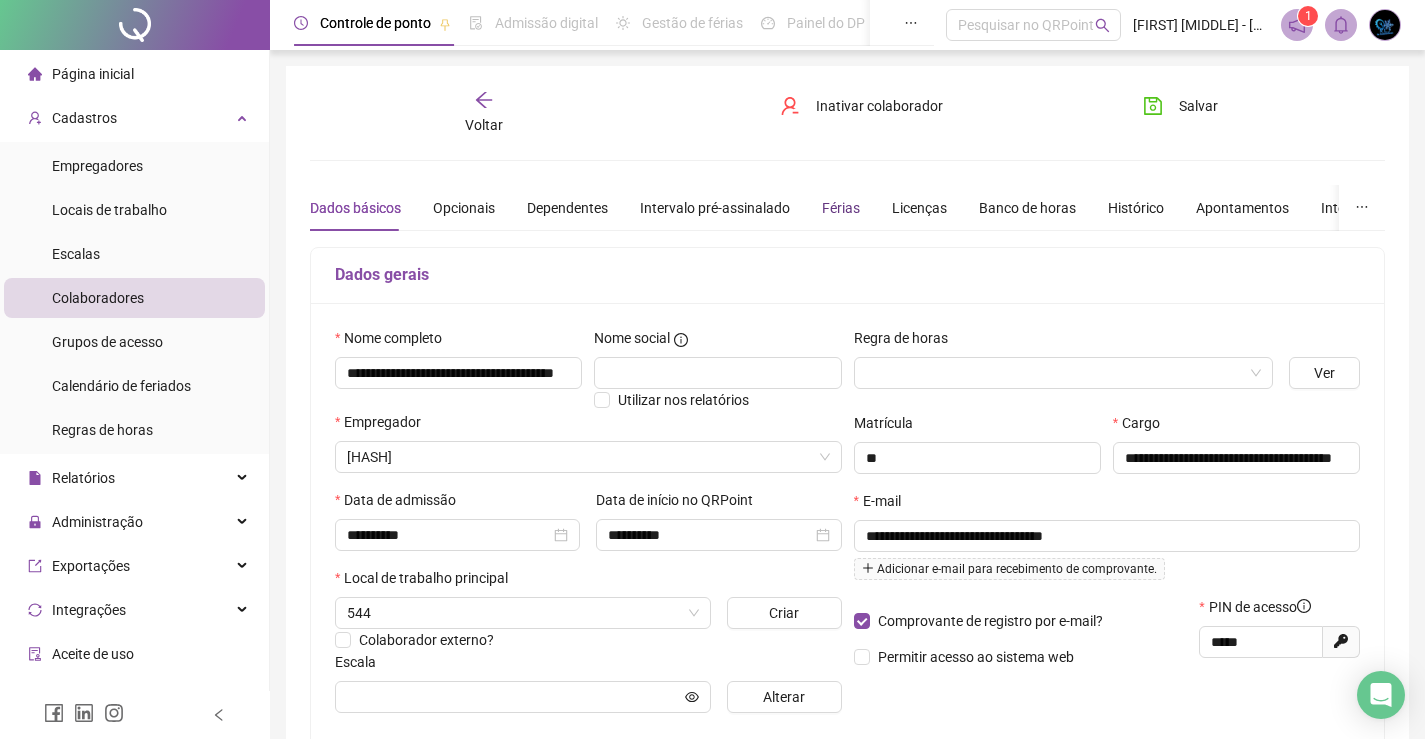 click on "Férias" at bounding box center (841, 208) 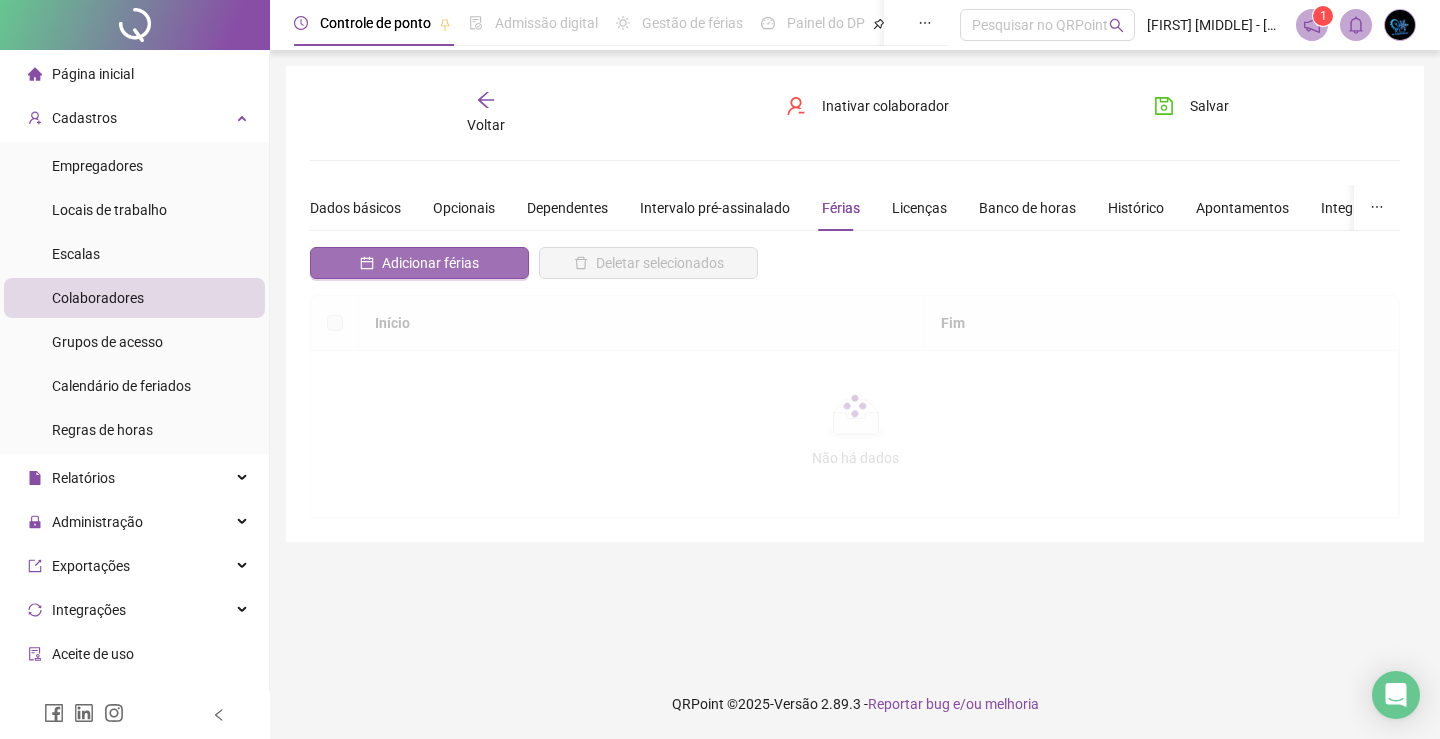 click on "Adicionar férias" at bounding box center (430, 263) 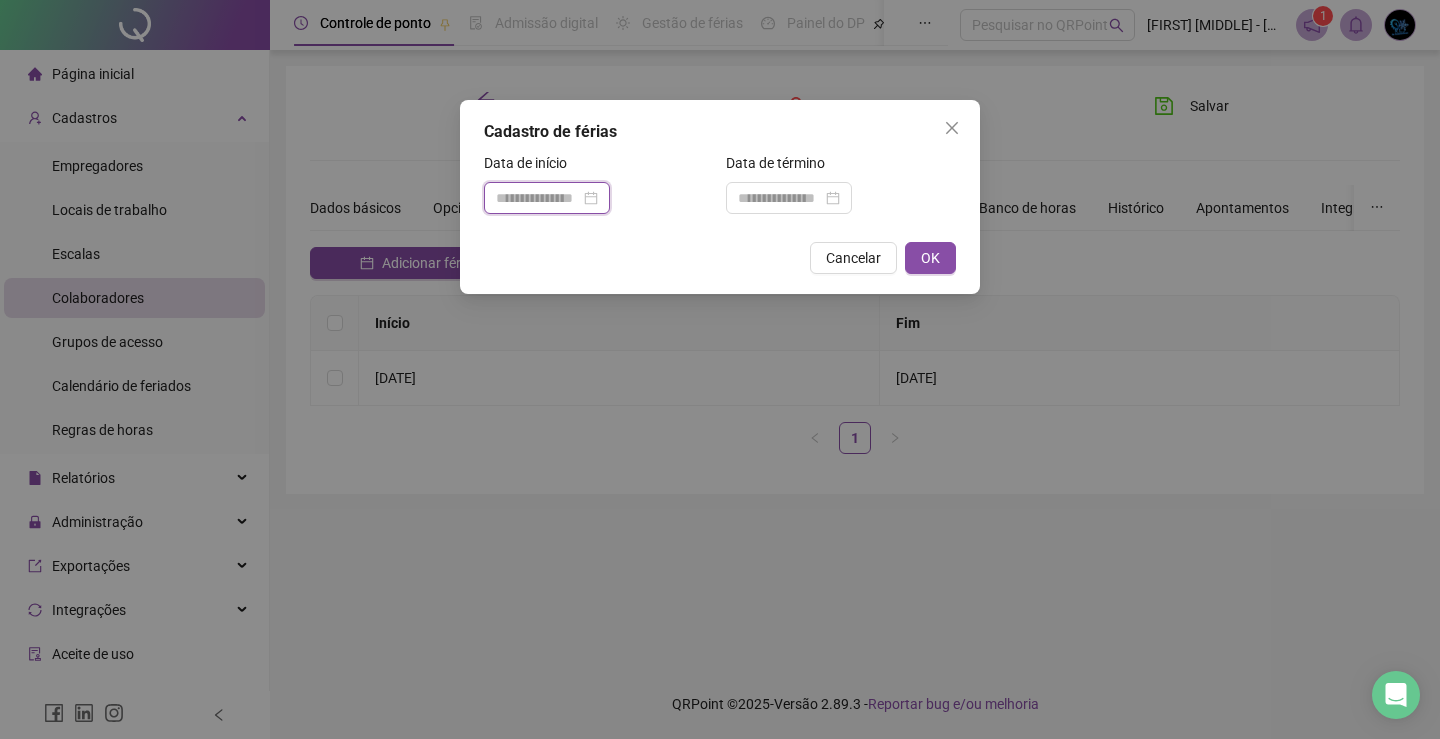 click at bounding box center [538, 198] 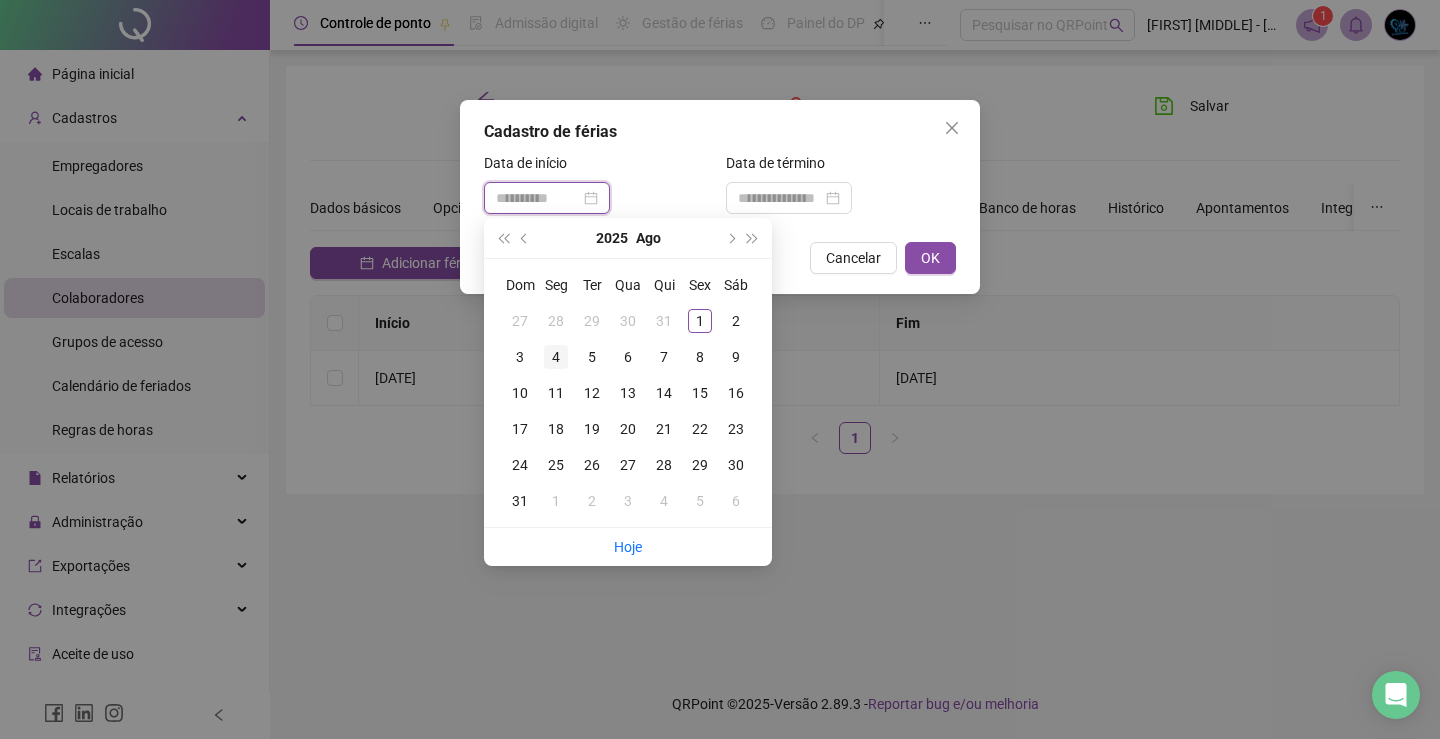 type on "**********" 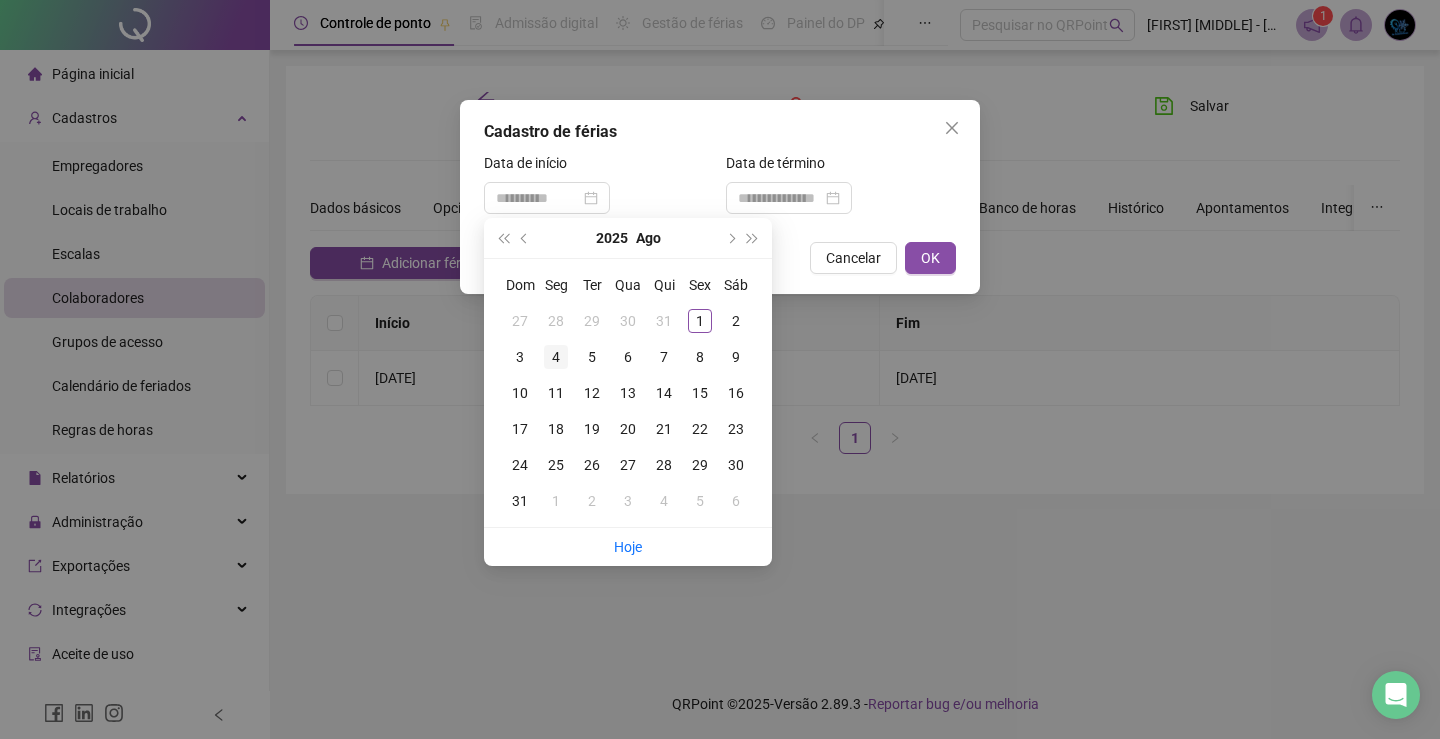 click on "4" at bounding box center [556, 357] 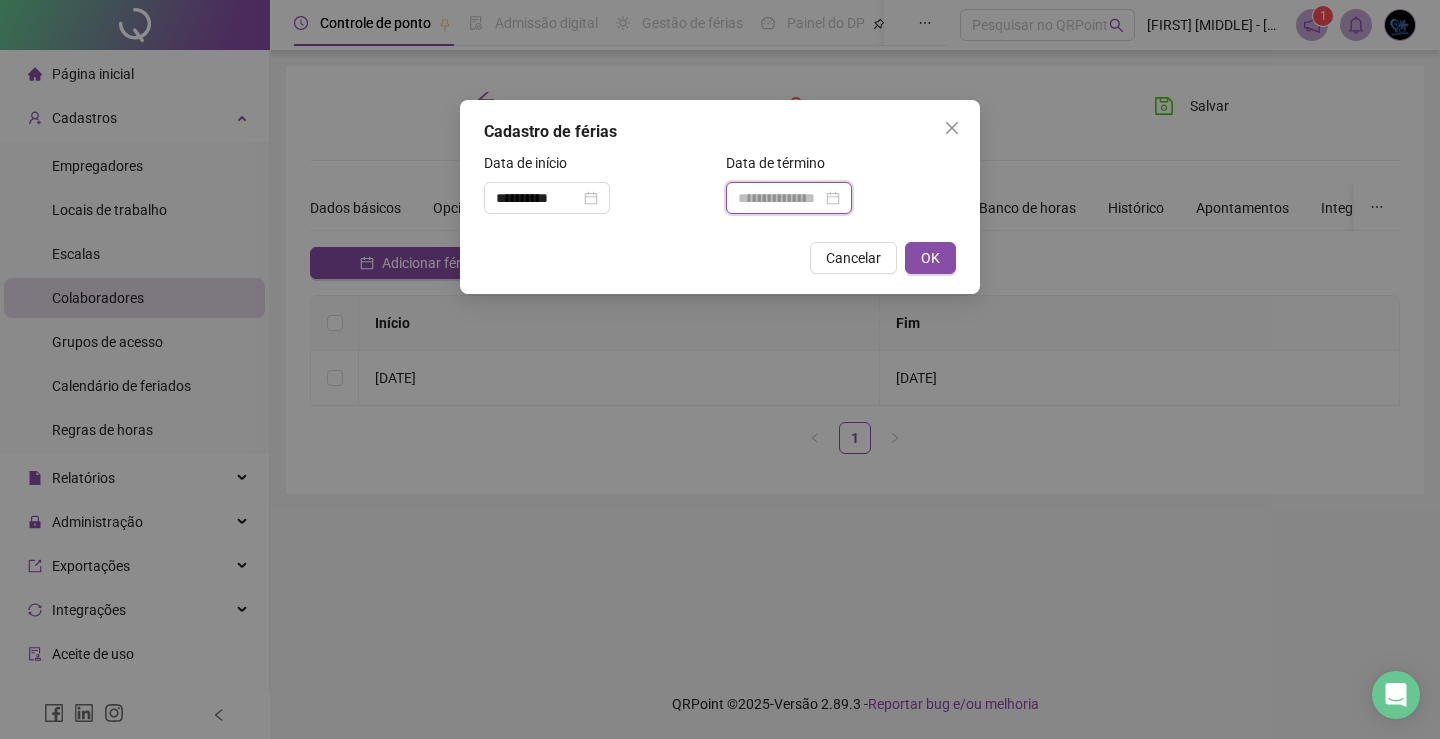 click at bounding box center (780, 198) 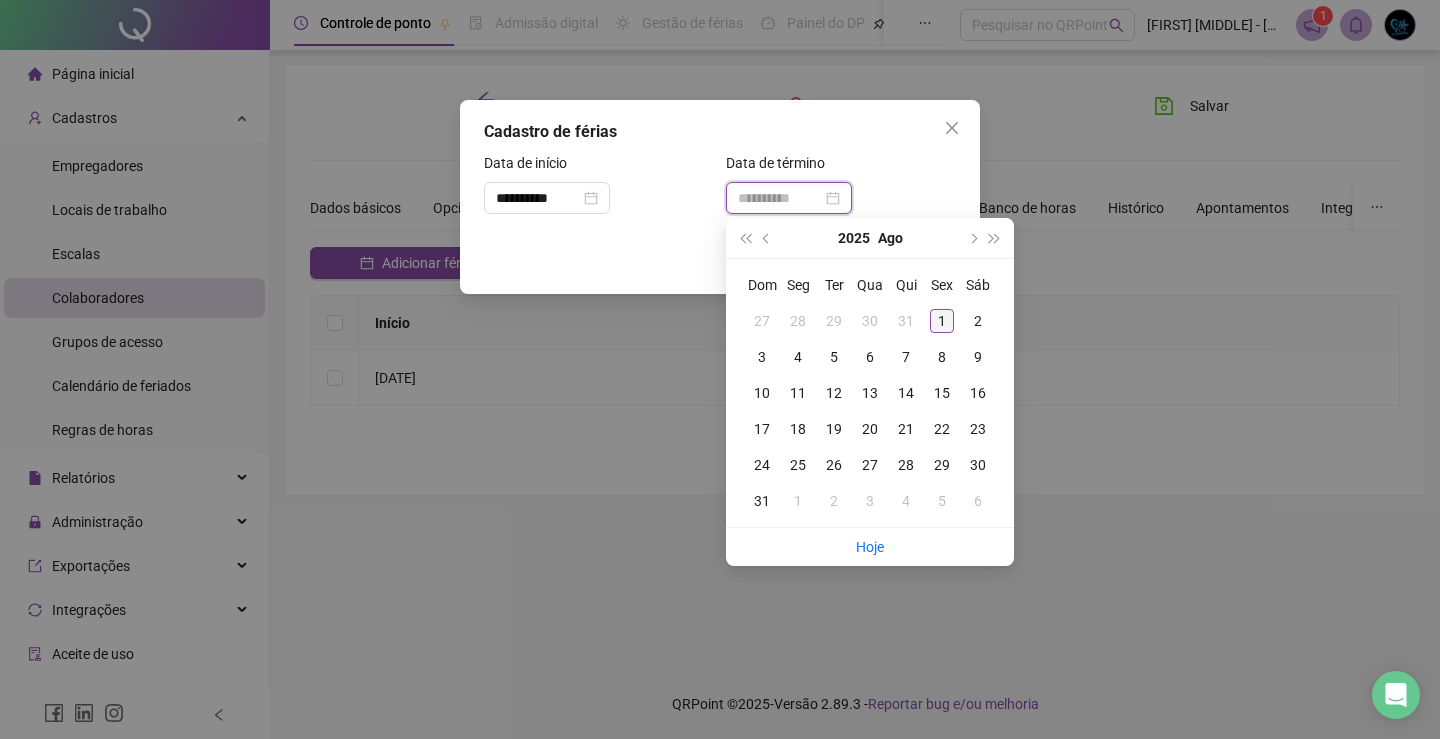 type on "**********" 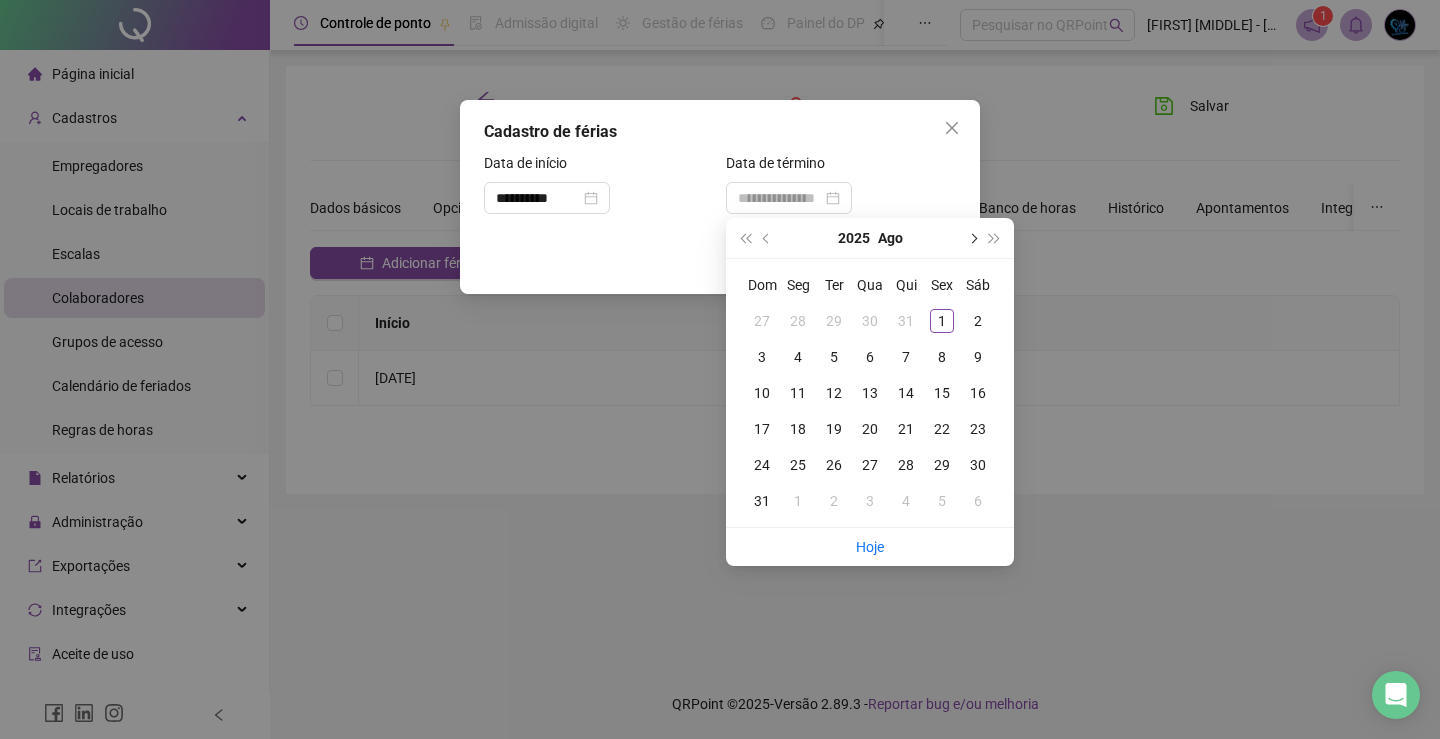 click at bounding box center [972, 238] 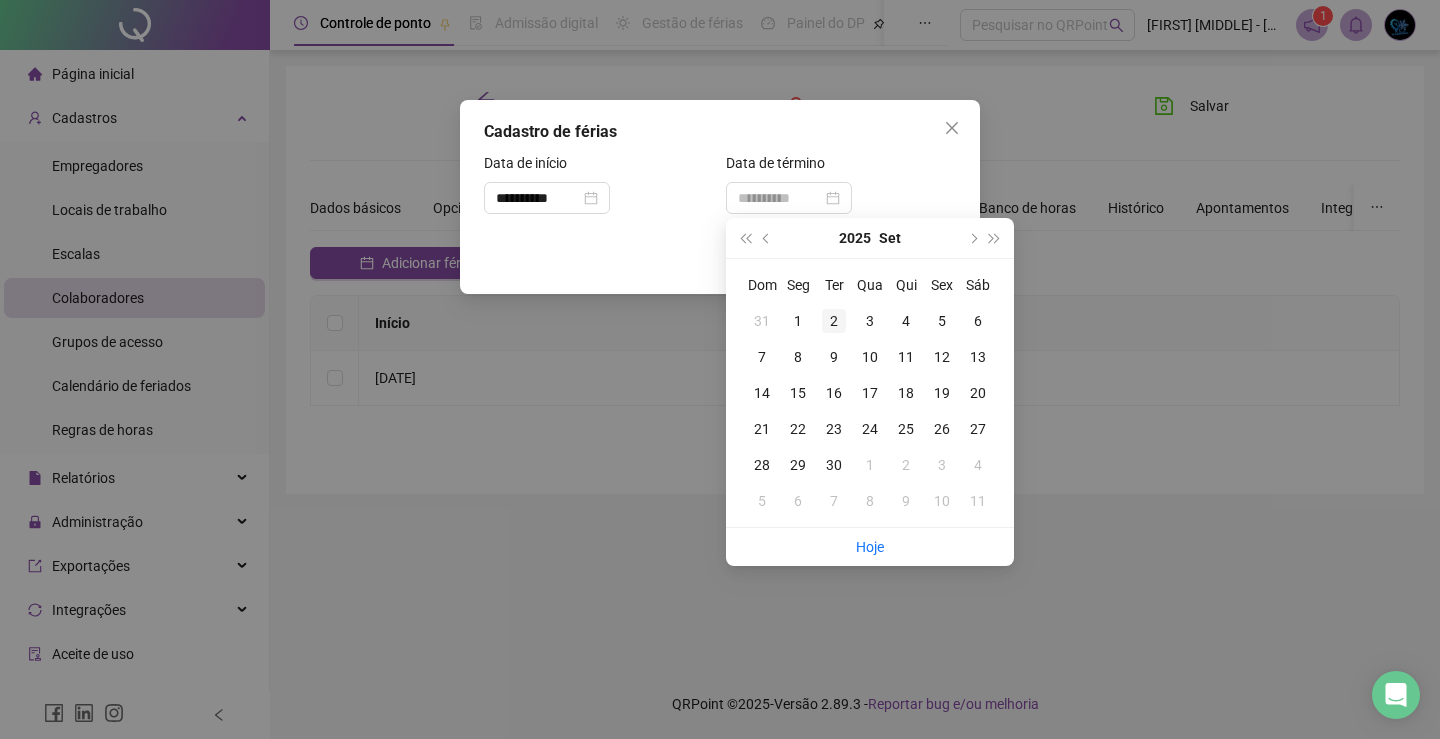 type on "**********" 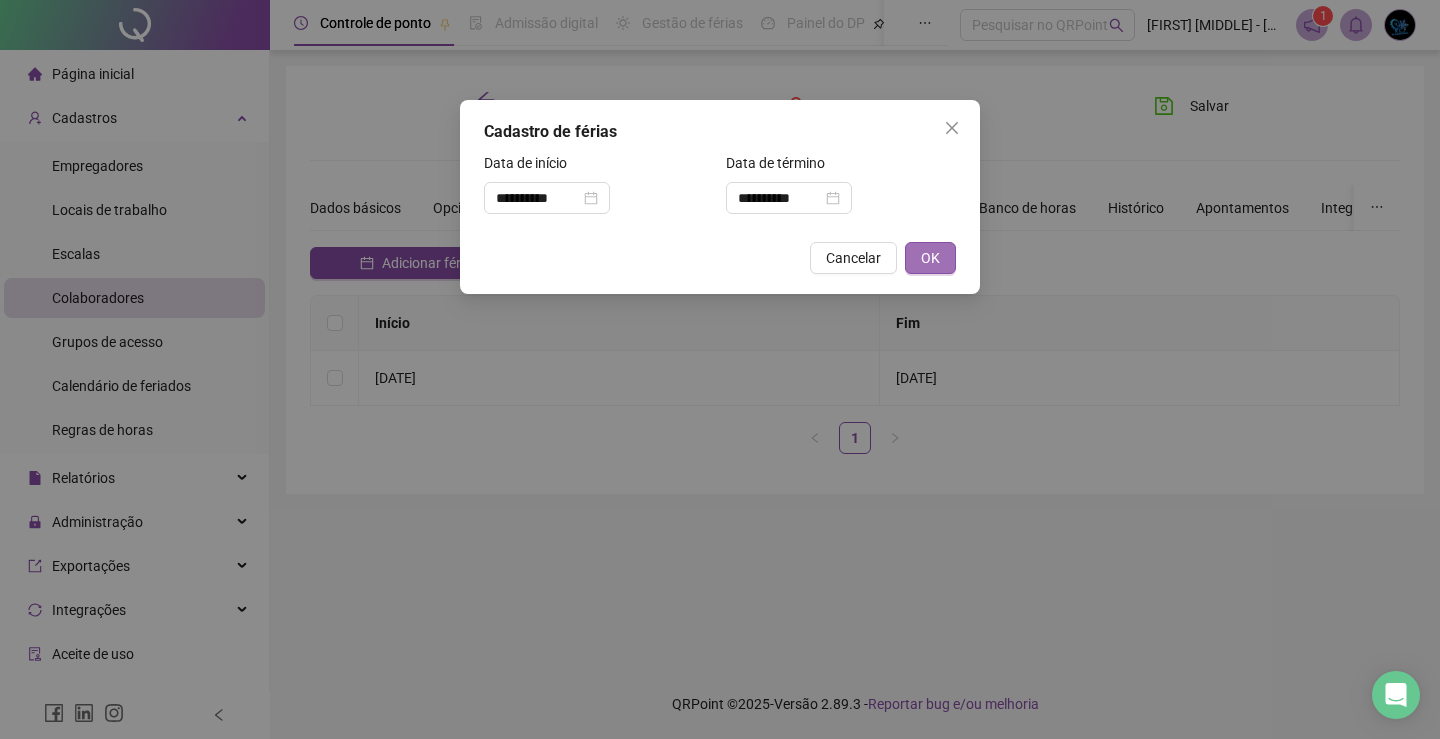 click on "OK" at bounding box center [930, 258] 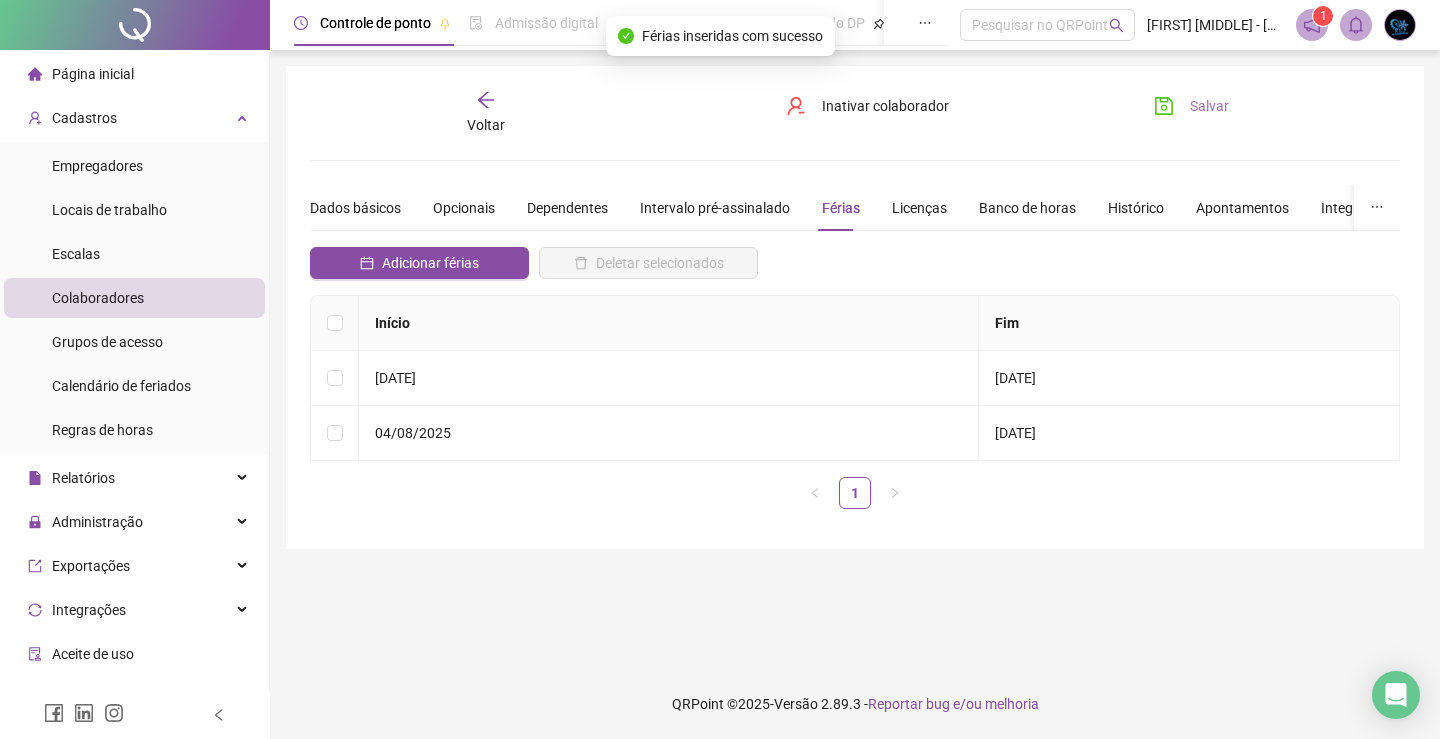click on "Salvar" at bounding box center (1191, 106) 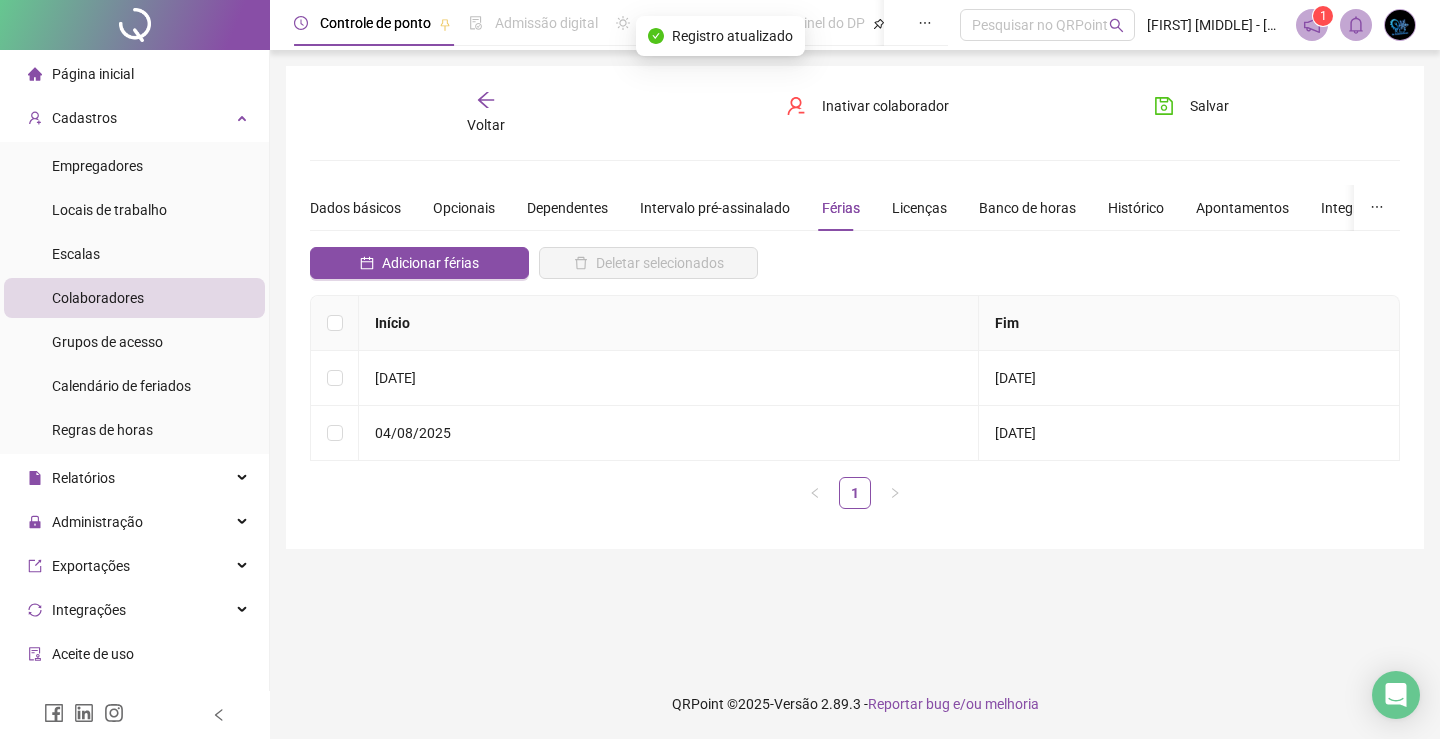 click on "Voltar" at bounding box center [486, 113] 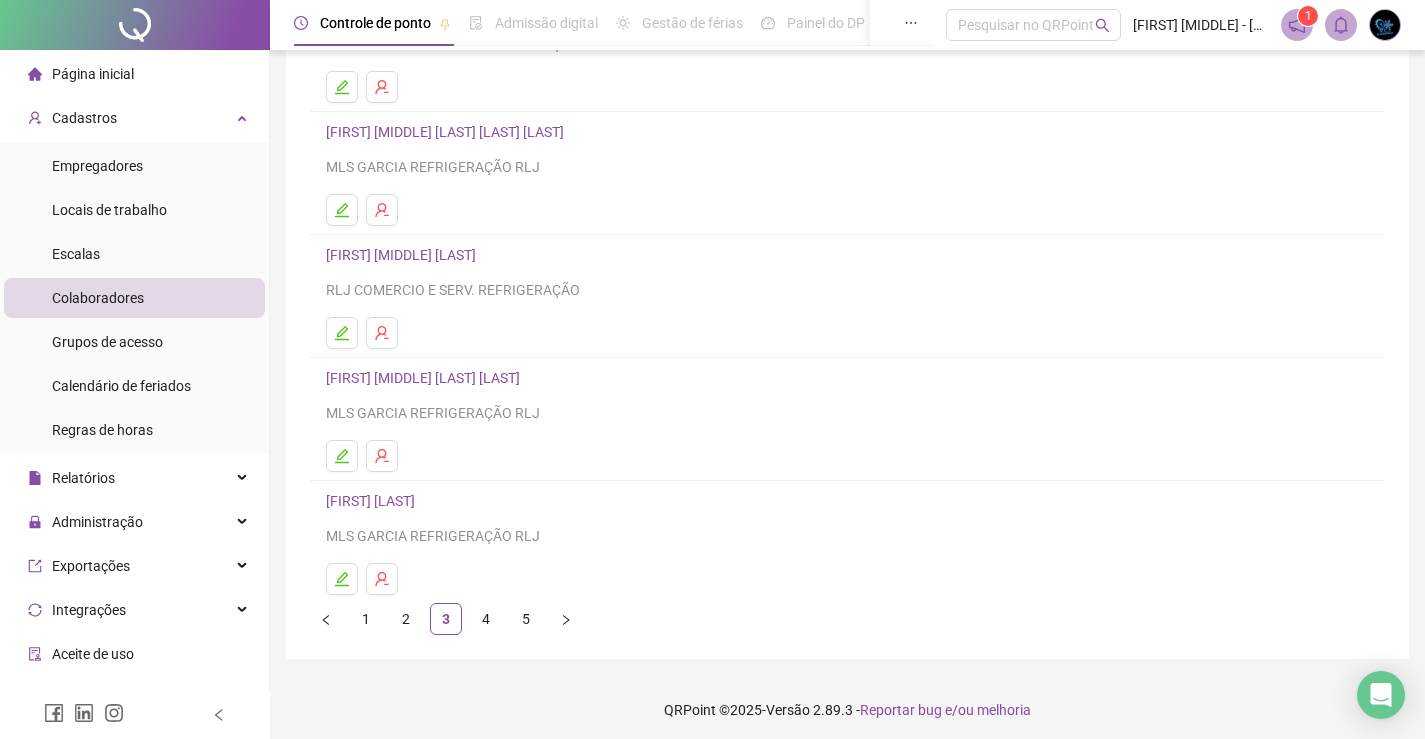 scroll, scrollTop: 228, scrollLeft: 0, axis: vertical 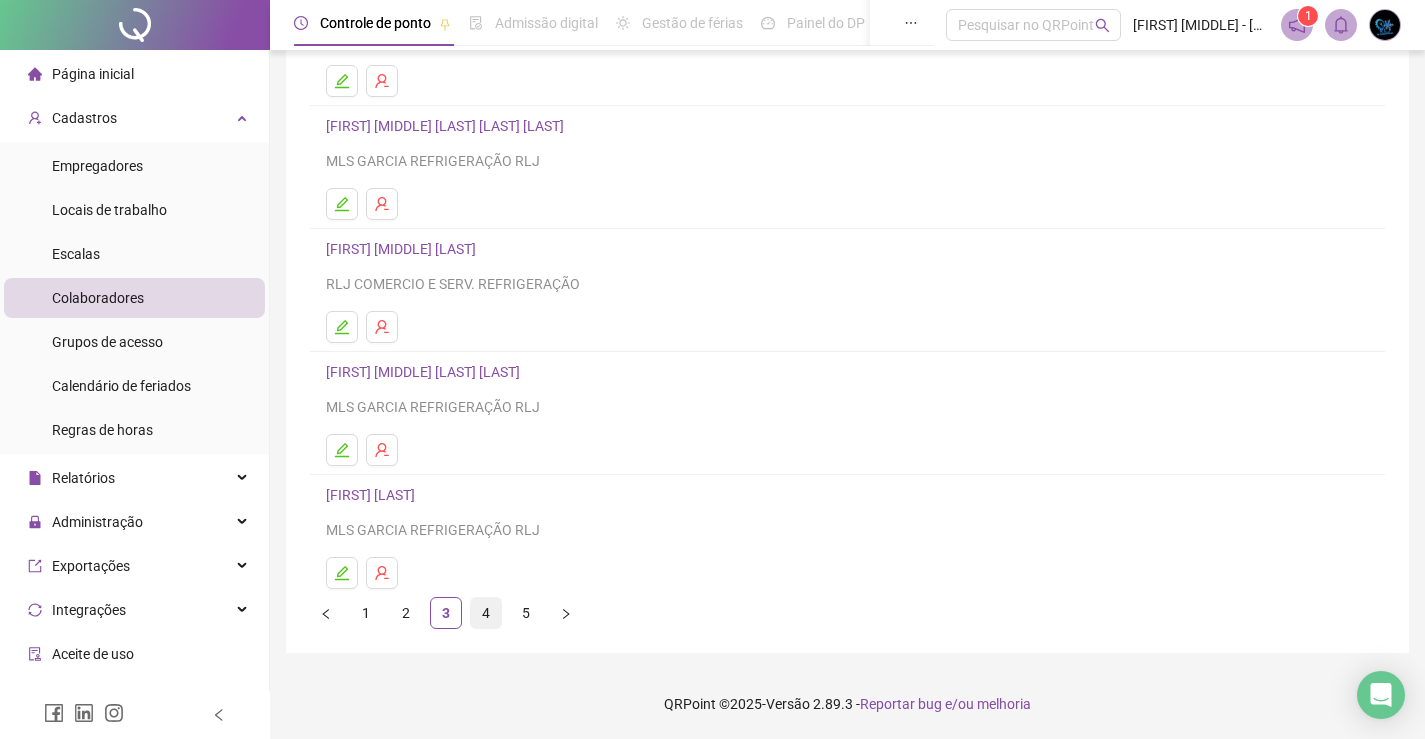 click on "4" at bounding box center (486, 613) 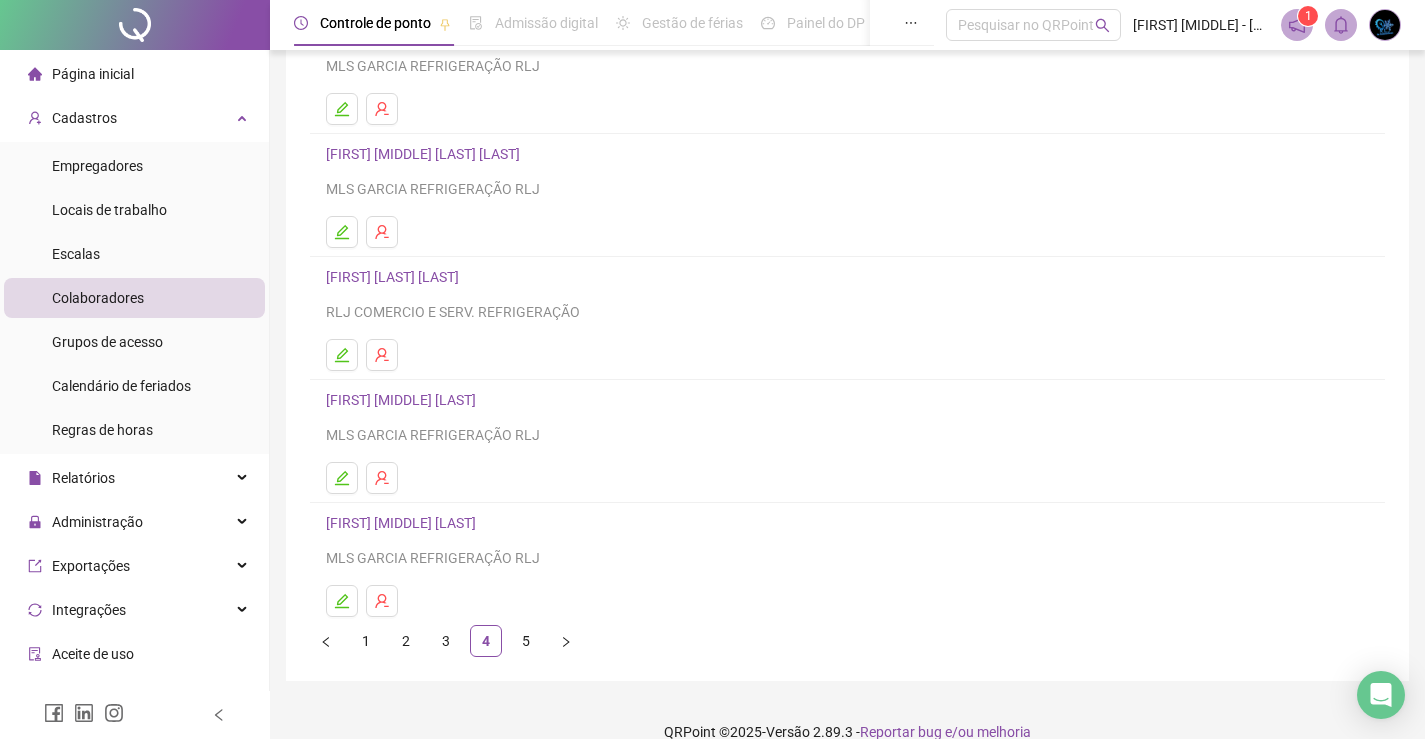 scroll, scrollTop: 228, scrollLeft: 0, axis: vertical 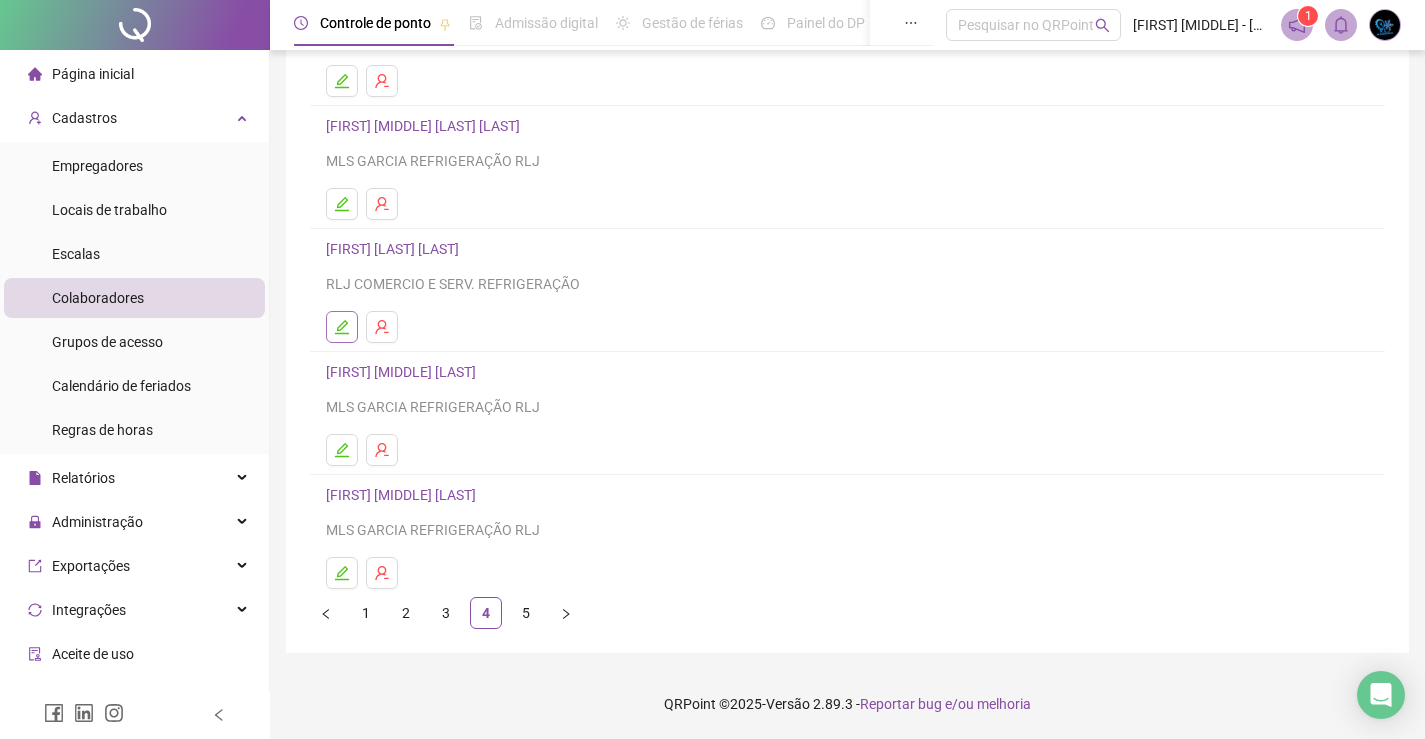 click 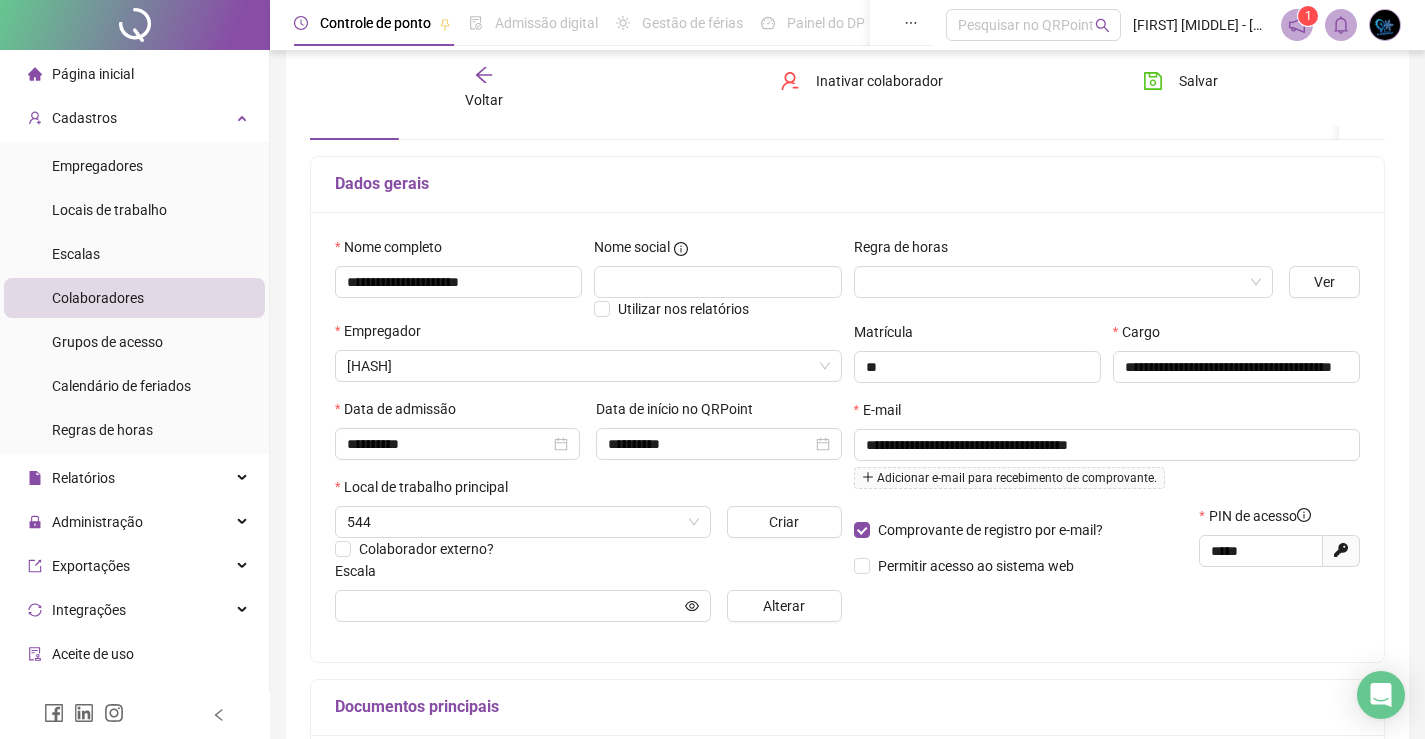 scroll, scrollTop: 0, scrollLeft: 0, axis: both 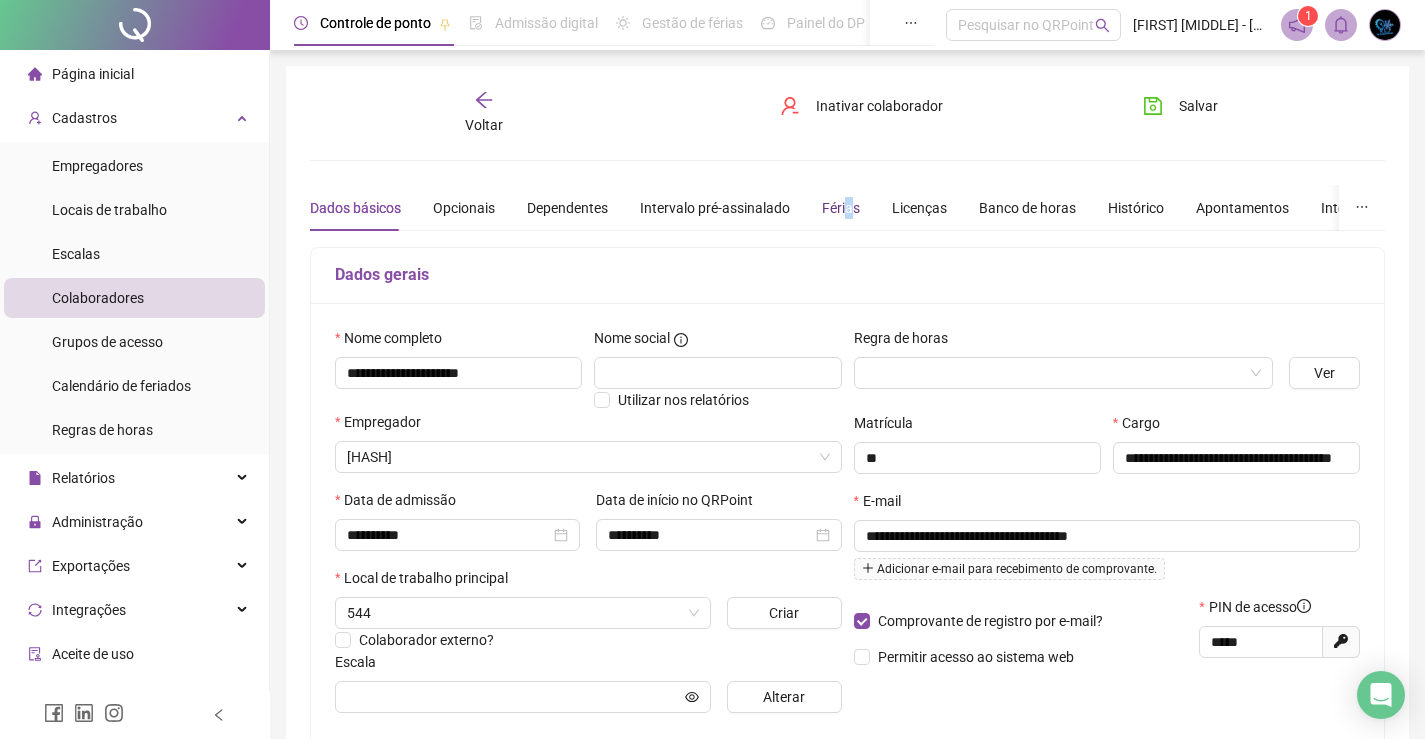 click on "Férias" at bounding box center [841, 208] 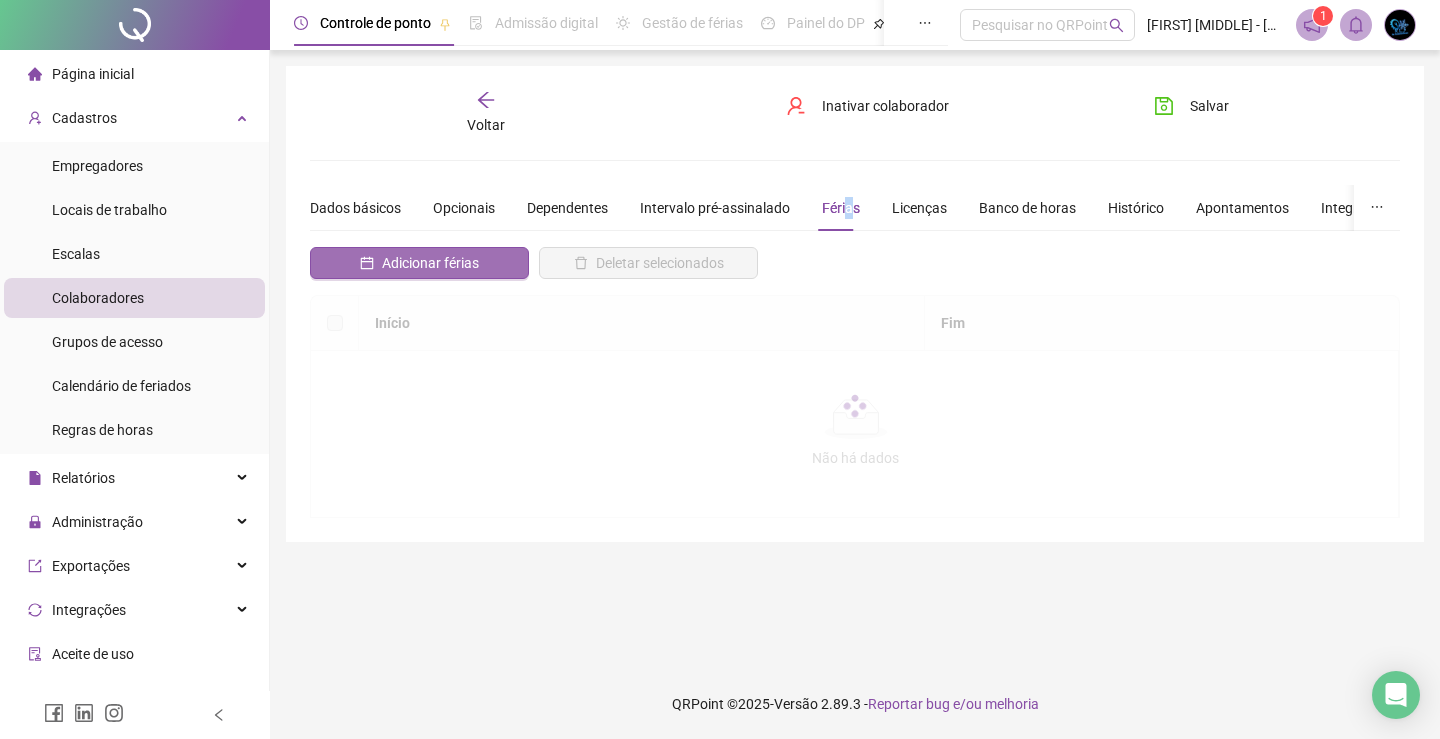click on "Adicionar férias" at bounding box center (419, 263) 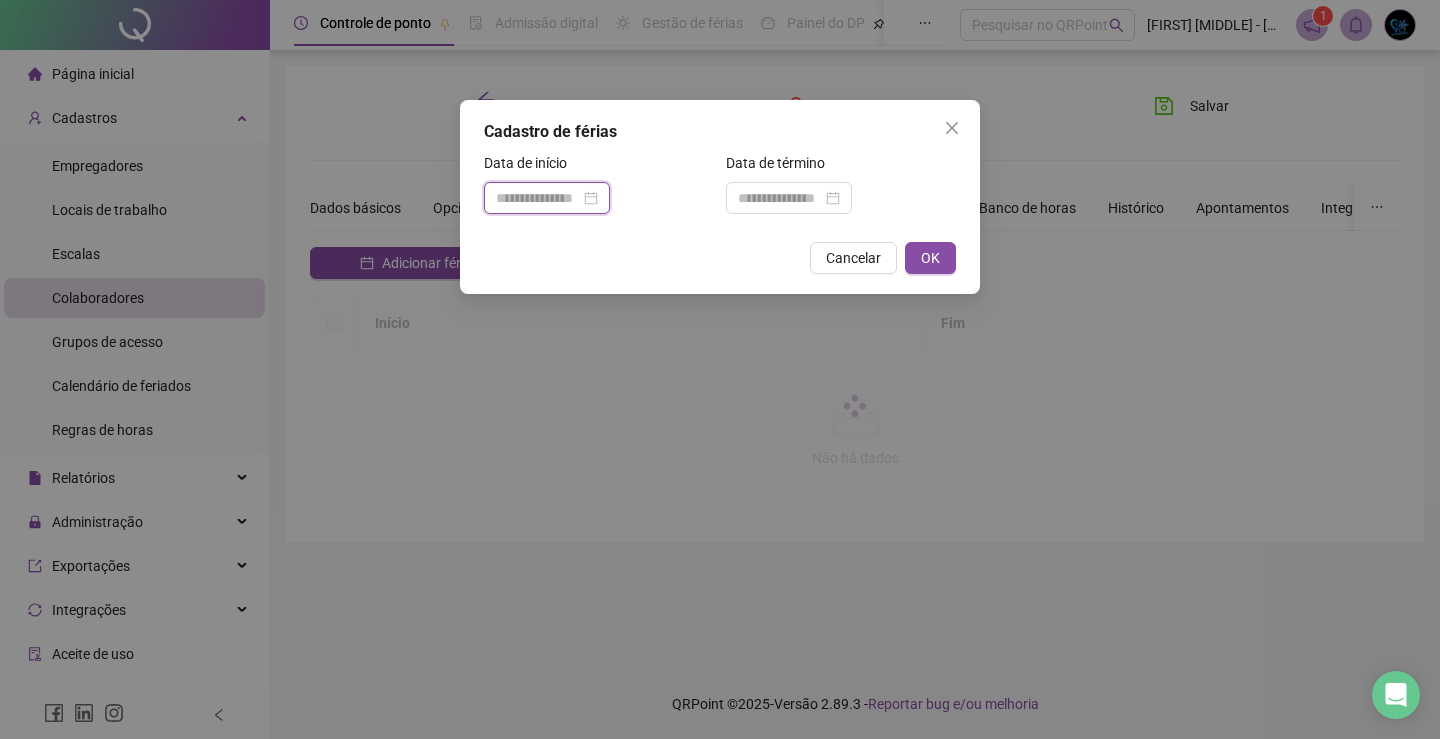 click at bounding box center [538, 198] 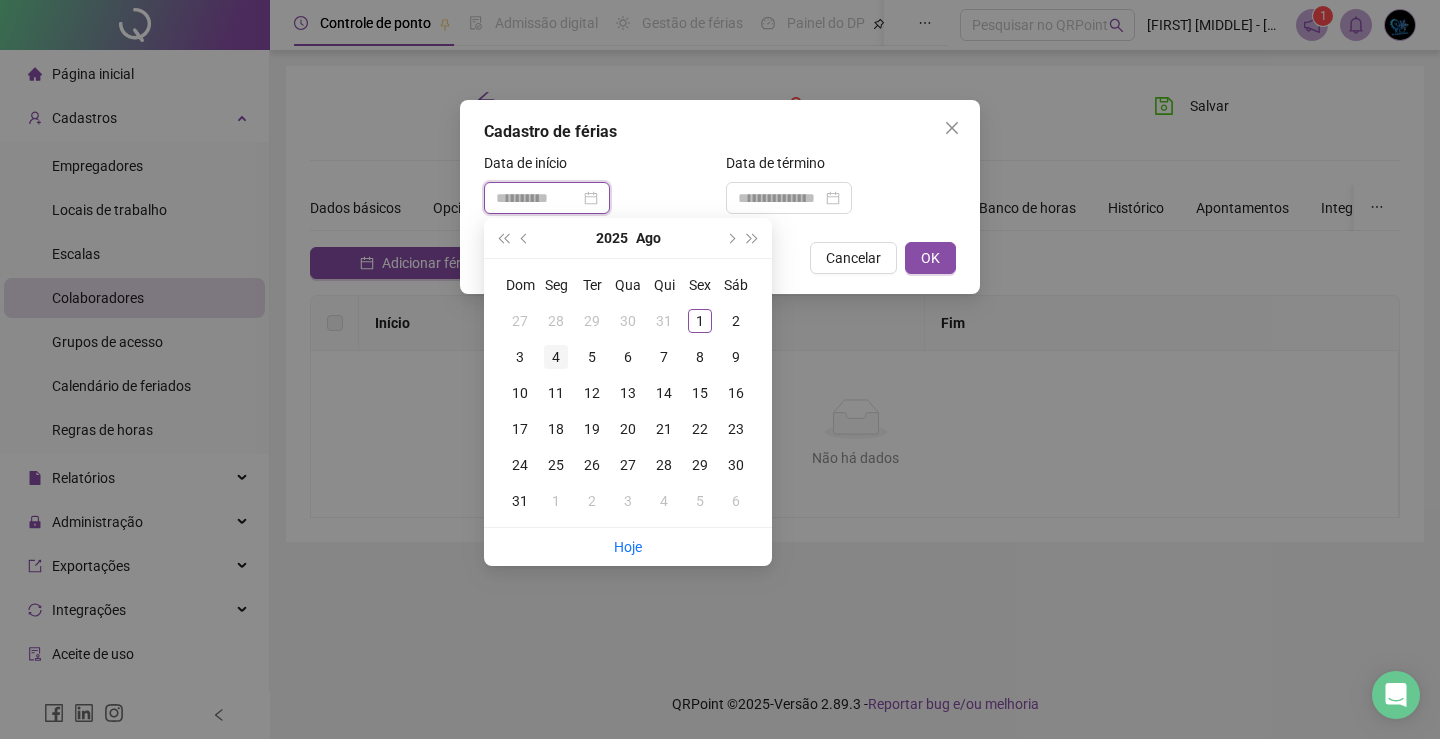 type on "**********" 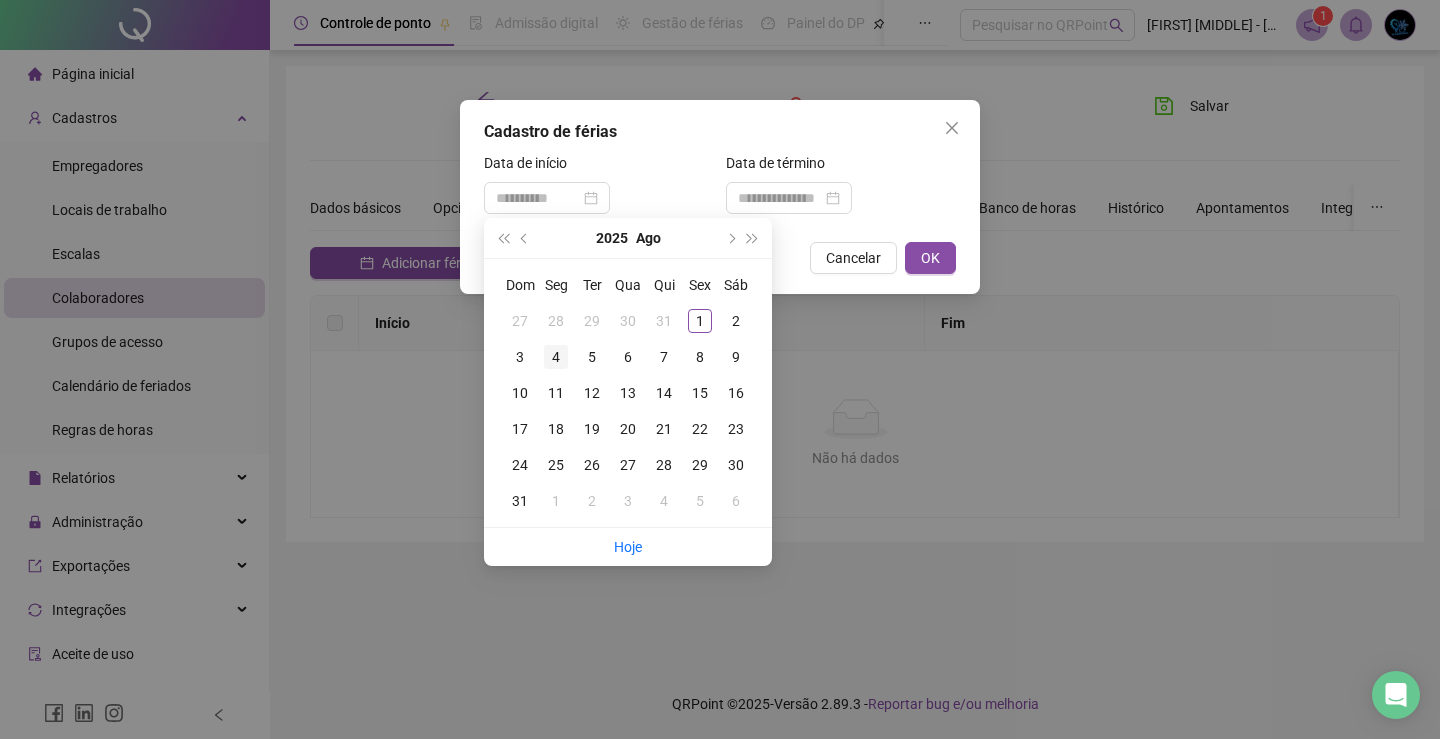 click on "4" at bounding box center [556, 357] 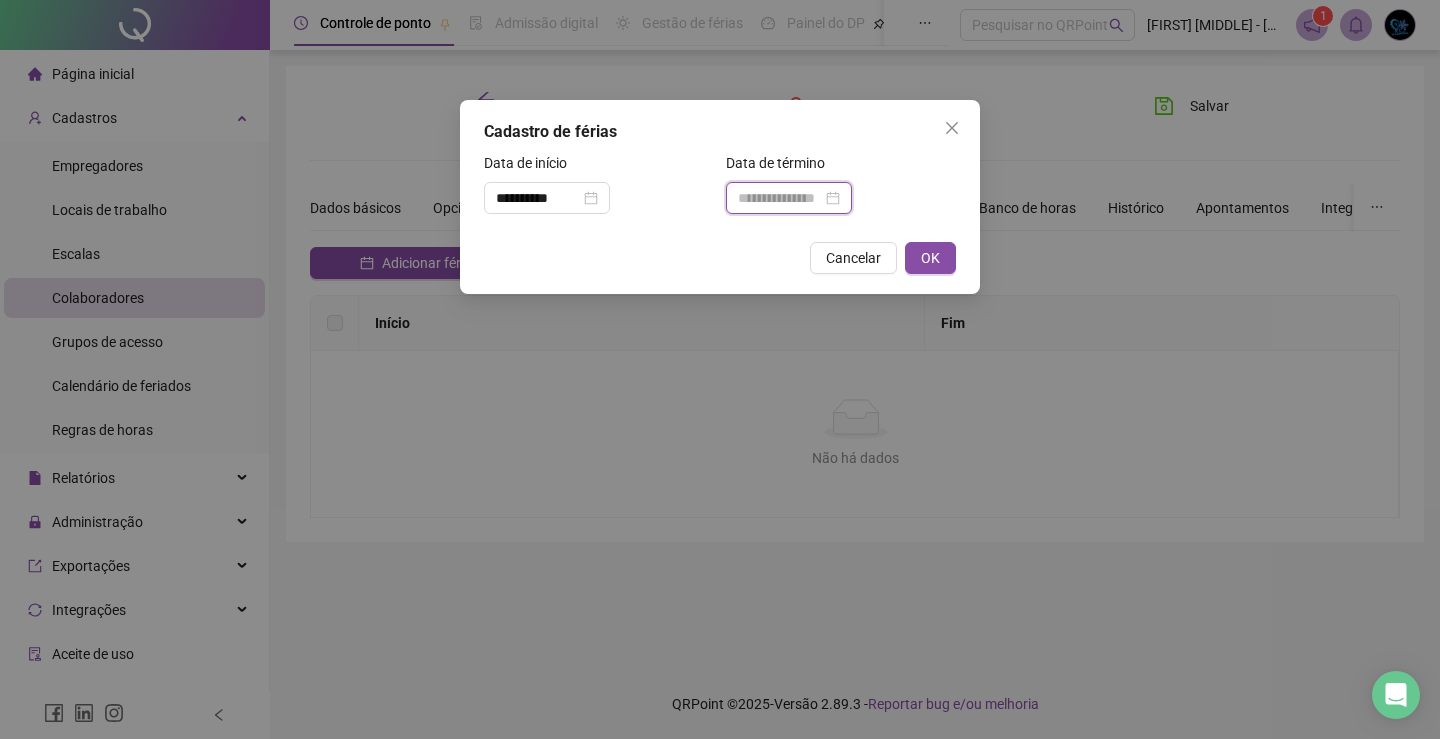 click at bounding box center (780, 198) 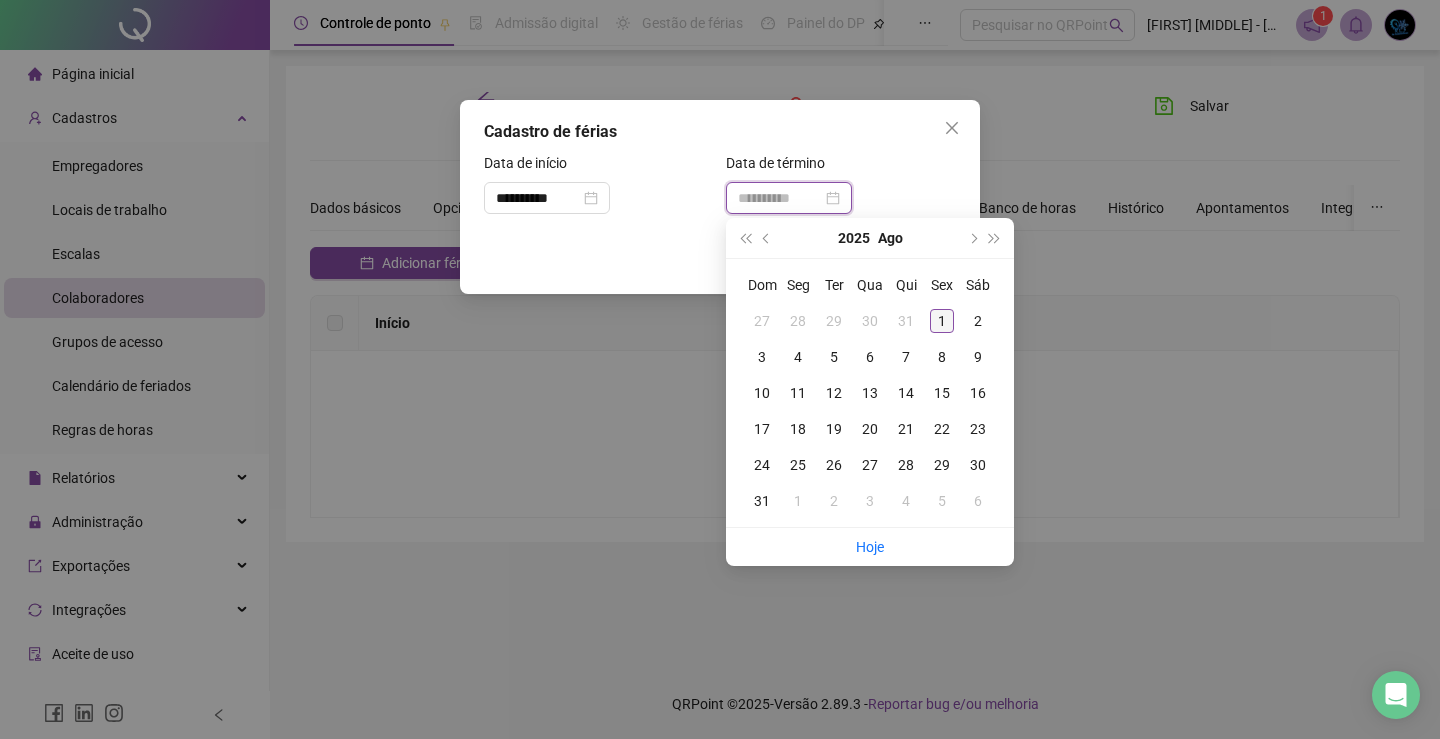 type on "**********" 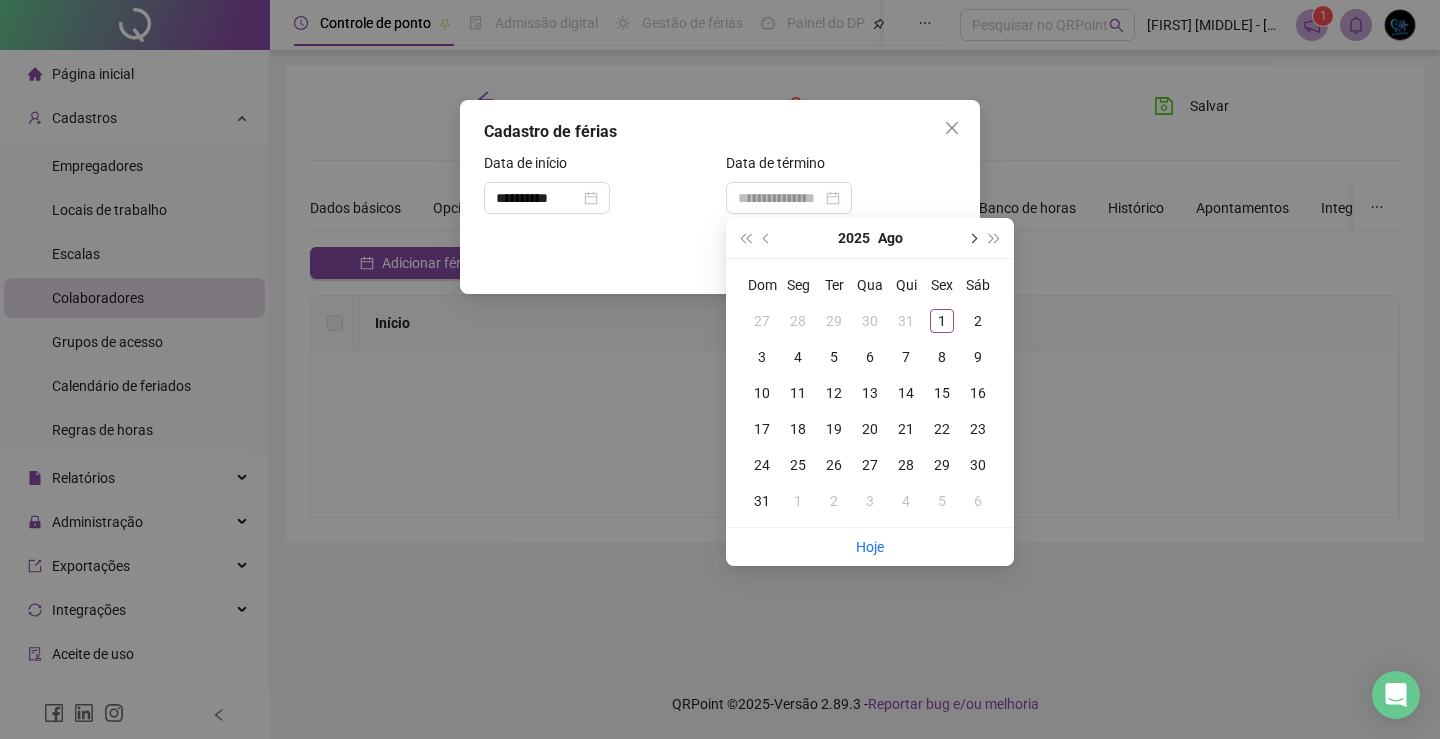click at bounding box center (972, 238) 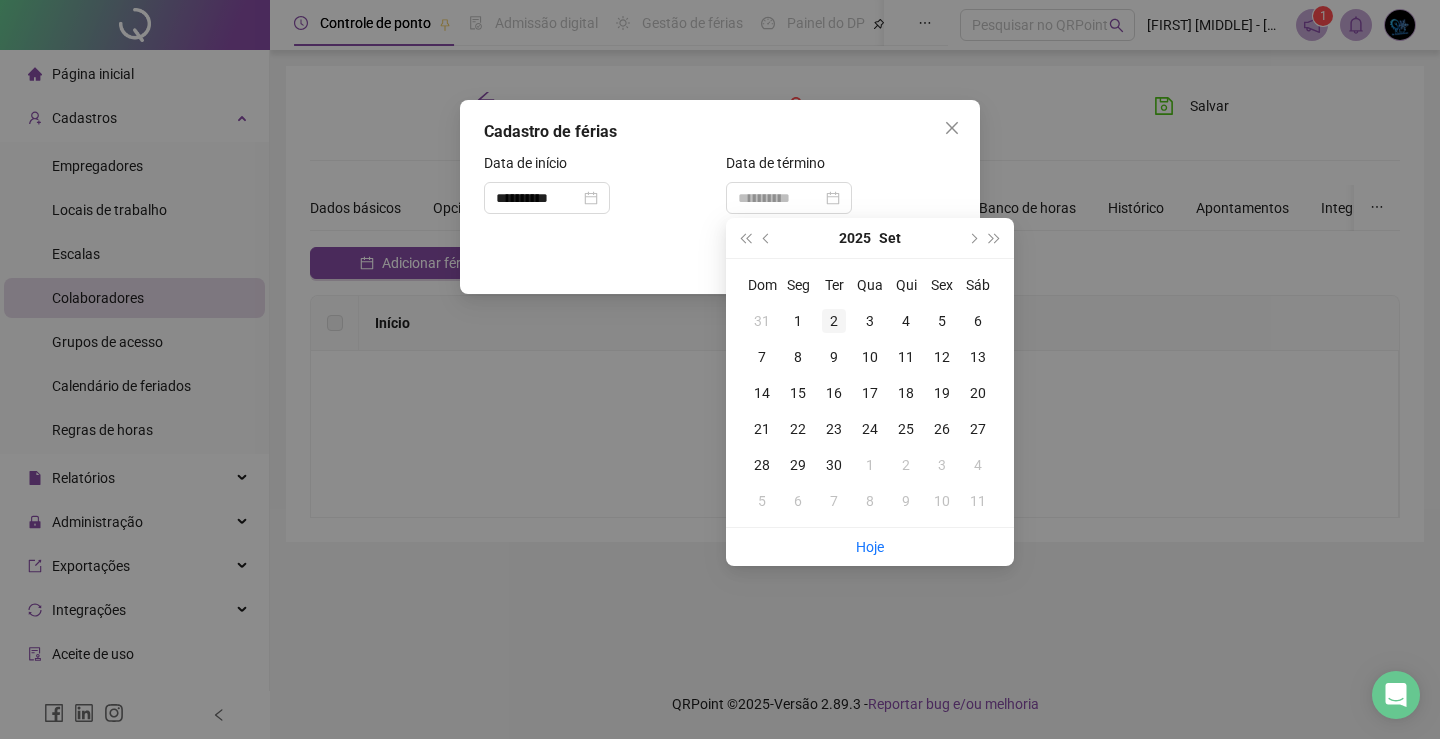 type on "**********" 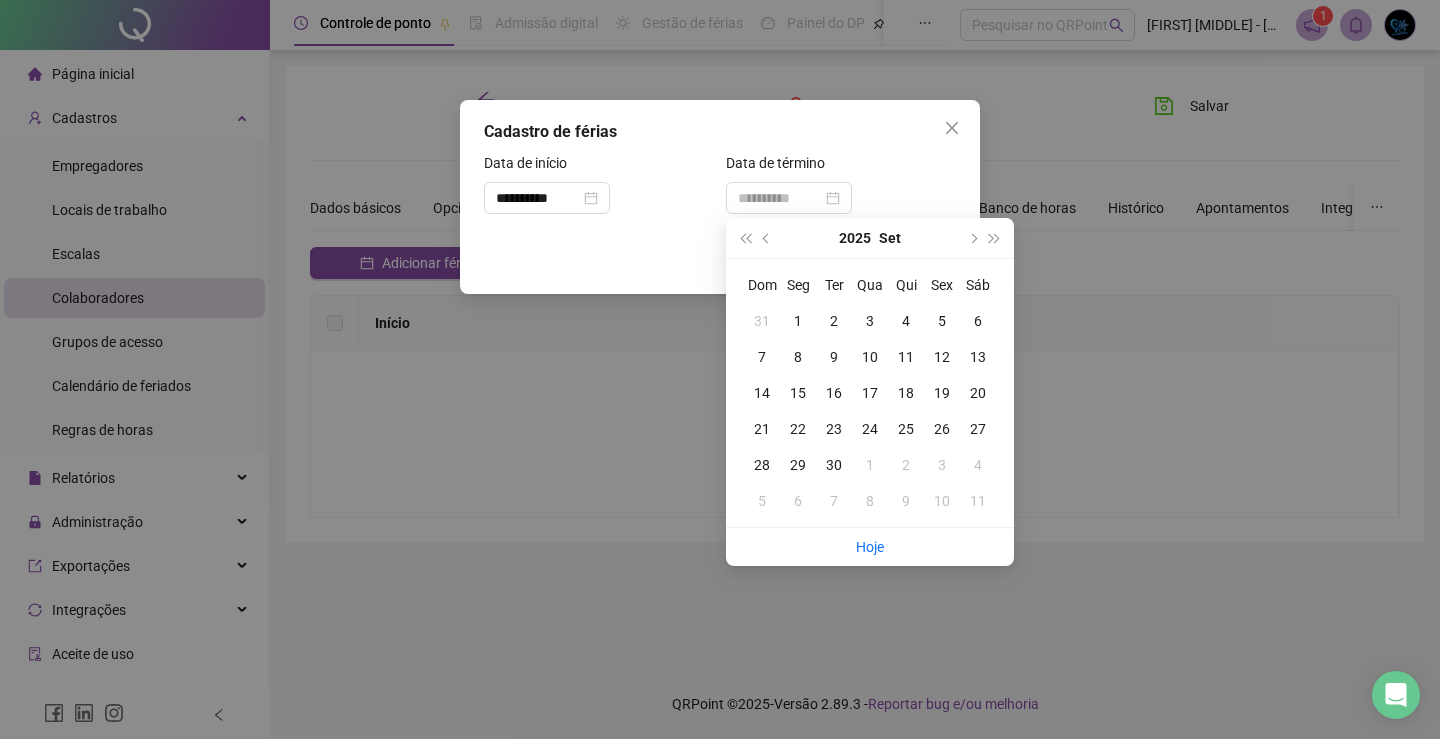 click on "2" at bounding box center [834, 321] 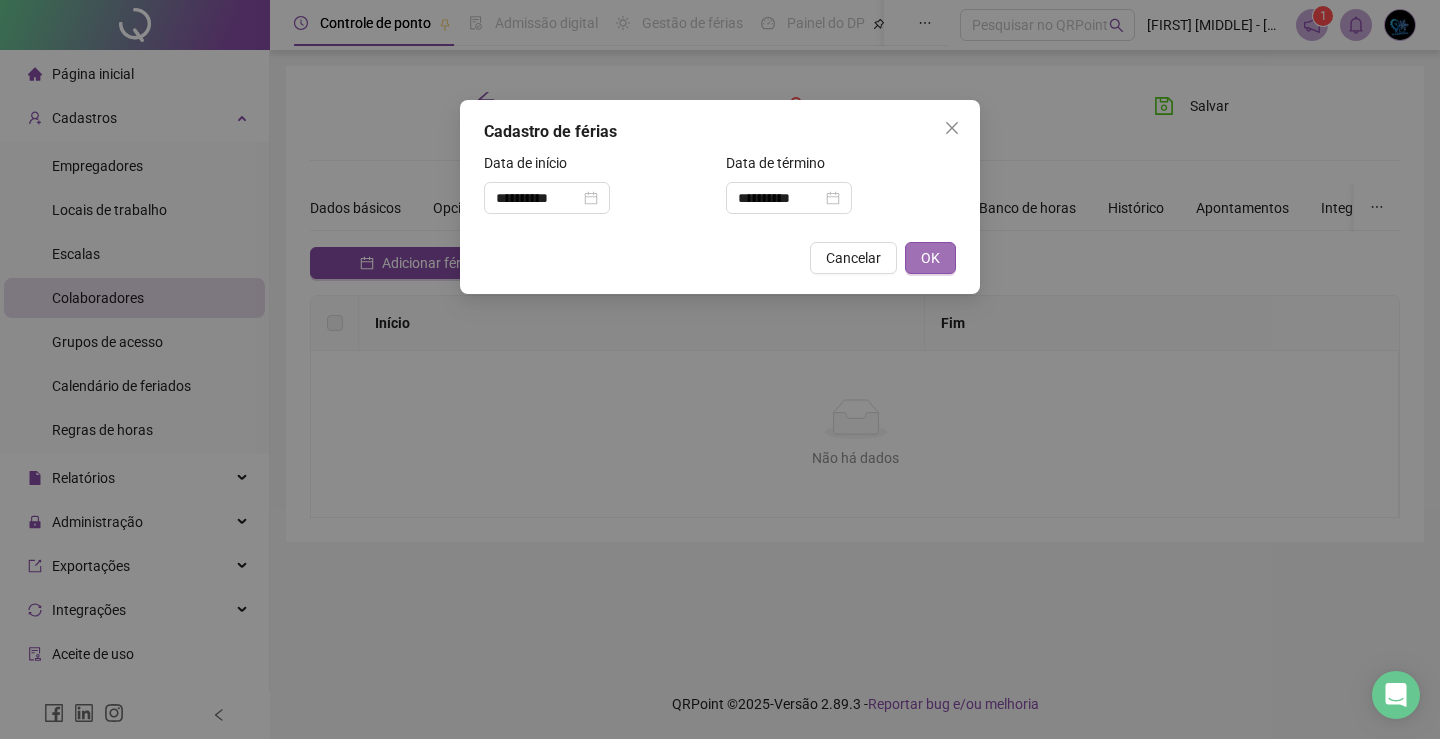 click on "OK" at bounding box center [930, 258] 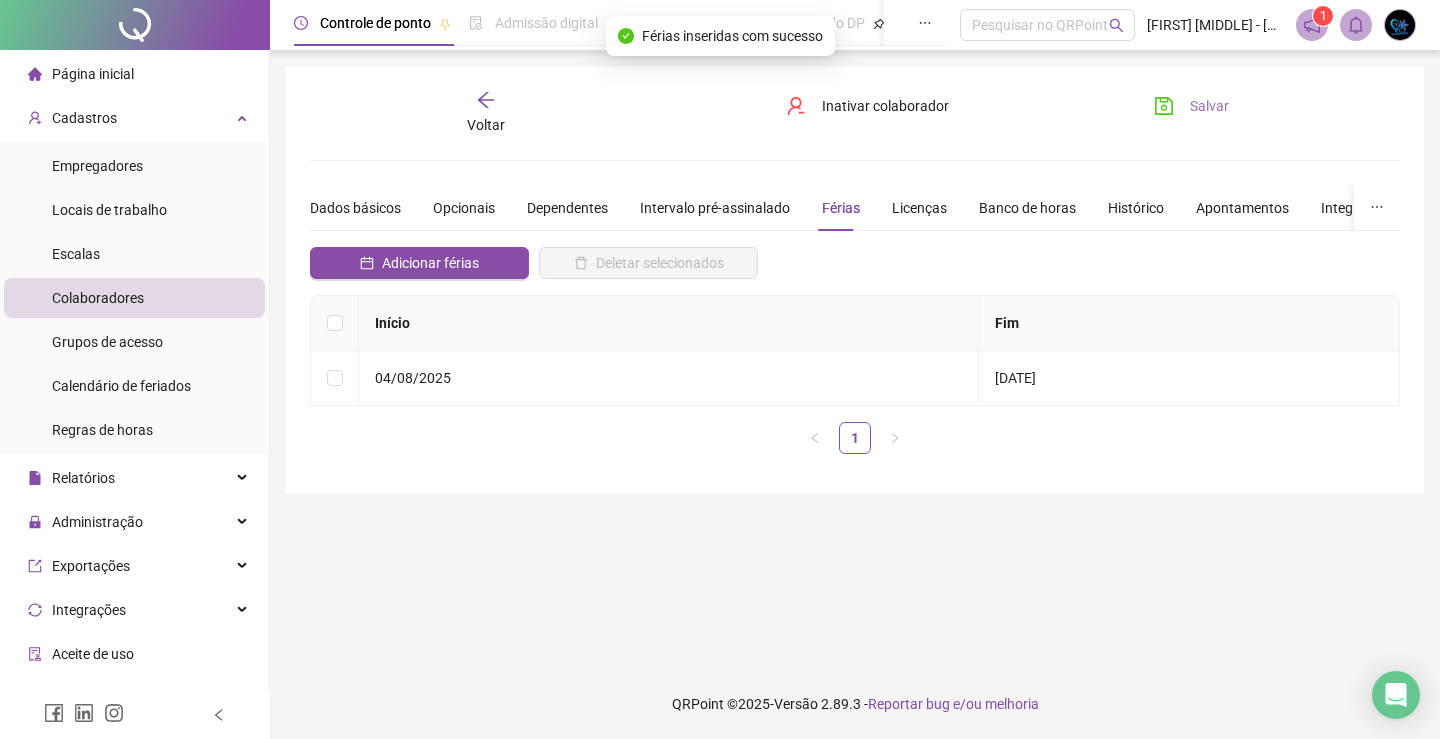 click on "Salvar" at bounding box center (1191, 106) 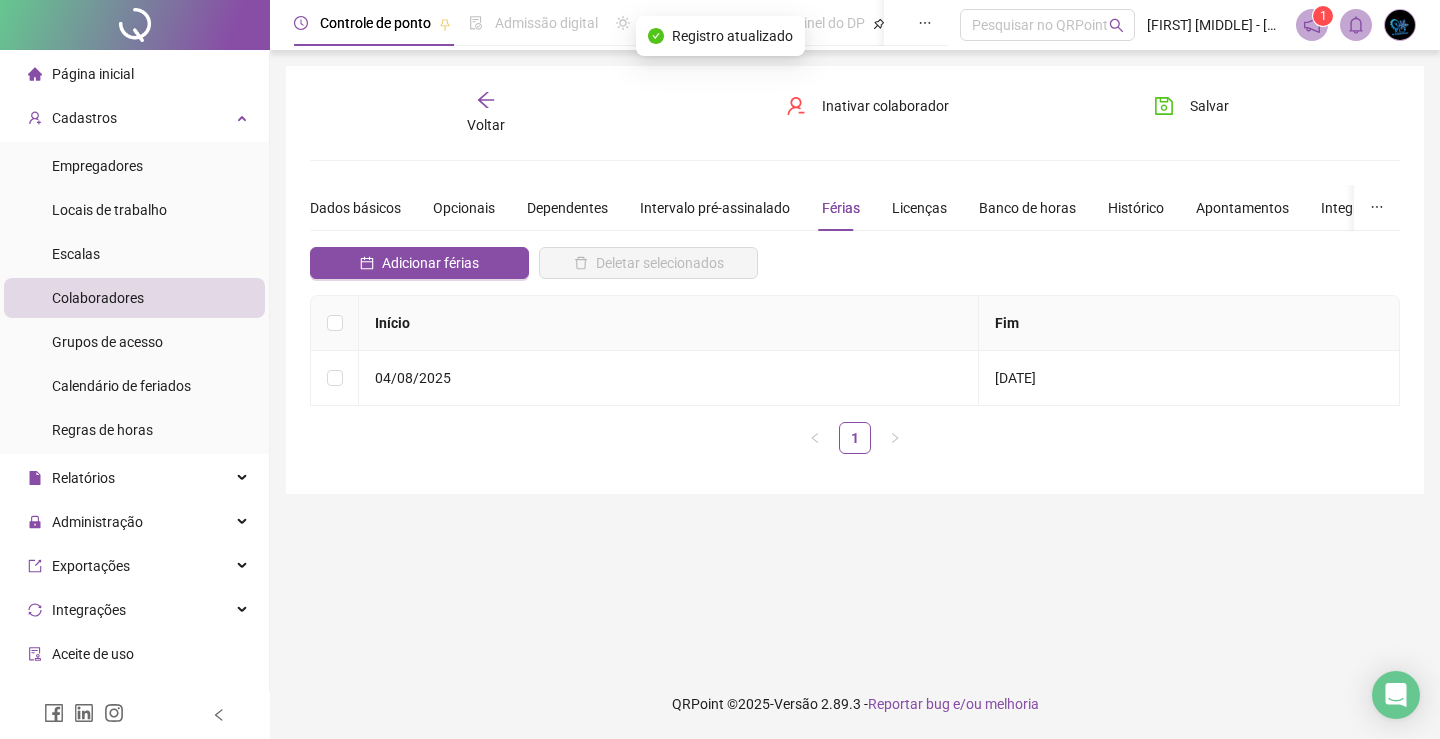 click 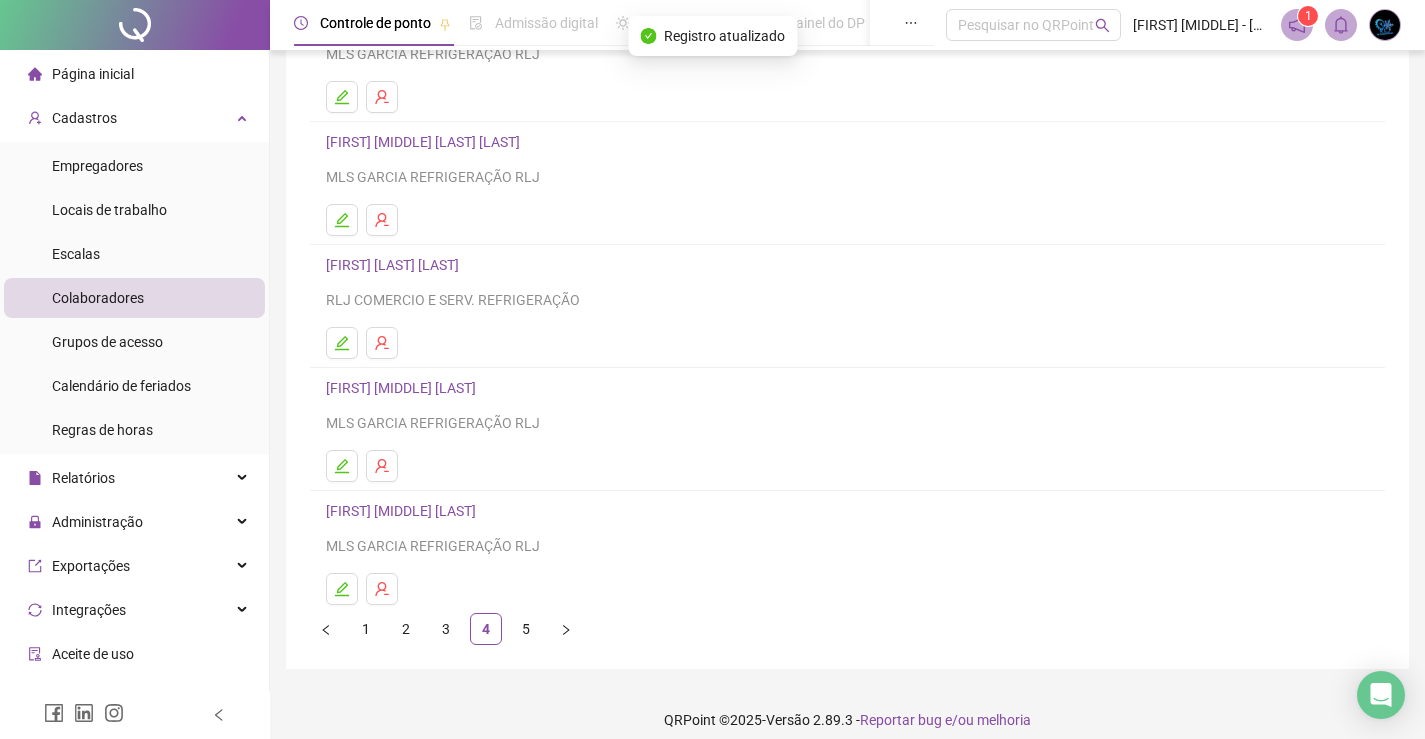 scroll, scrollTop: 228, scrollLeft: 0, axis: vertical 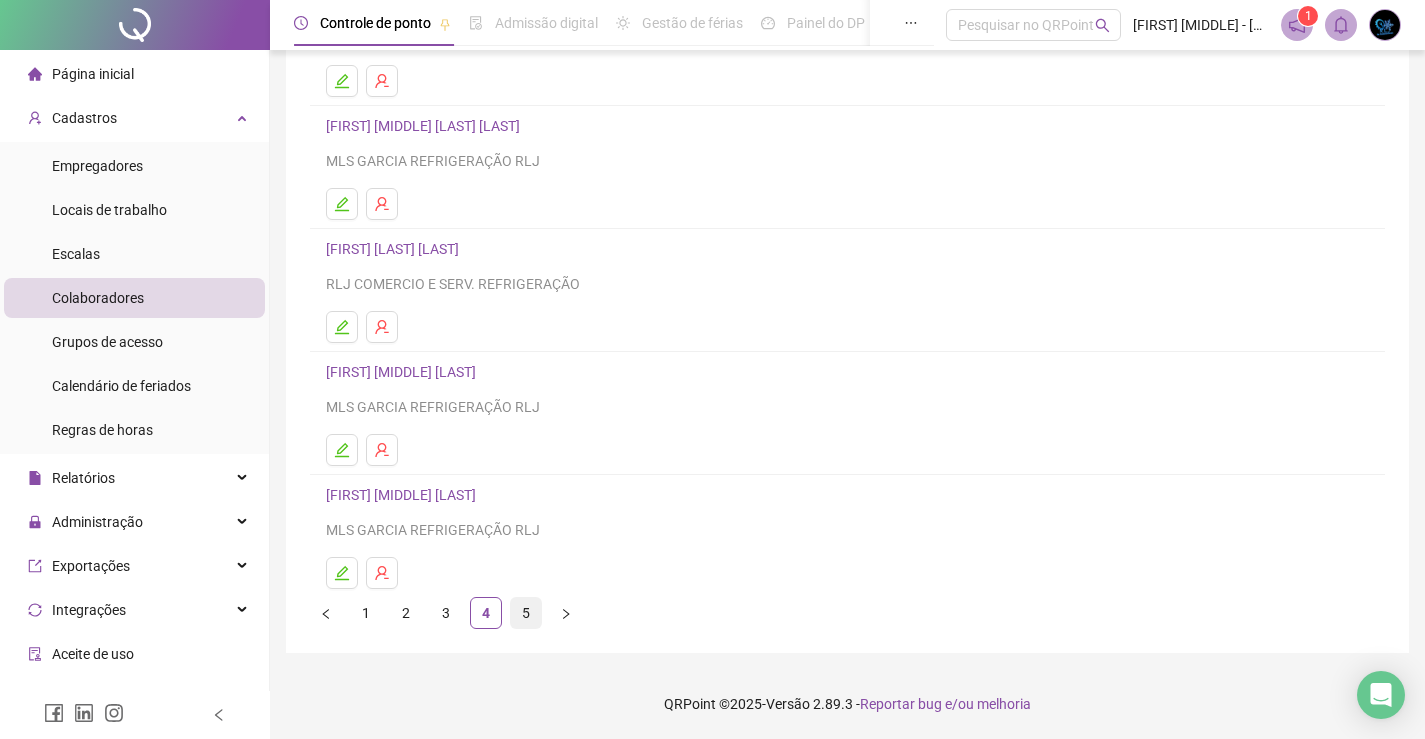 click on "5" at bounding box center (526, 613) 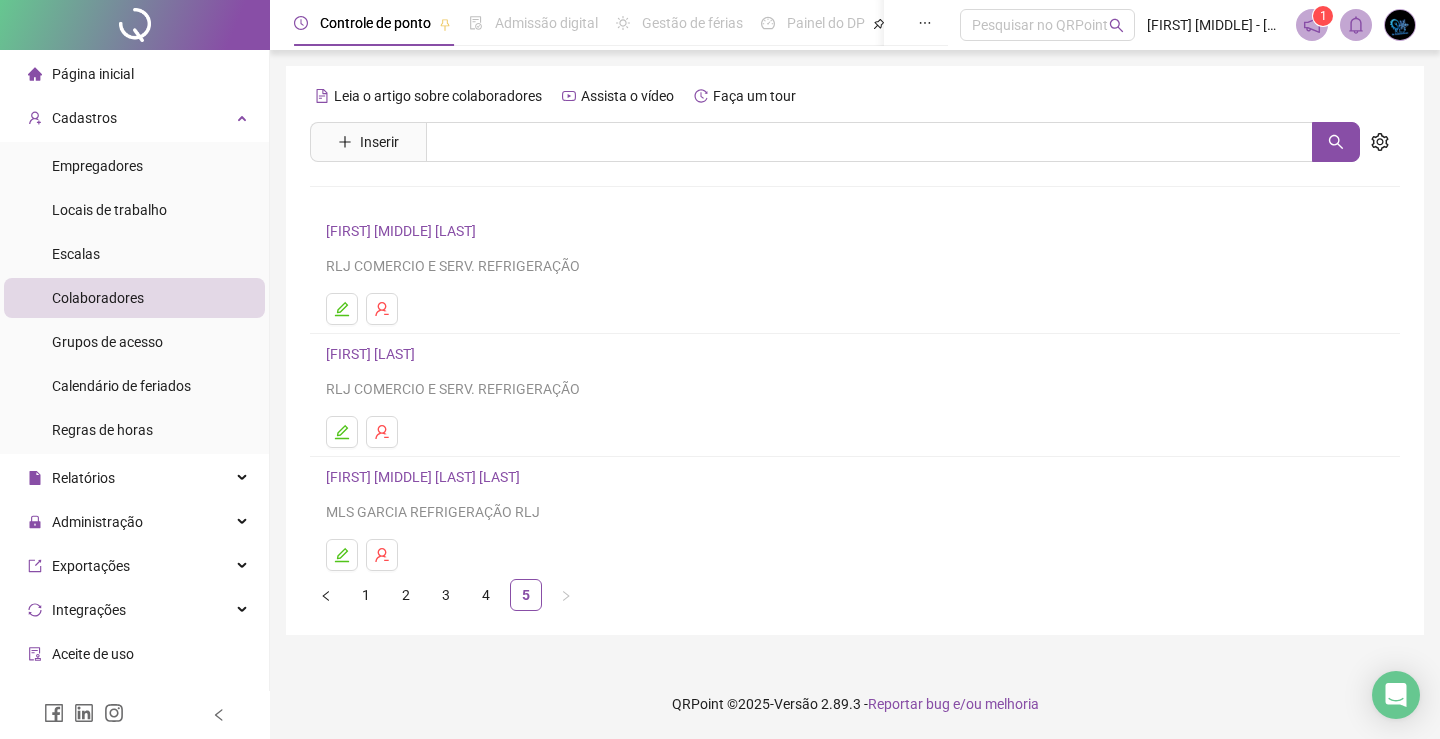 click on "Página inicial" at bounding box center [134, 74] 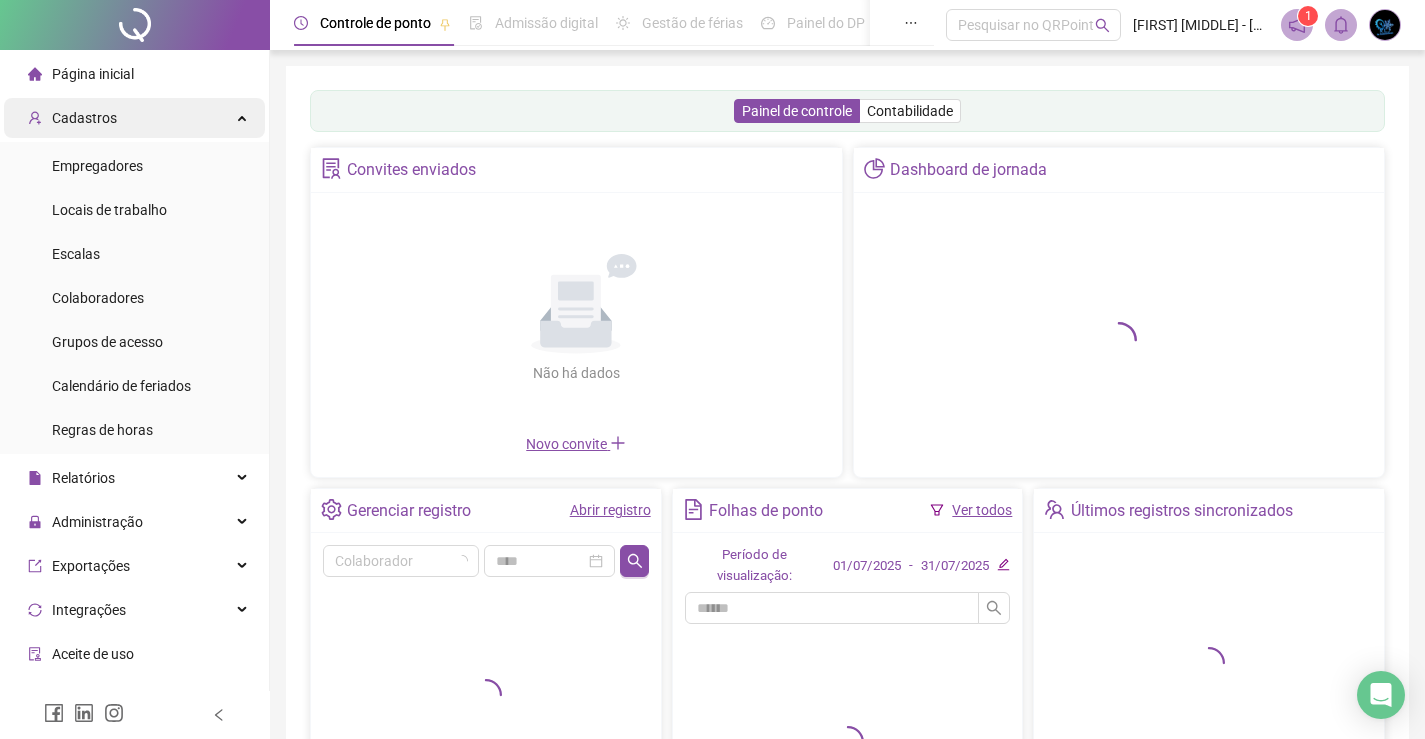 click on "Cadastros" at bounding box center [134, 118] 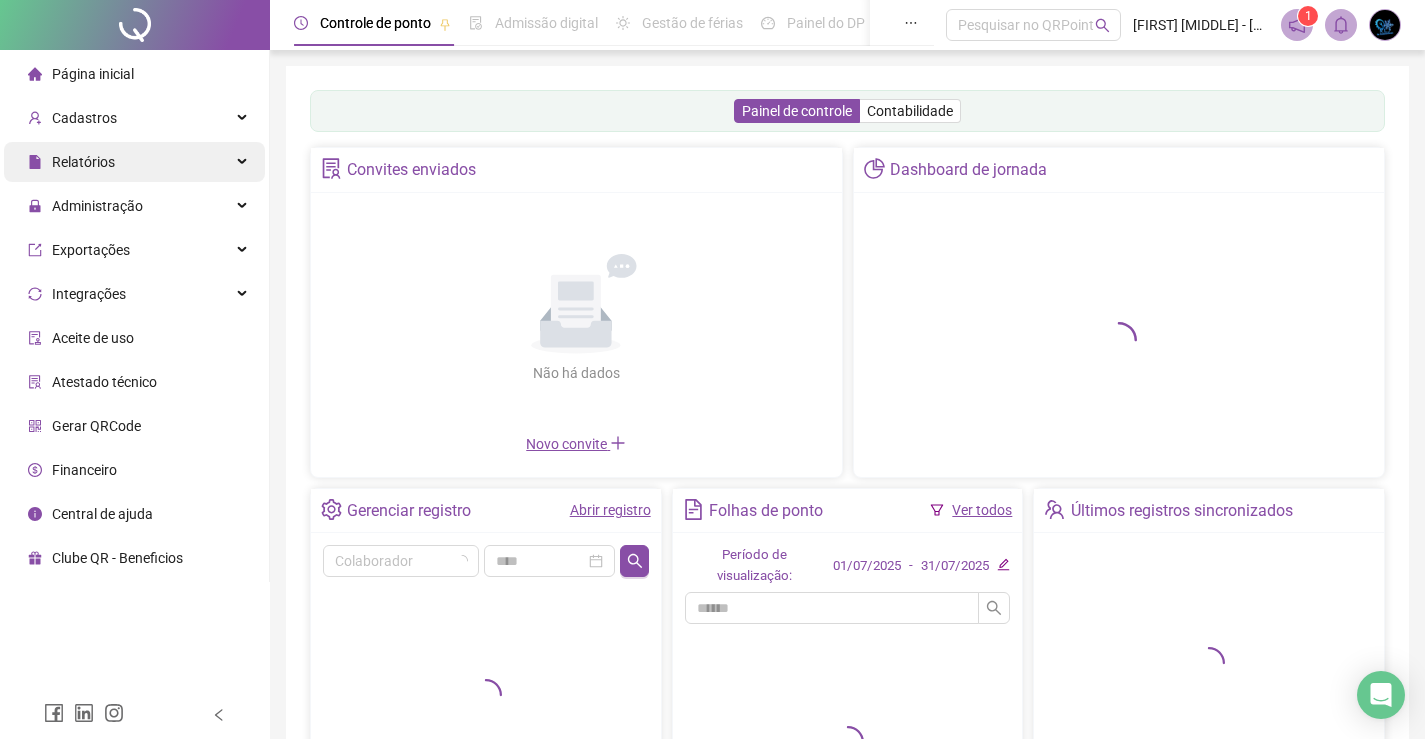 click on "Relatórios" at bounding box center (134, 162) 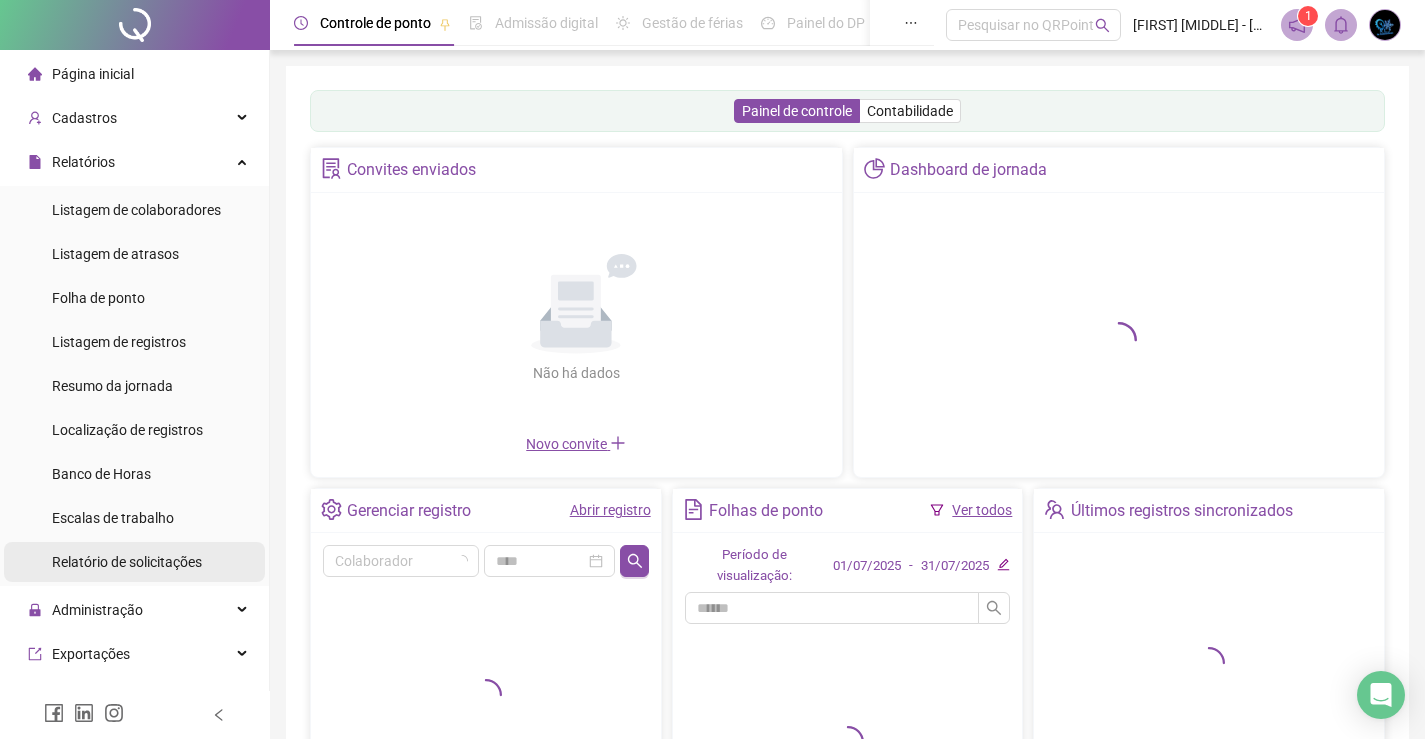 click on "Relatório de solicitações" at bounding box center [127, 562] 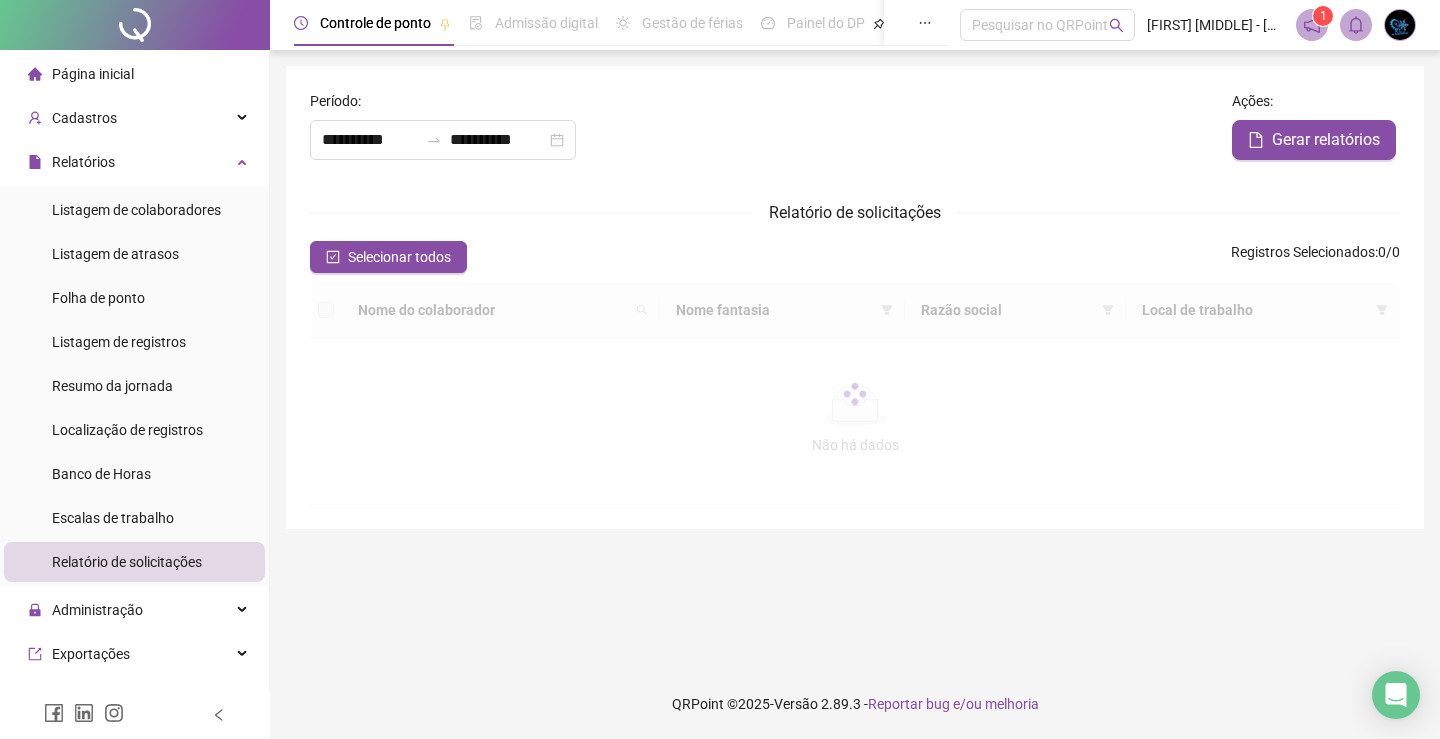 click on "Página inicial" at bounding box center (93, 74) 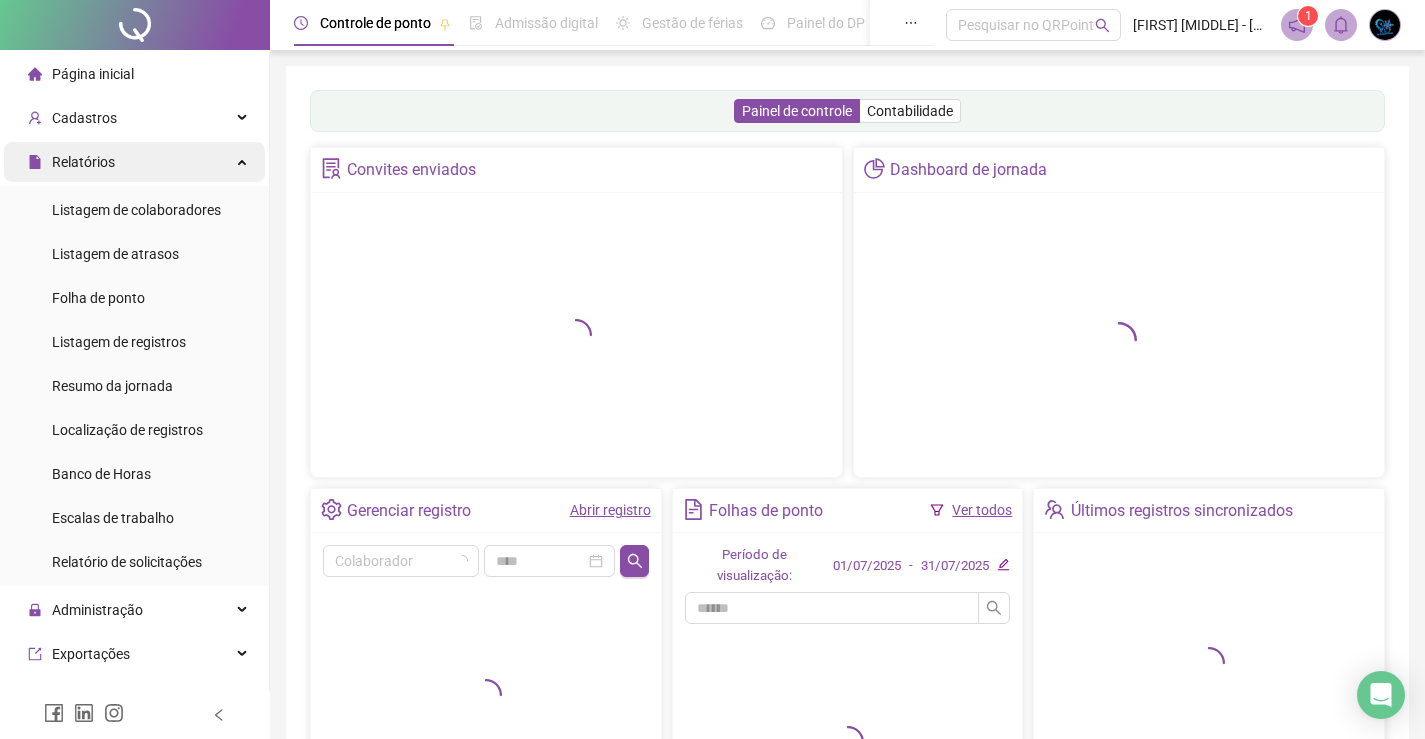 click on "Relatórios" at bounding box center (134, 162) 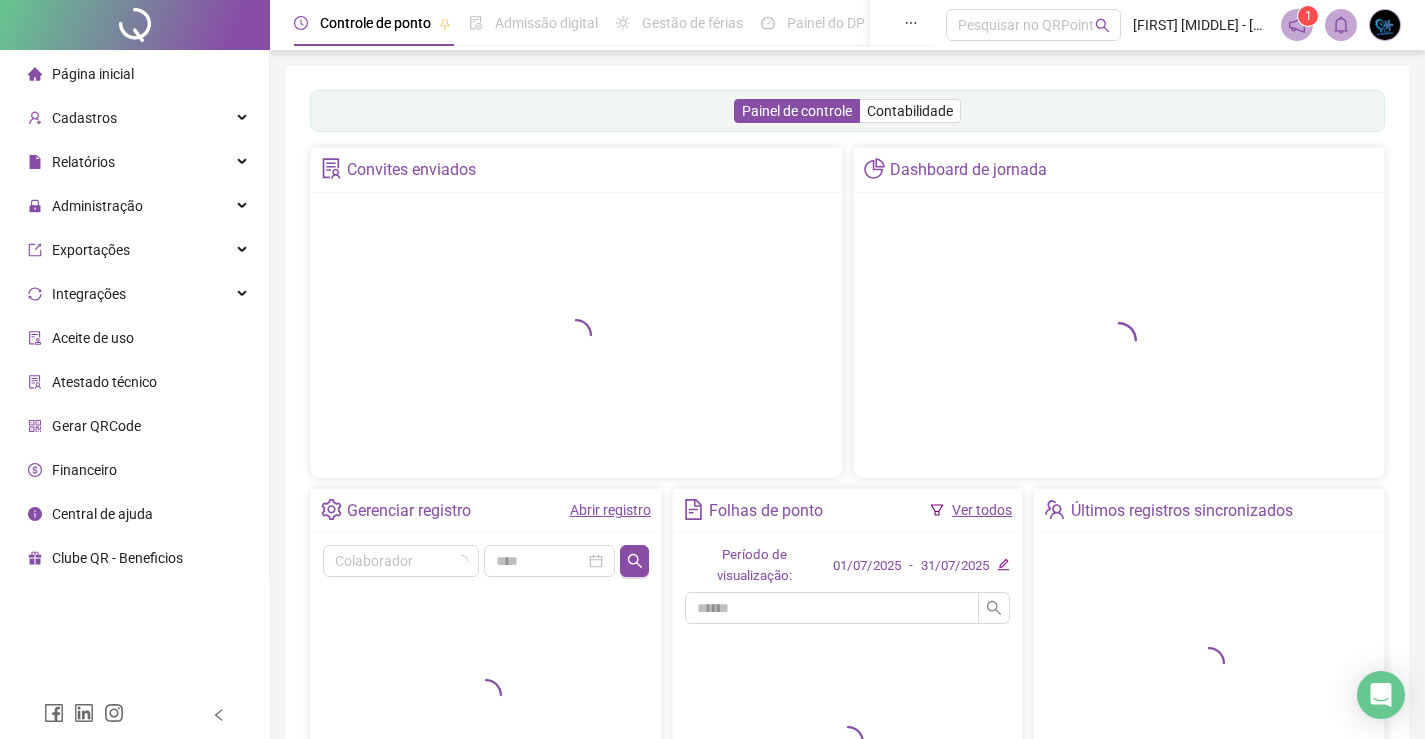 click on "Financeiro" at bounding box center (134, 470) 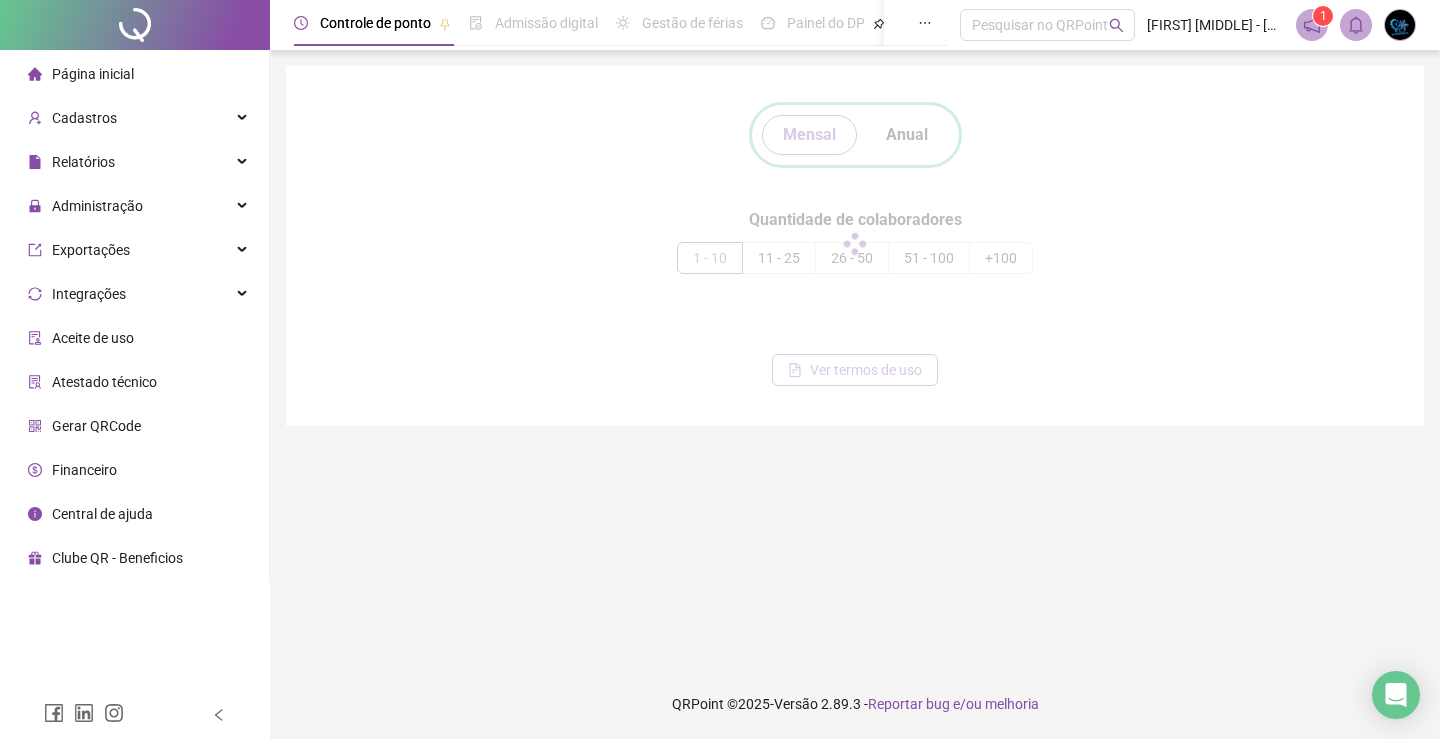 click on "Página inicial" at bounding box center (93, 74) 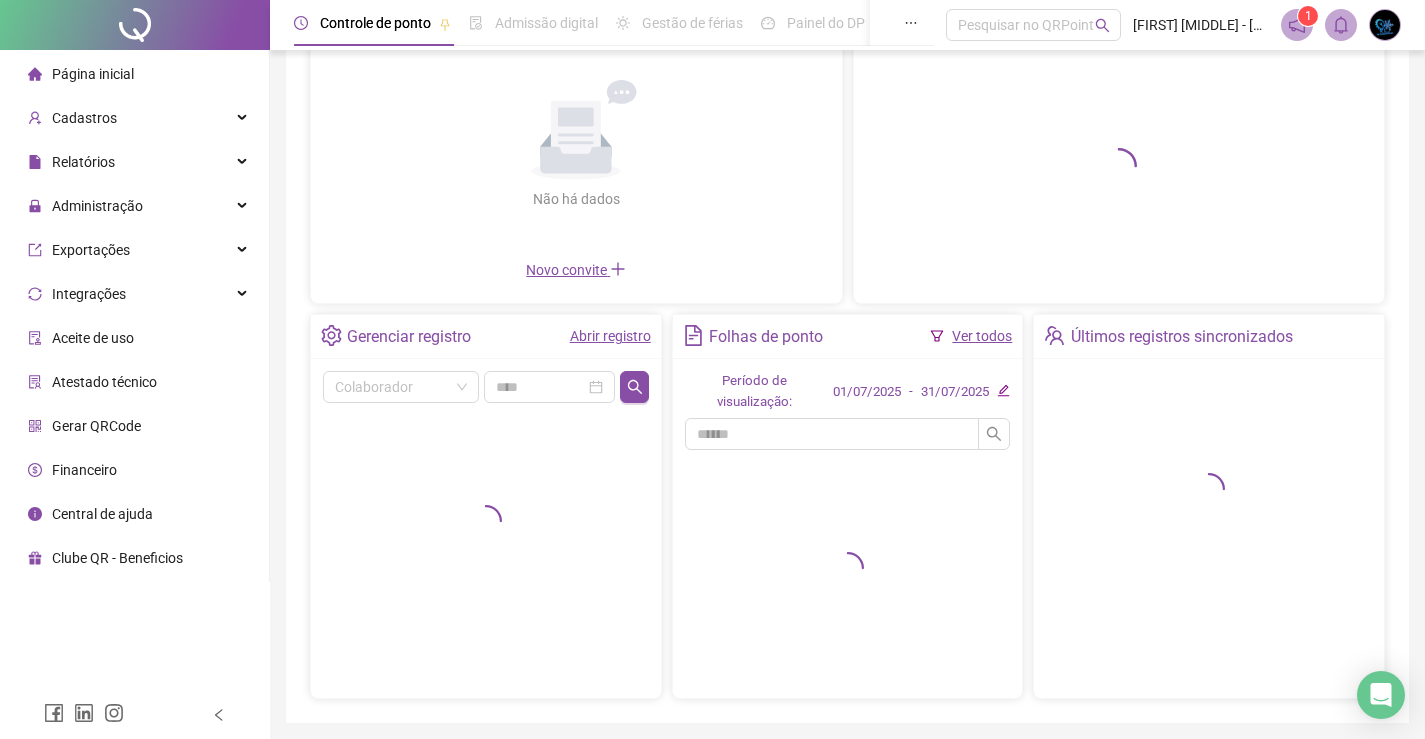 scroll, scrollTop: 200, scrollLeft: 0, axis: vertical 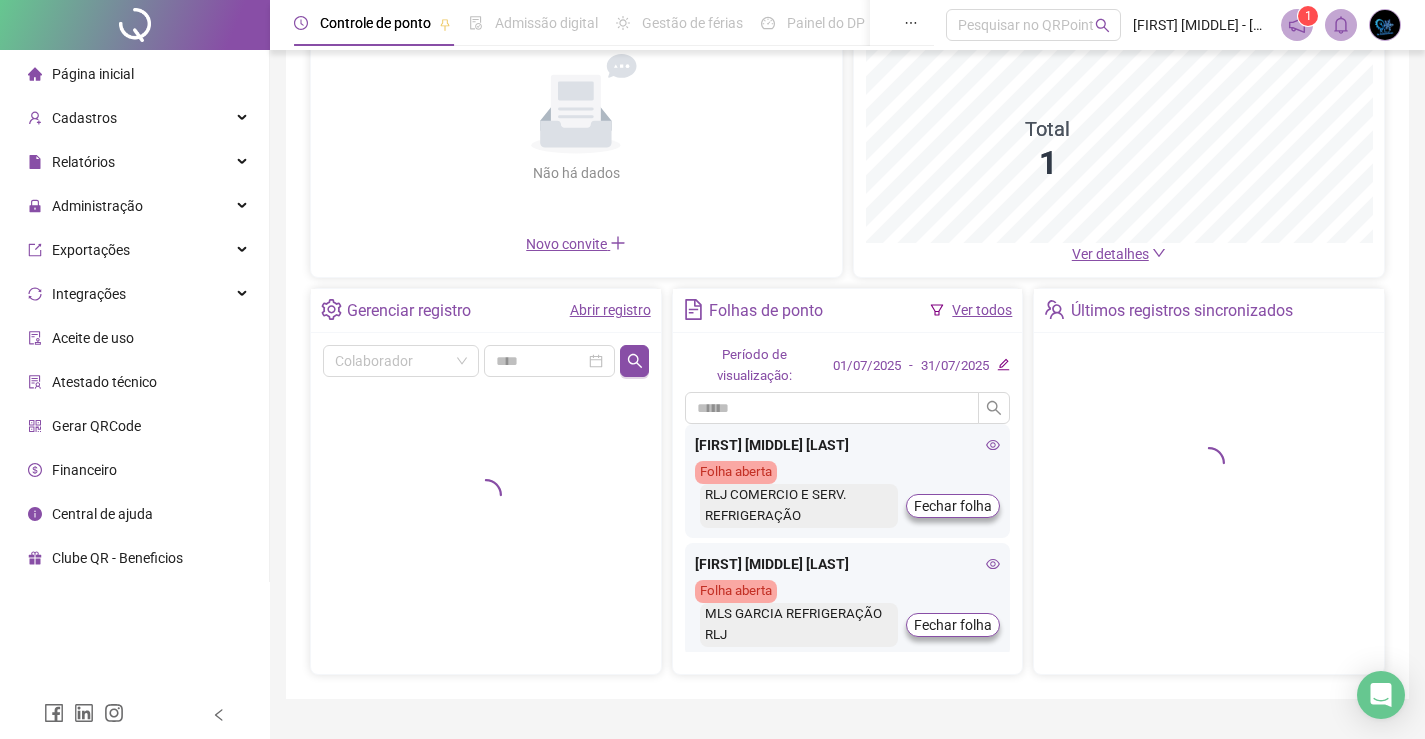 click on "Ver detalhes" at bounding box center (1110, 254) 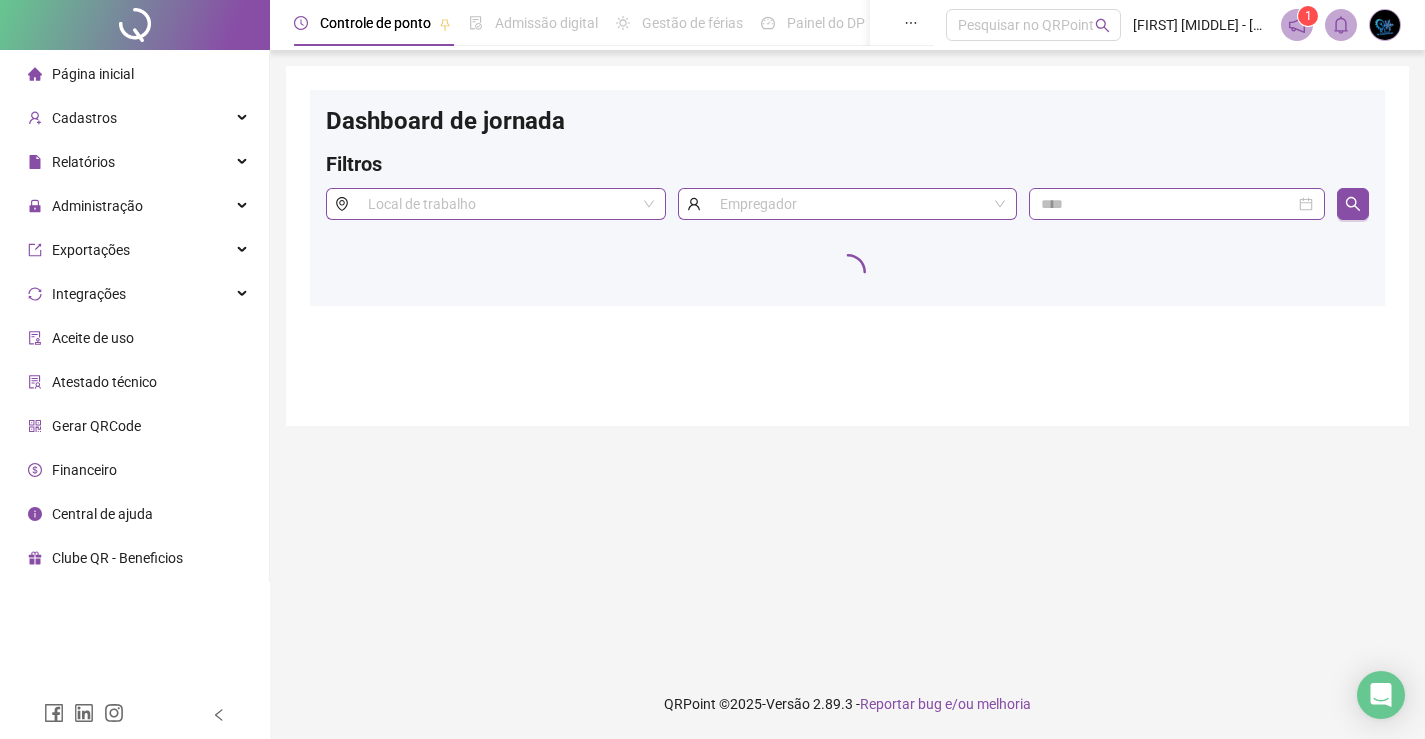 scroll, scrollTop: 0, scrollLeft: 0, axis: both 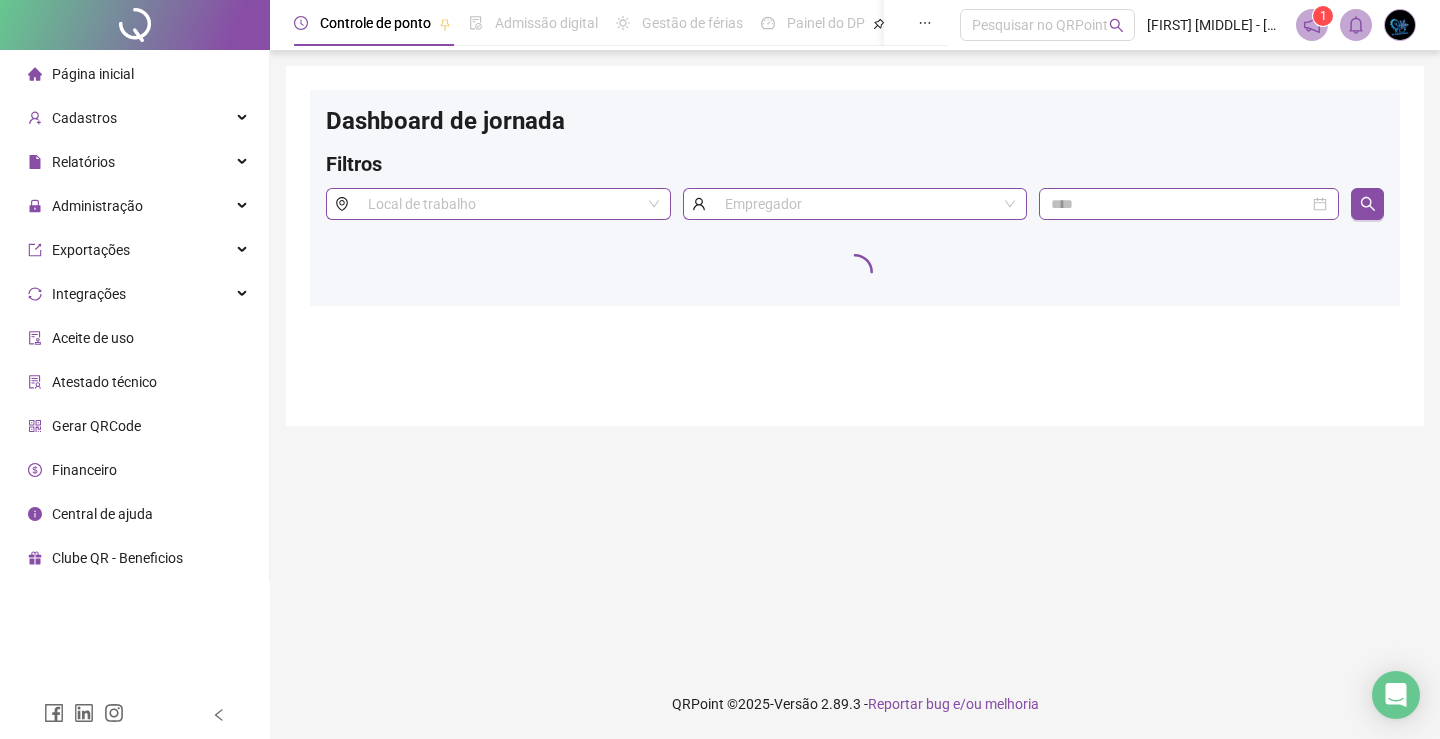 click on "Página inicial" at bounding box center (93, 74) 